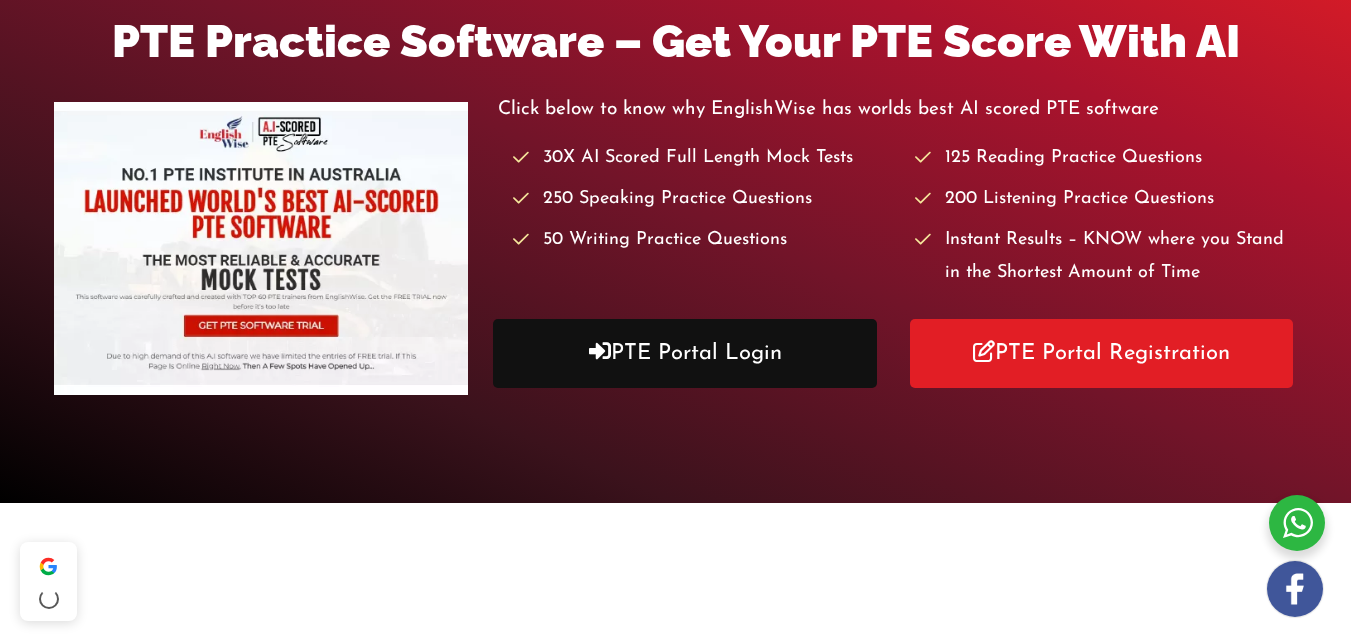 scroll, scrollTop: 294, scrollLeft: 0, axis: vertical 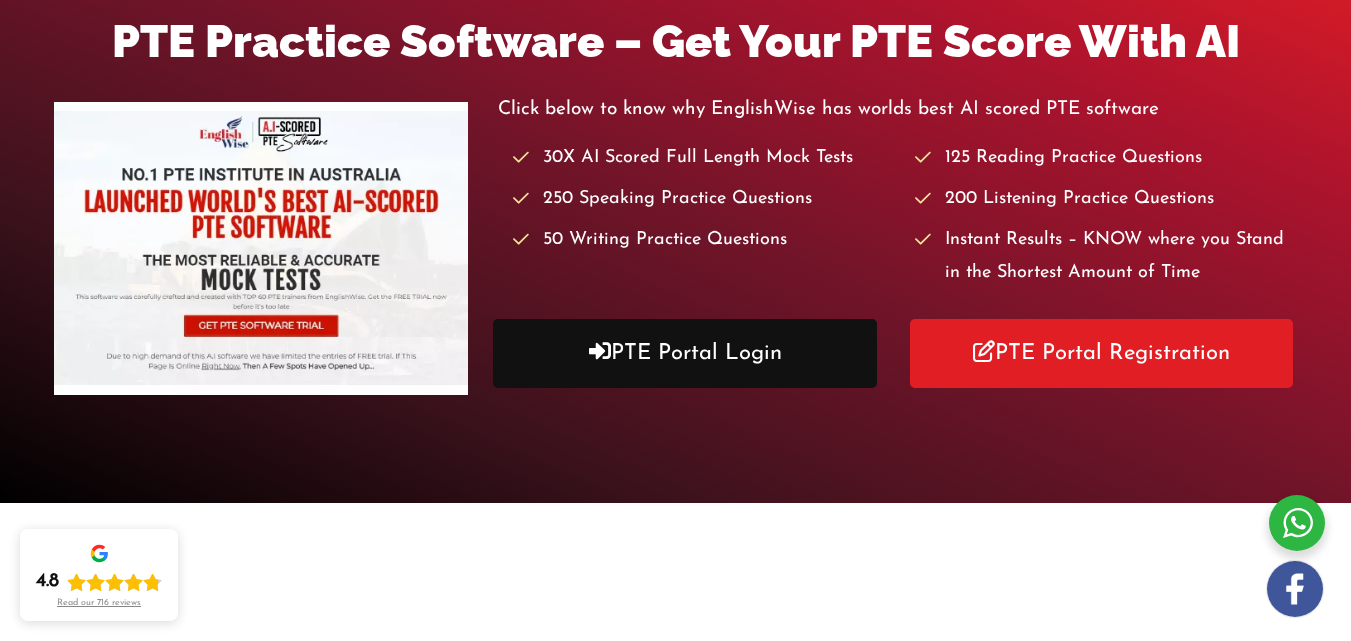click on "PTE Portal Login" at bounding box center [684, 353] 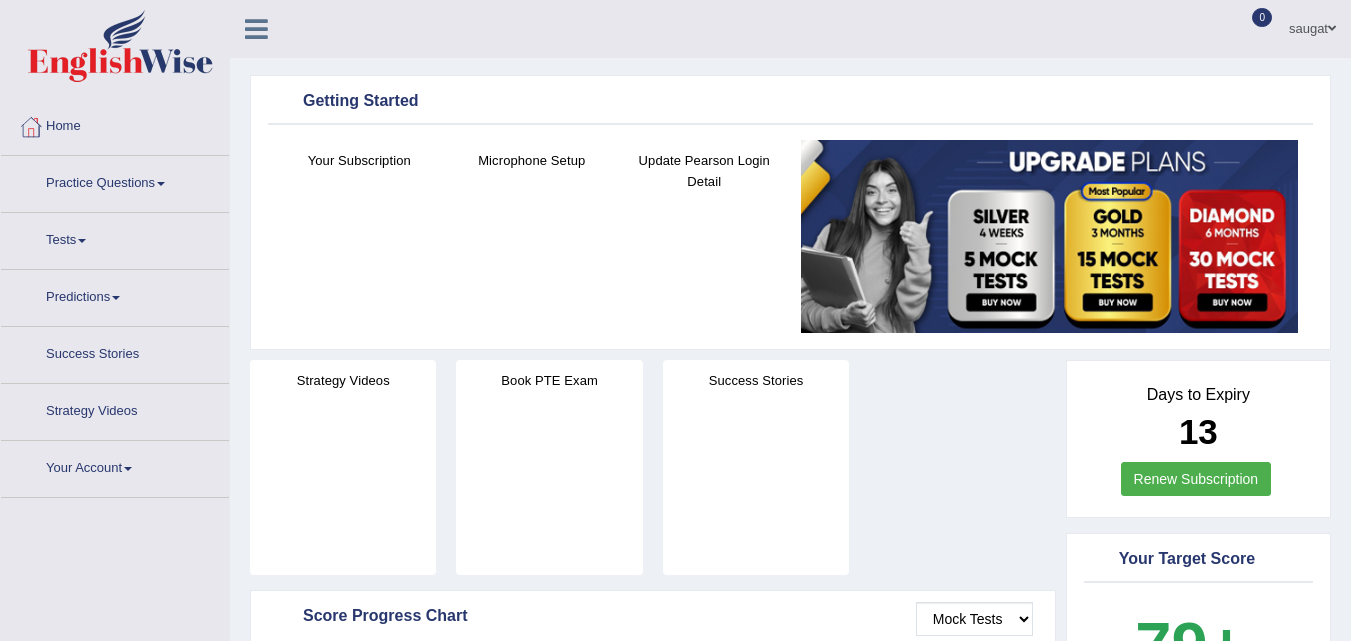 scroll, scrollTop: 0, scrollLeft: 0, axis: both 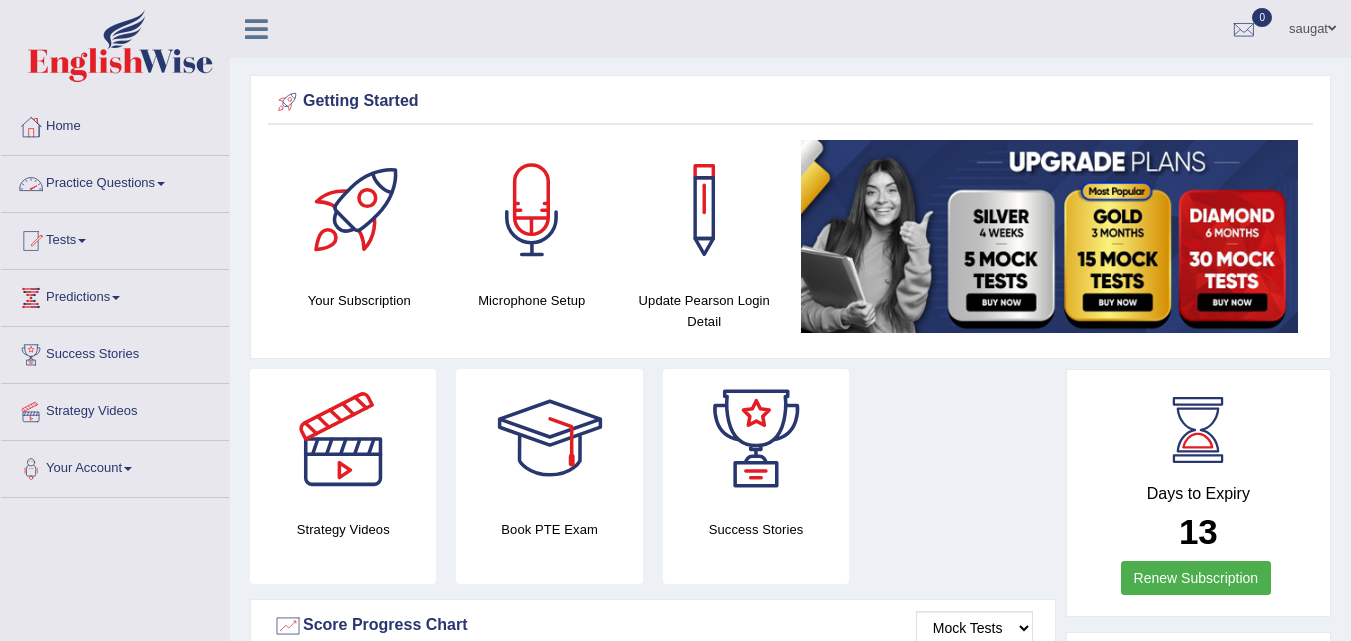 click on "Practice Questions" at bounding box center [115, 181] 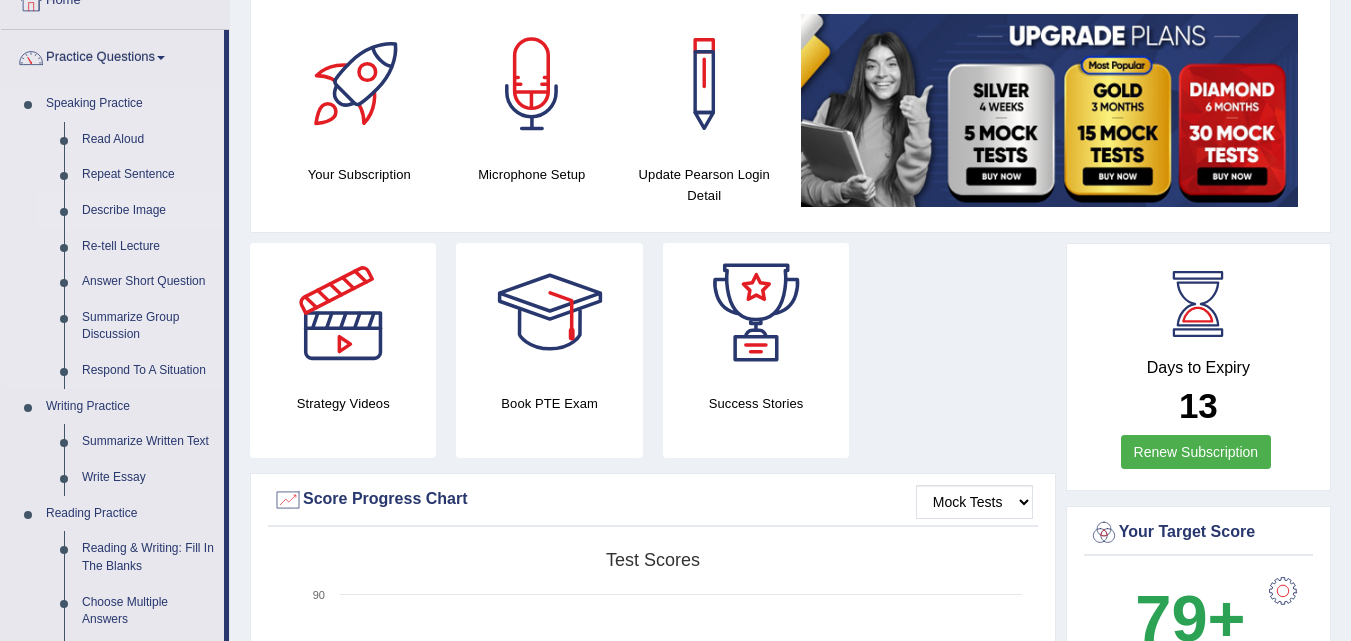 scroll, scrollTop: 100, scrollLeft: 0, axis: vertical 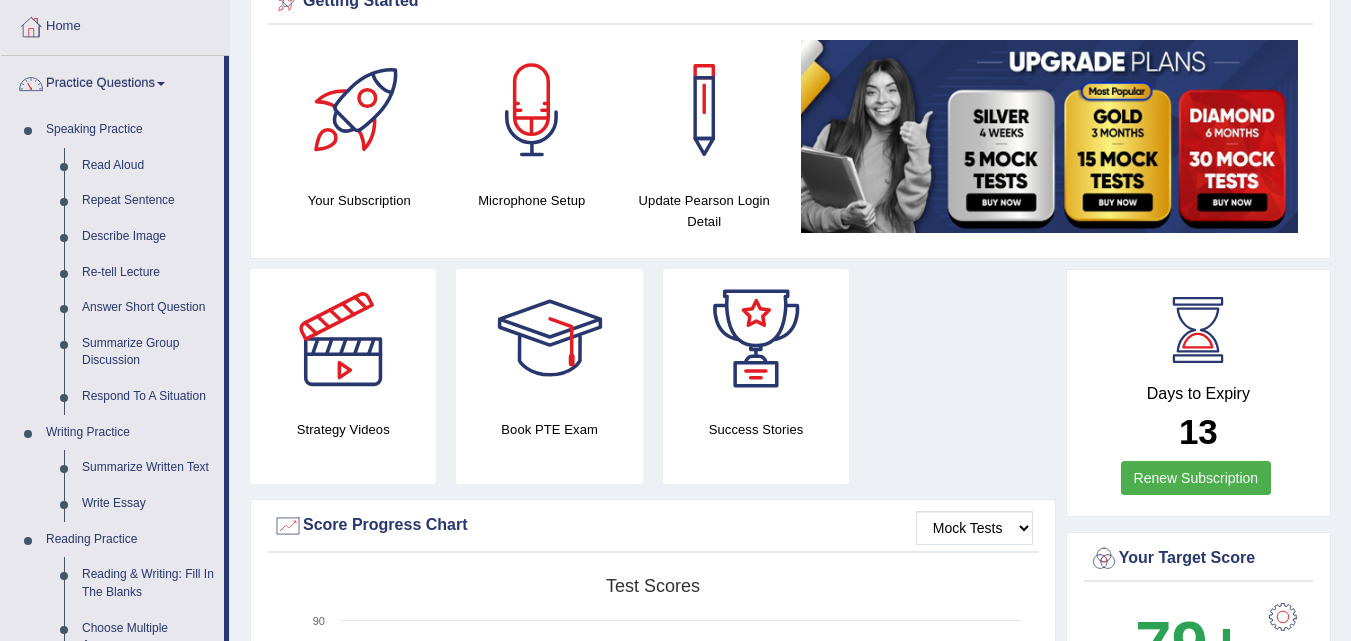 click at bounding box center (161, 84) 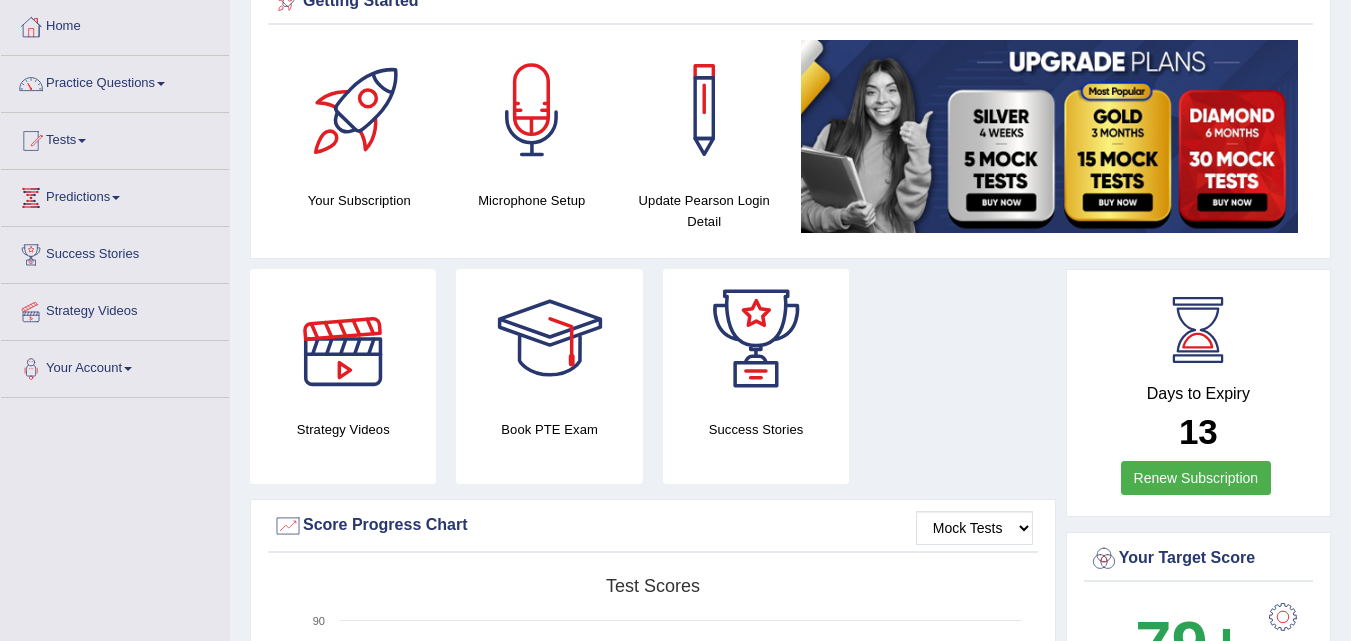scroll, scrollTop: 0, scrollLeft: 0, axis: both 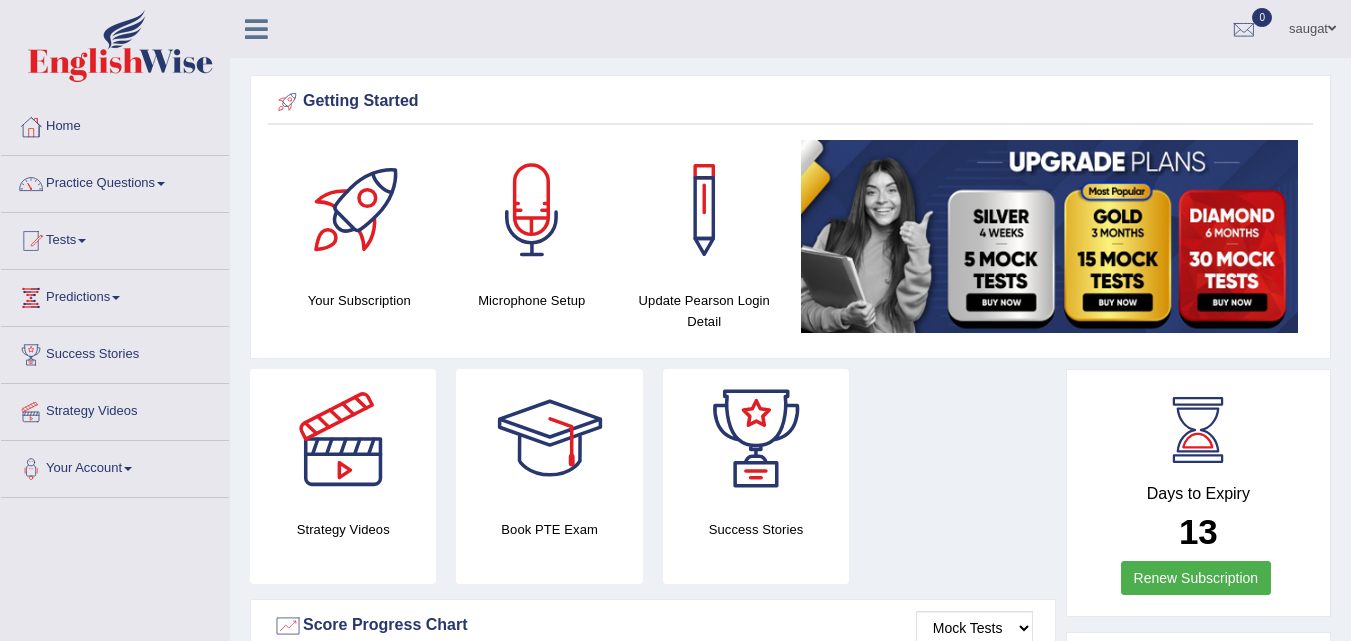 click at bounding box center (1332, 28) 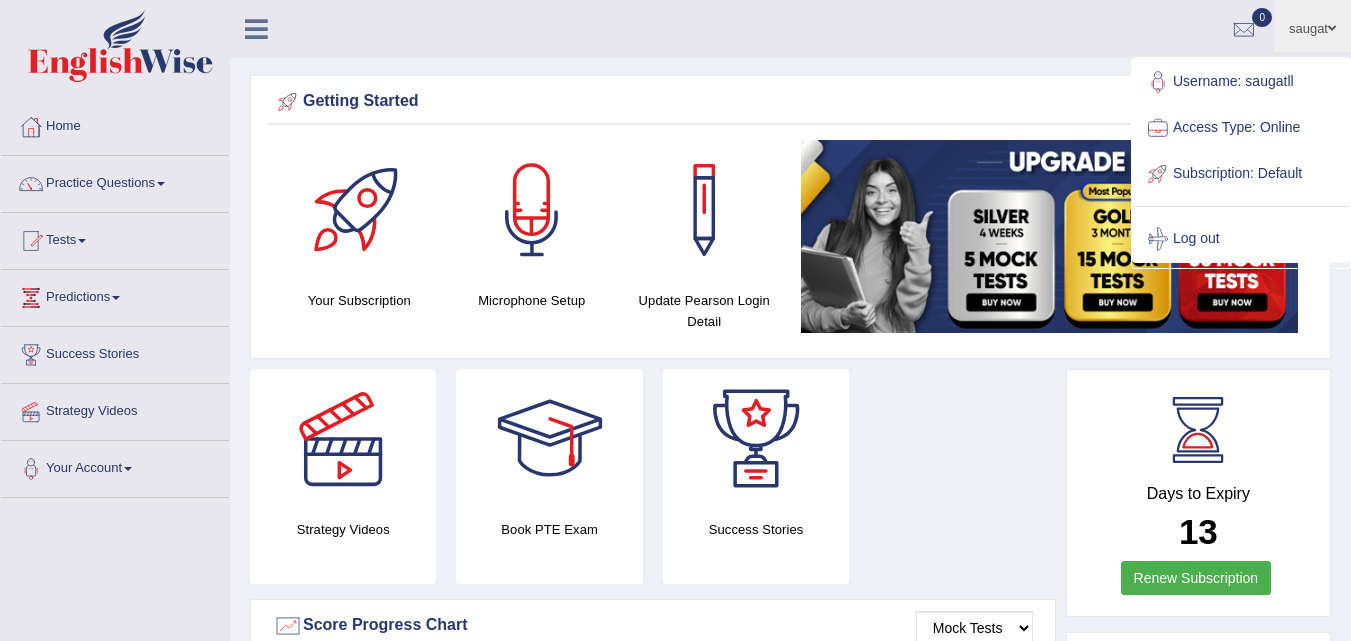 click on "Getting Started
Your Subscription
Microphone Setup
Update Pearson Login Detail
×" at bounding box center (790, 217) 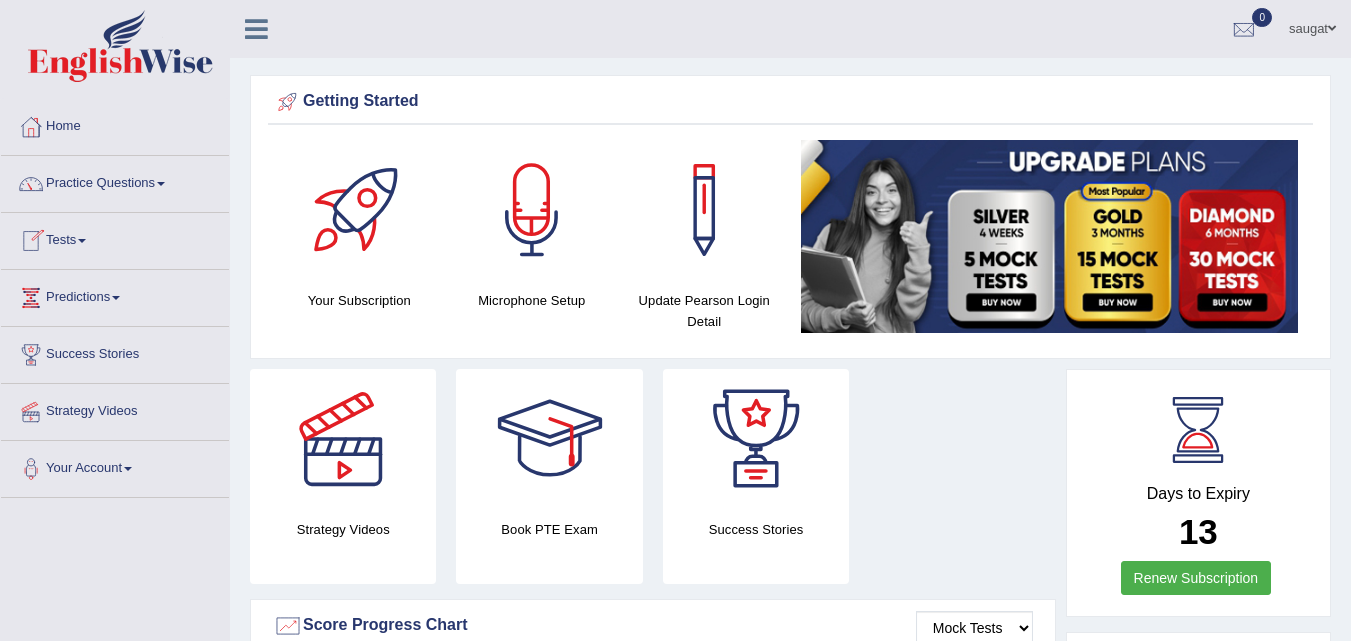 click on "Practice Questions" at bounding box center [115, 181] 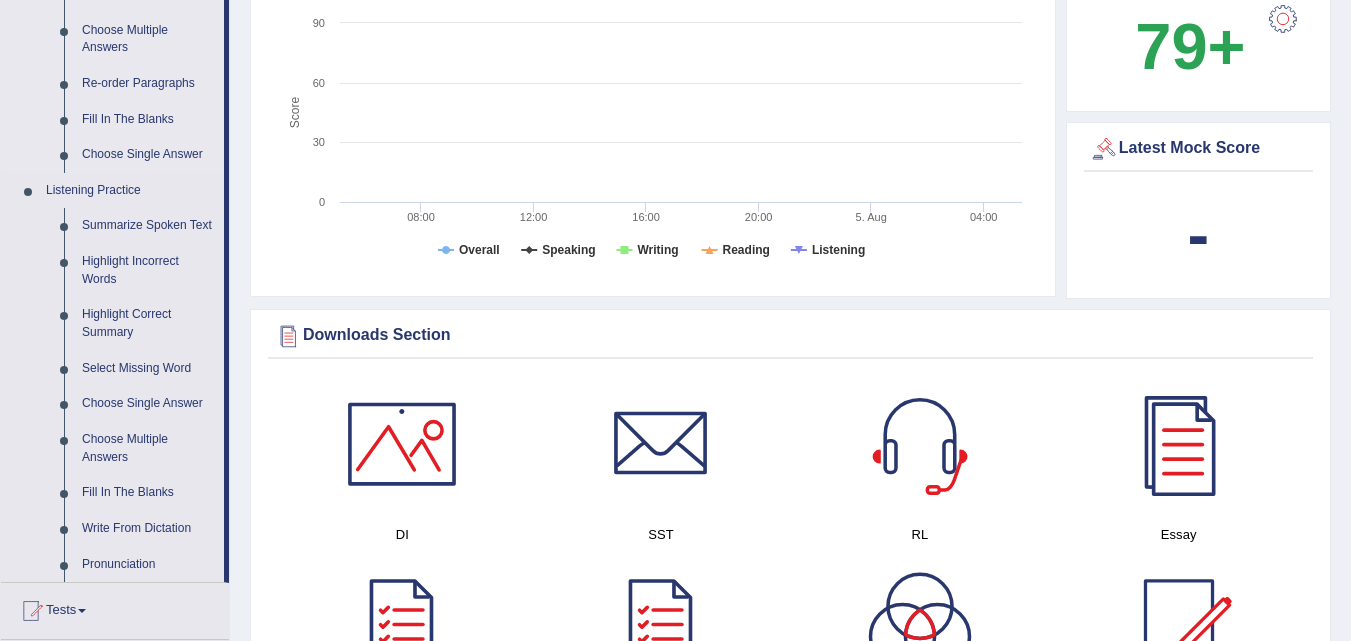 scroll, scrollTop: 700, scrollLeft: 0, axis: vertical 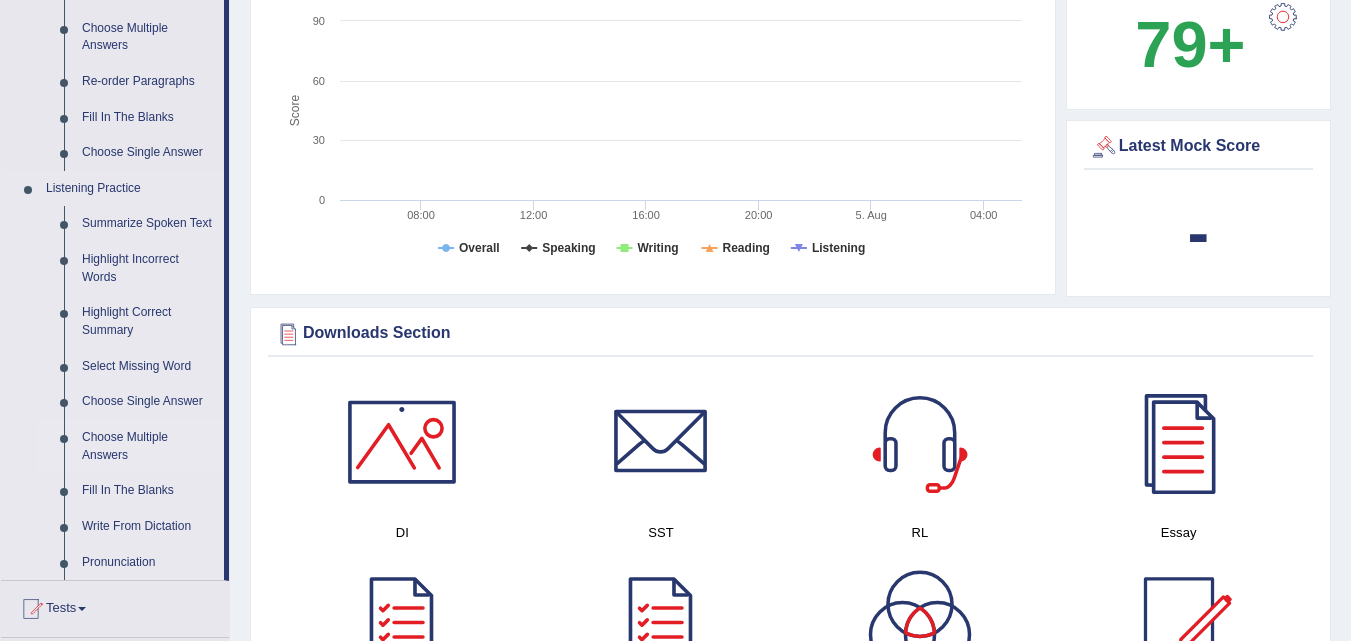 click on "Choose Multiple Answers" at bounding box center [148, 446] 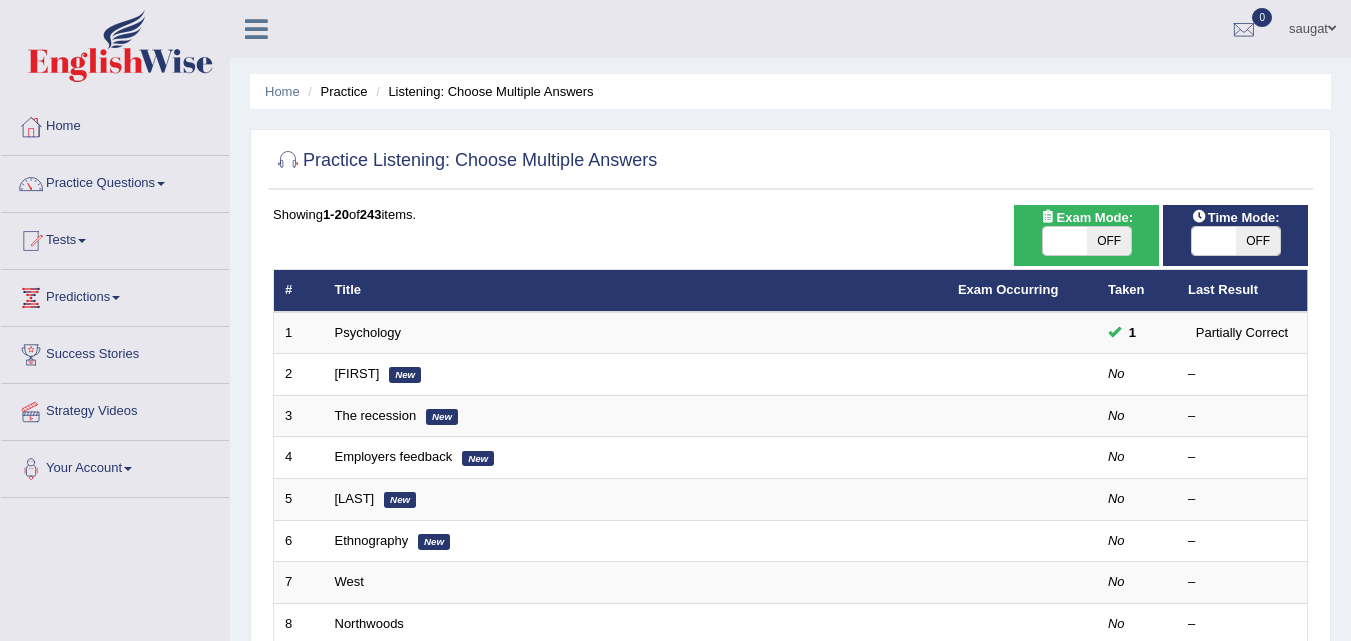 scroll, scrollTop: 0, scrollLeft: 0, axis: both 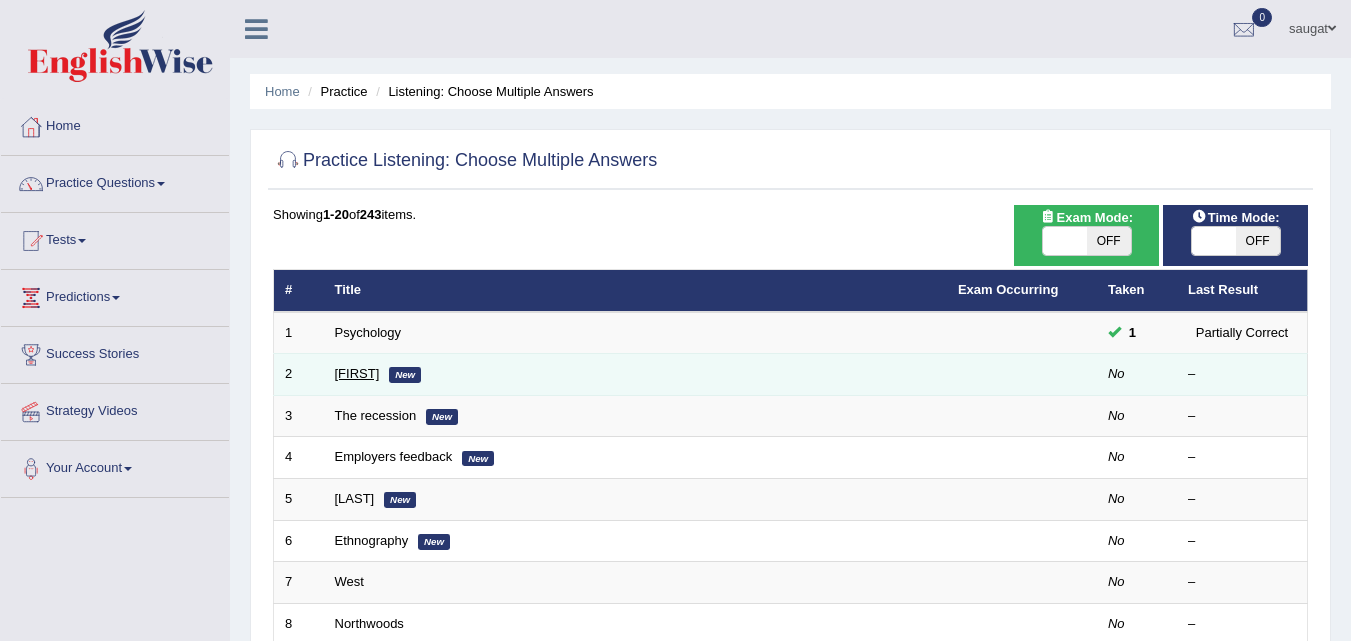 click on "Jodie" at bounding box center [357, 373] 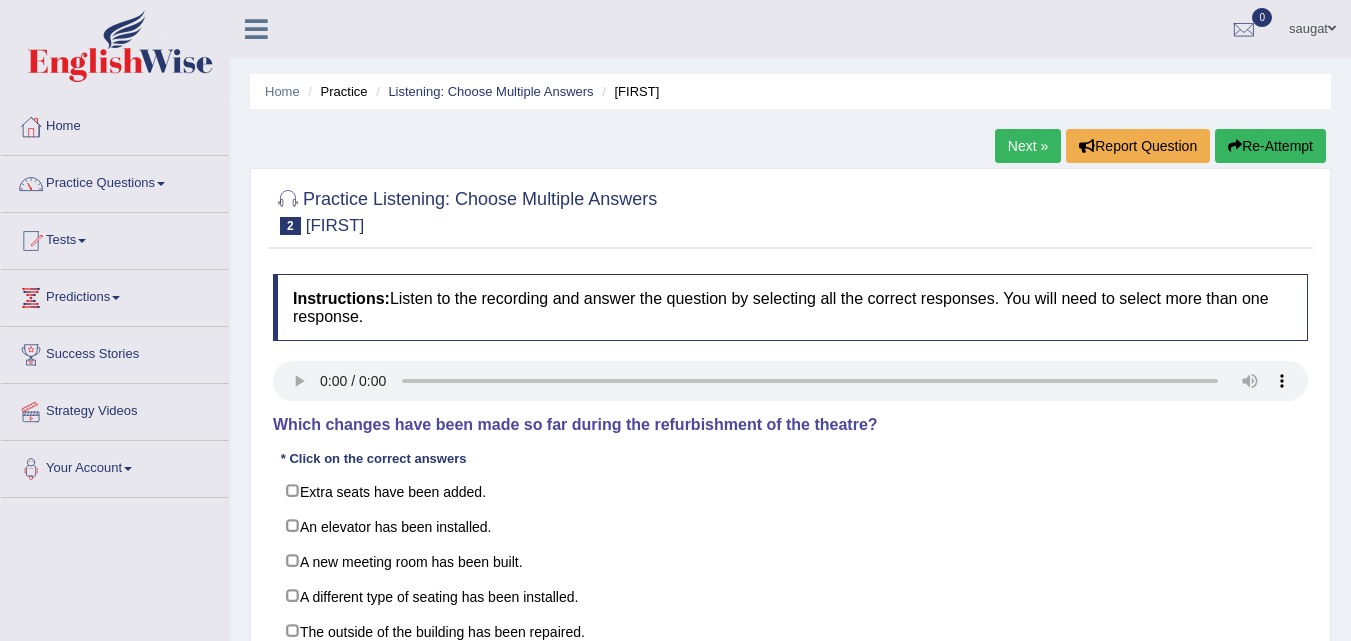 scroll, scrollTop: 0, scrollLeft: 0, axis: both 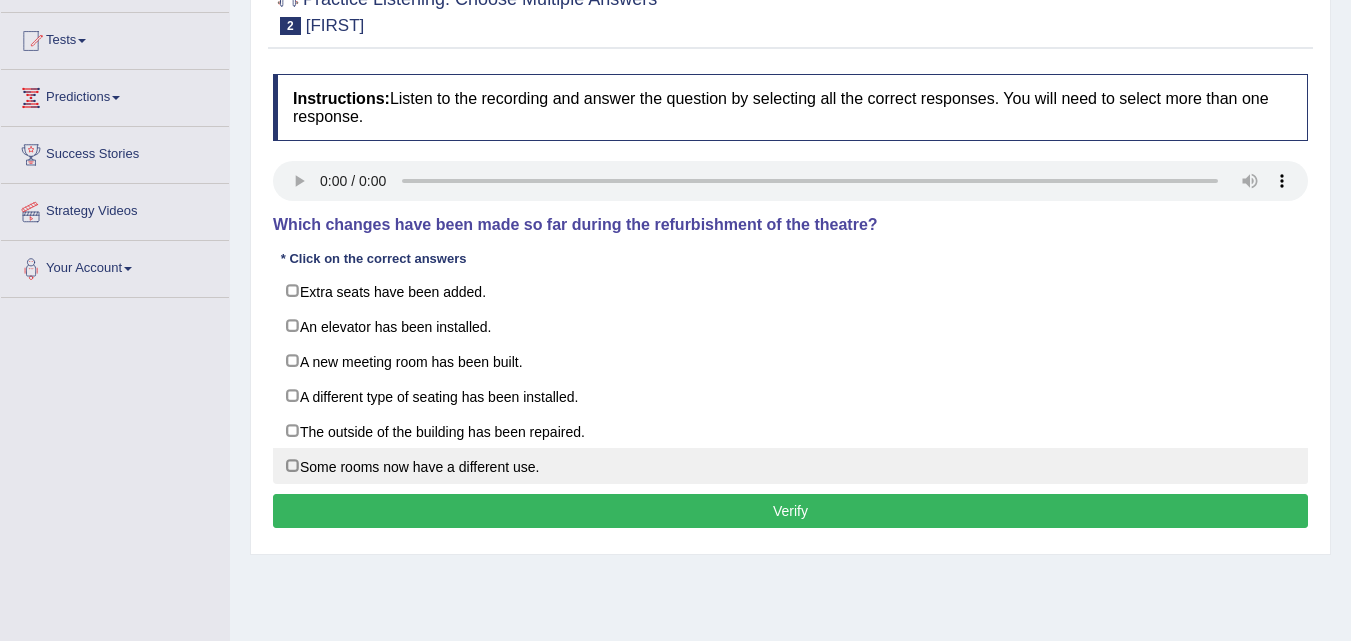 click on "Some rooms now have a different use." at bounding box center [790, 466] 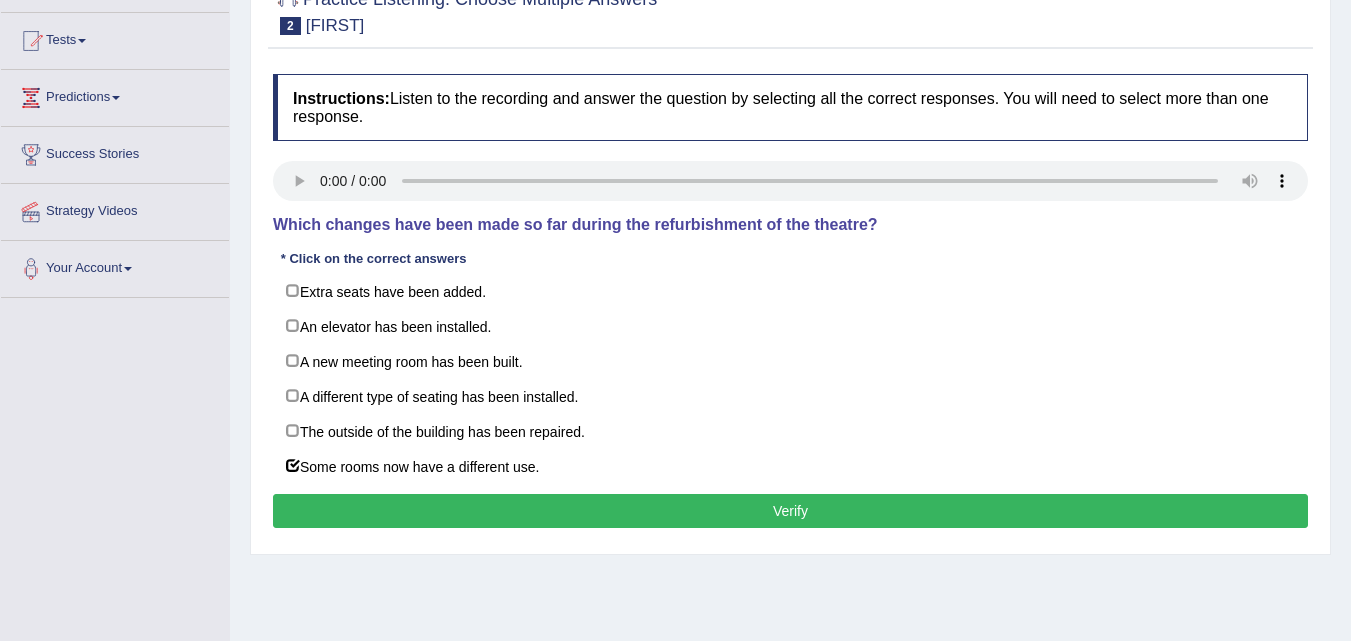 click on "Verify" at bounding box center (790, 511) 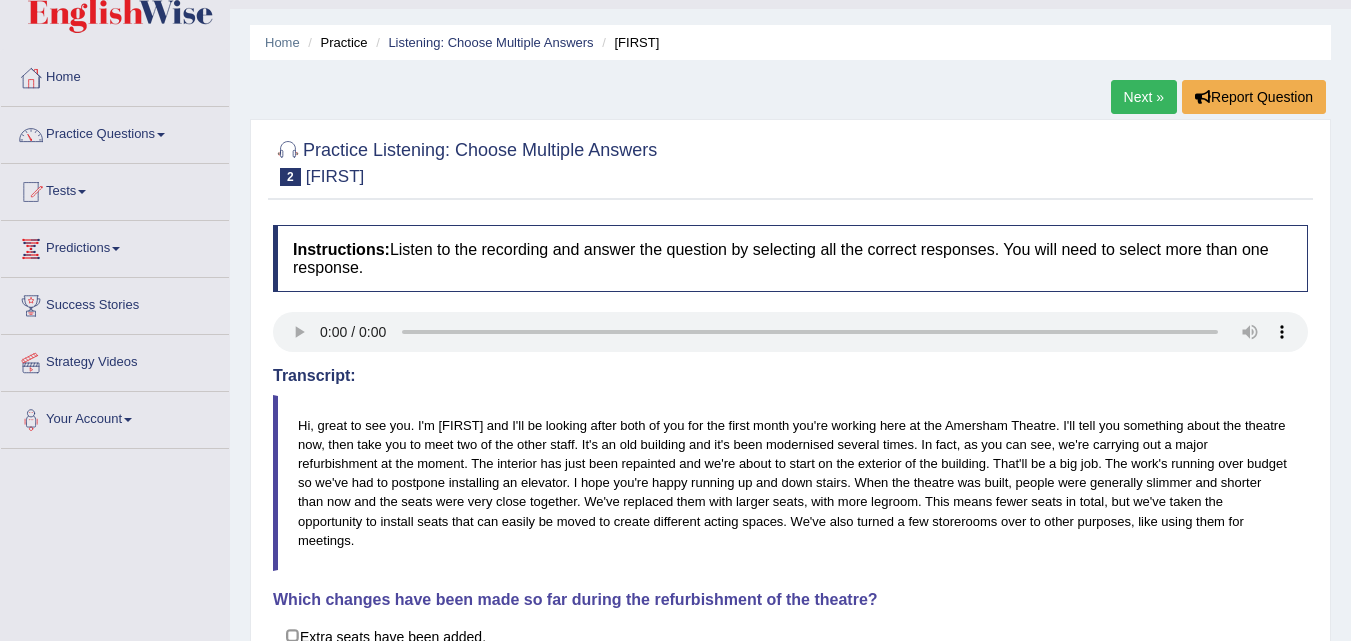 scroll, scrollTop: 0, scrollLeft: 0, axis: both 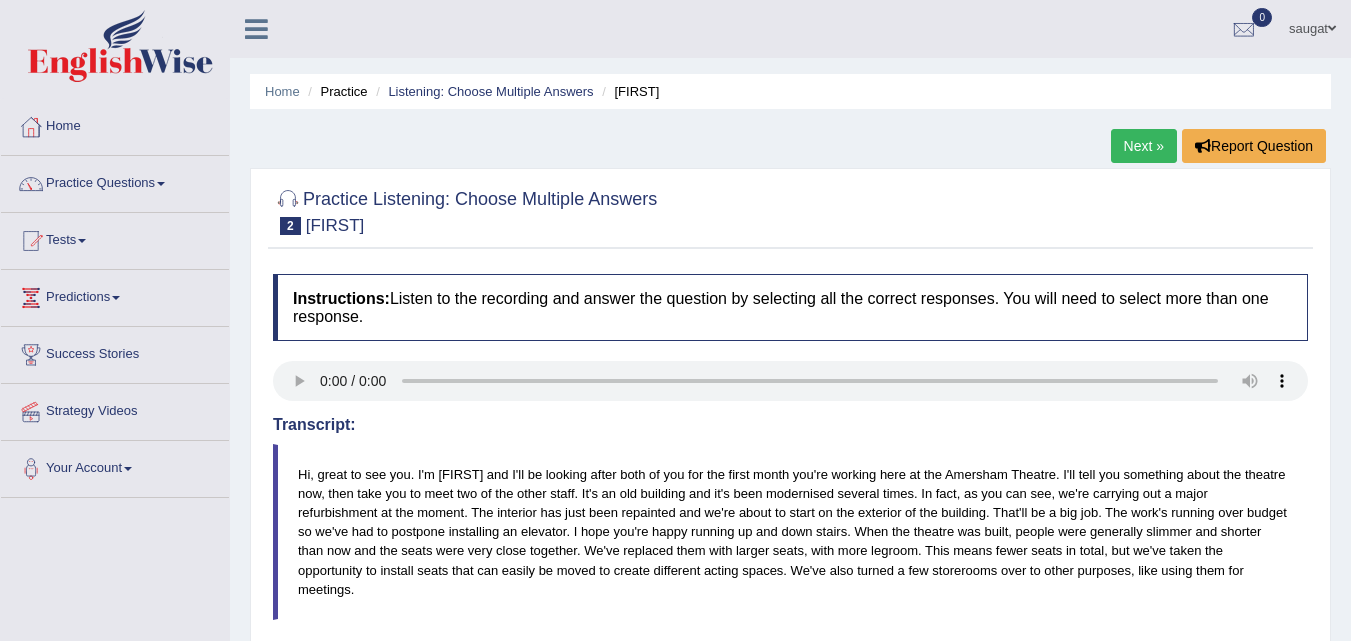 click on "Next »" at bounding box center [1144, 146] 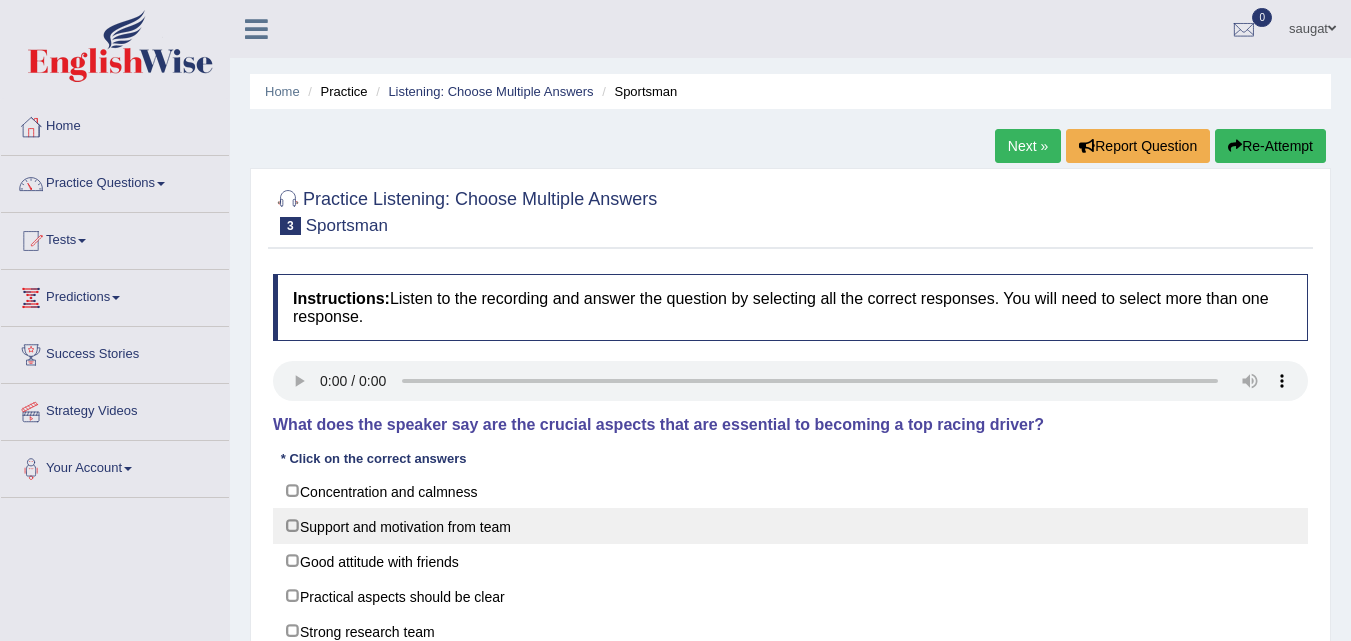 scroll, scrollTop: 0, scrollLeft: 0, axis: both 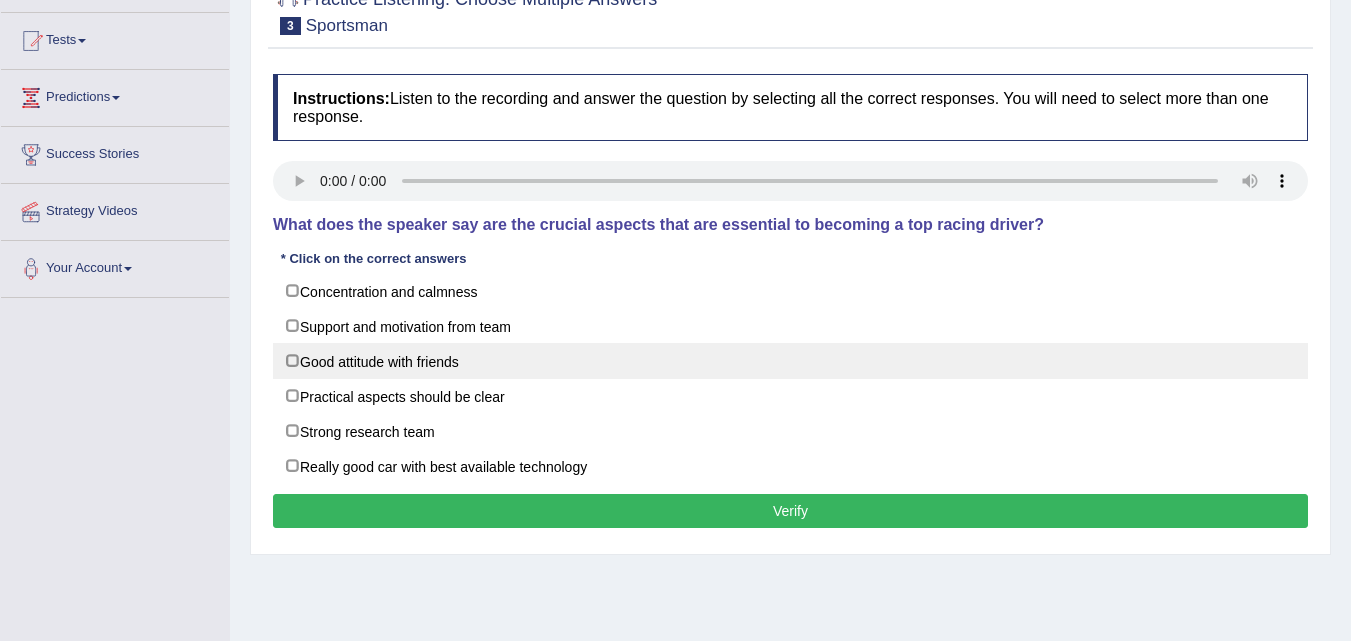 click on "Good attitude with friends" at bounding box center [790, 361] 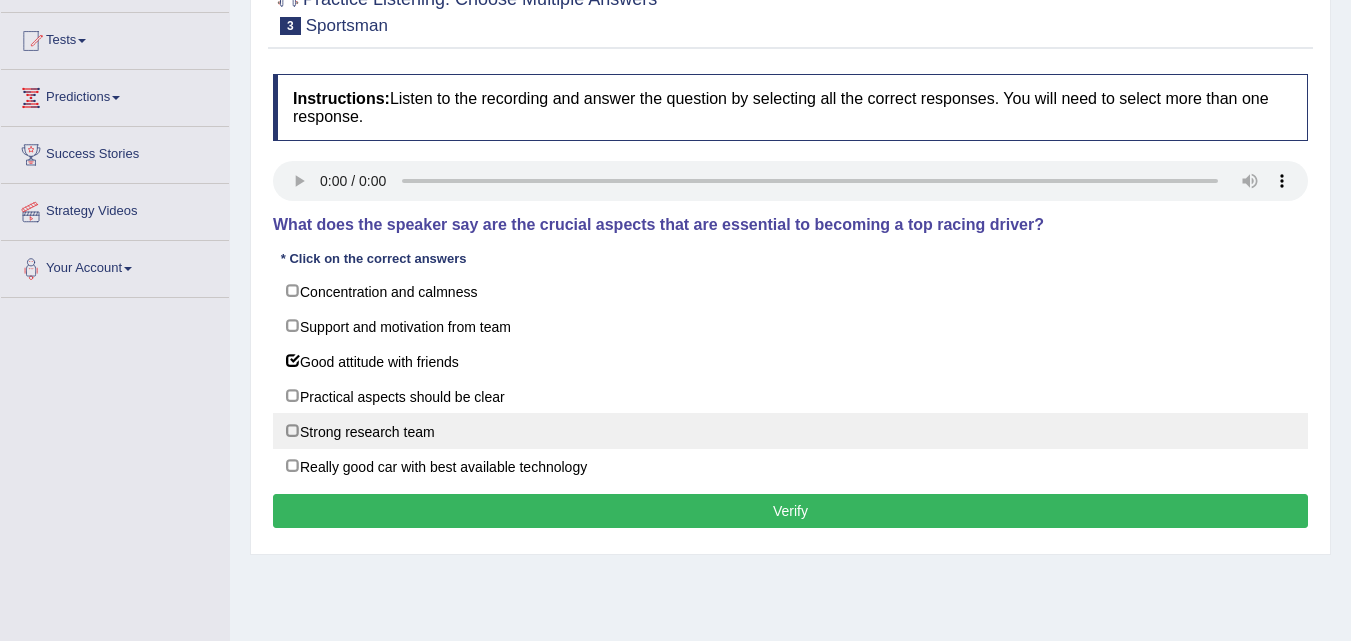 click on "Strong research team" at bounding box center [790, 431] 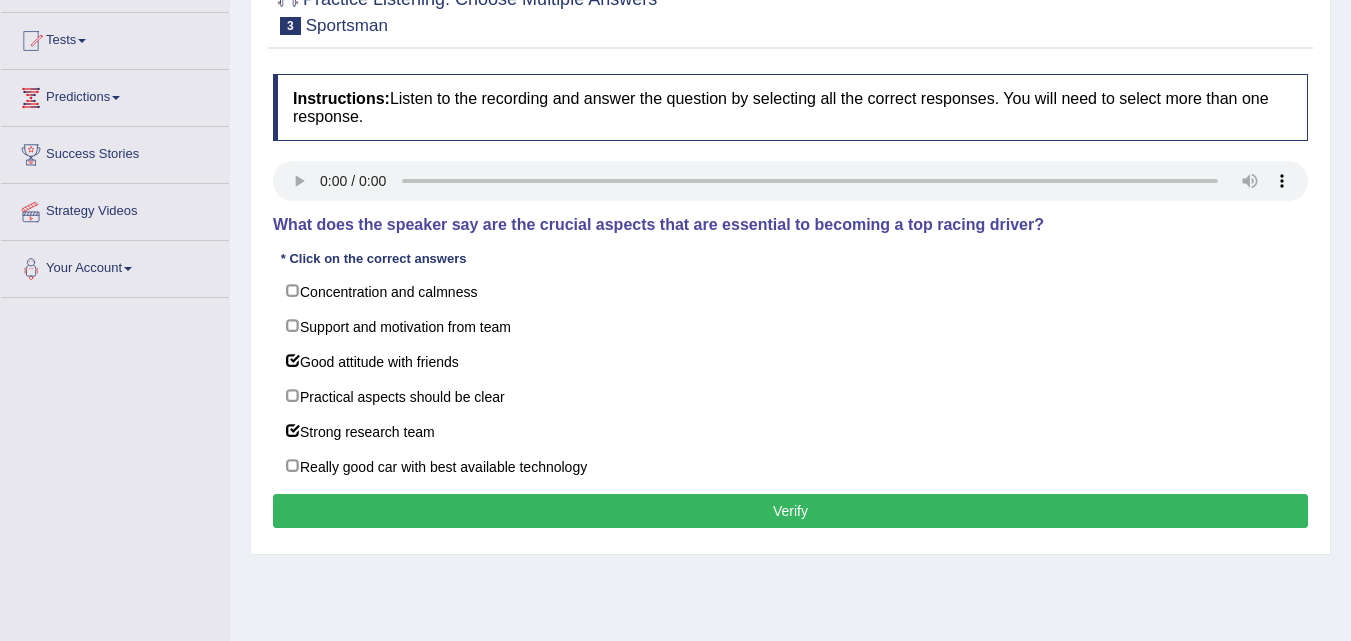 click on "Verify" at bounding box center (790, 511) 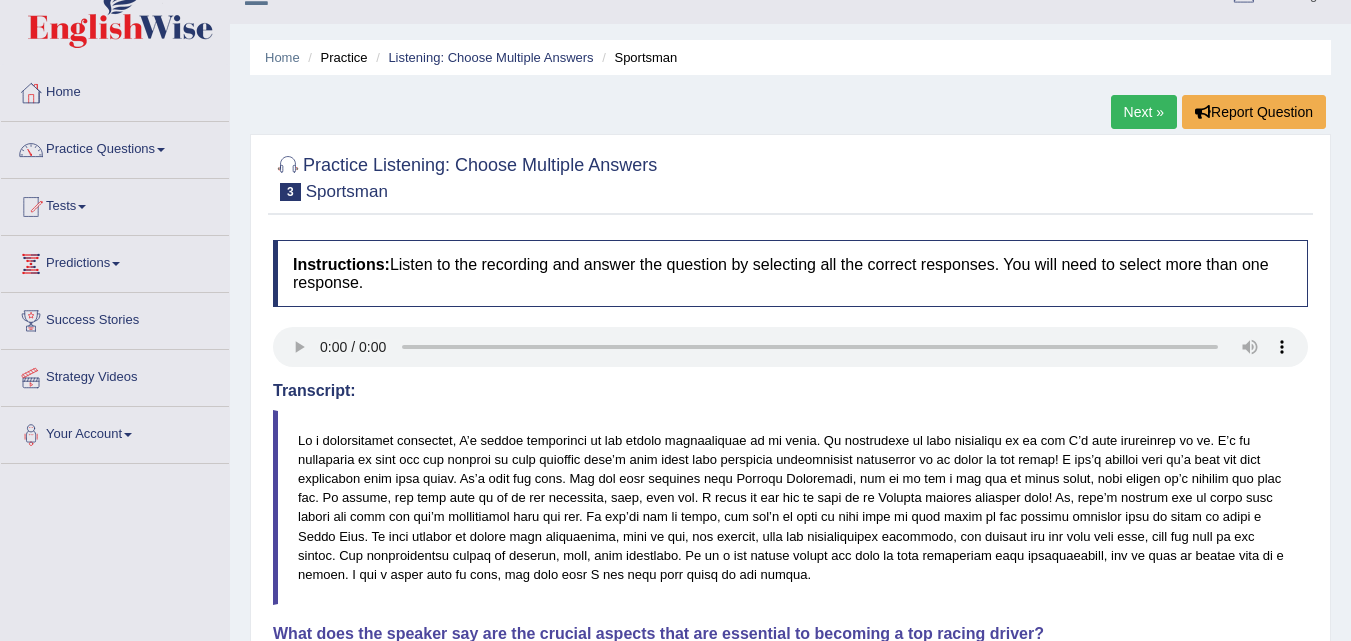 scroll, scrollTop: 0, scrollLeft: 0, axis: both 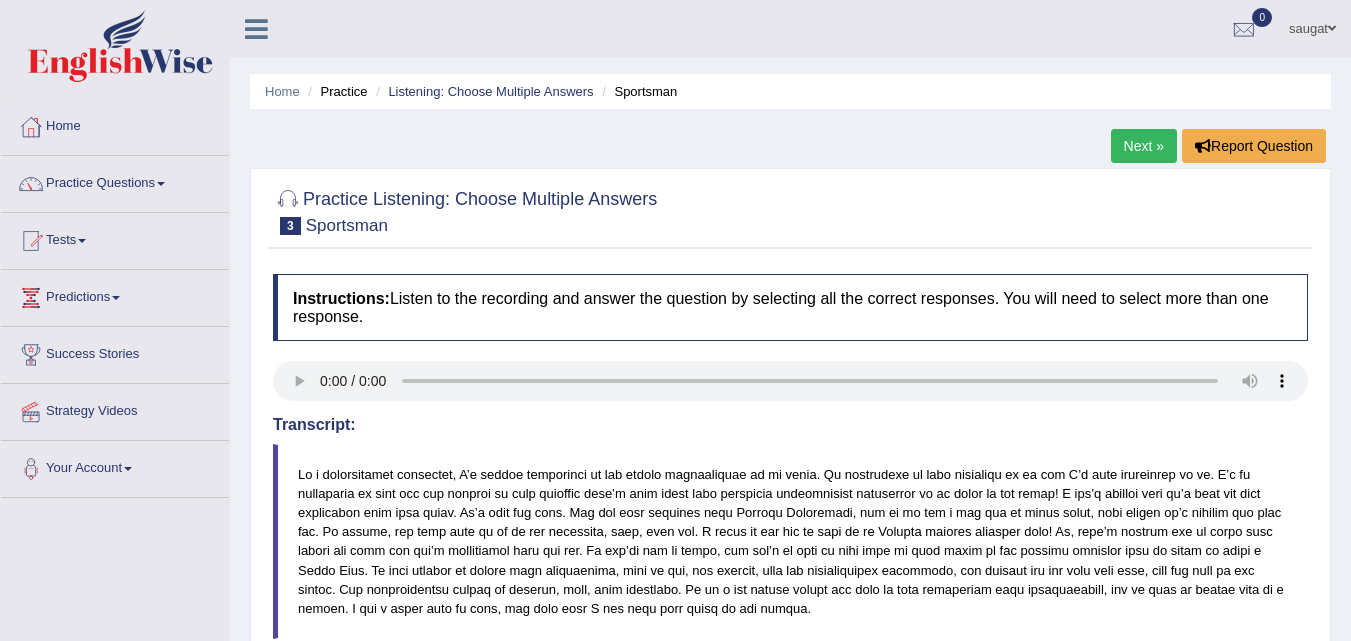 click on "Next »" at bounding box center (1144, 146) 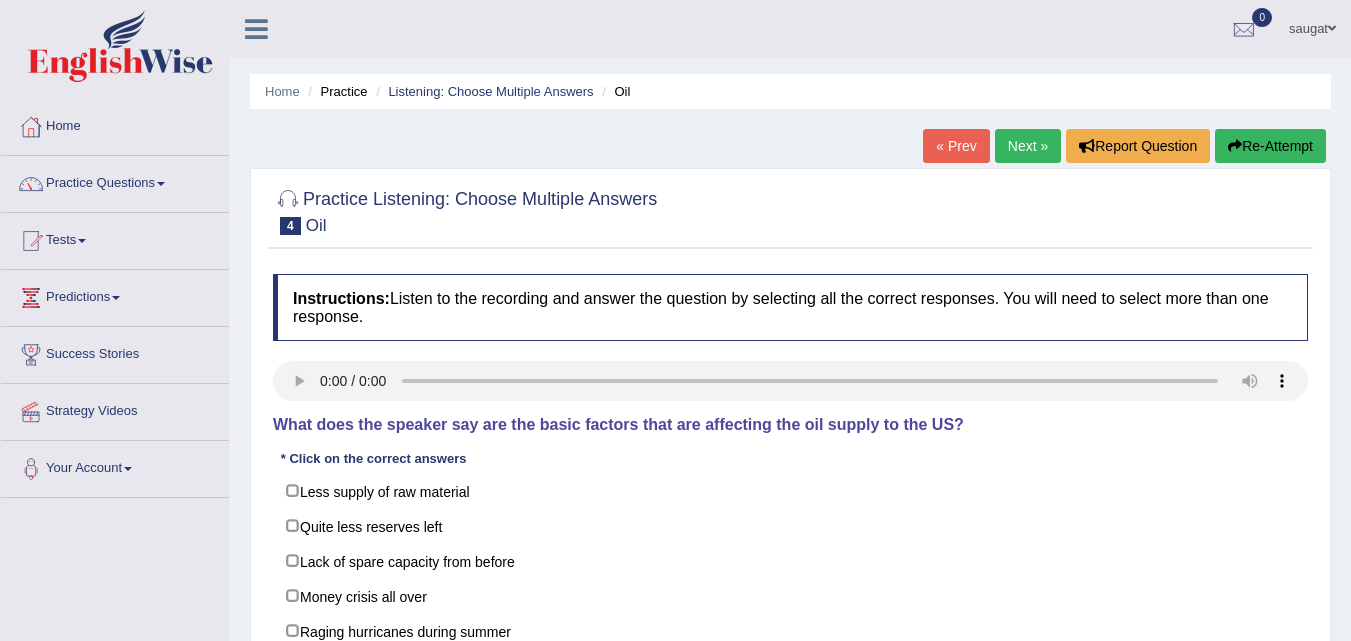 scroll, scrollTop: 0, scrollLeft: 0, axis: both 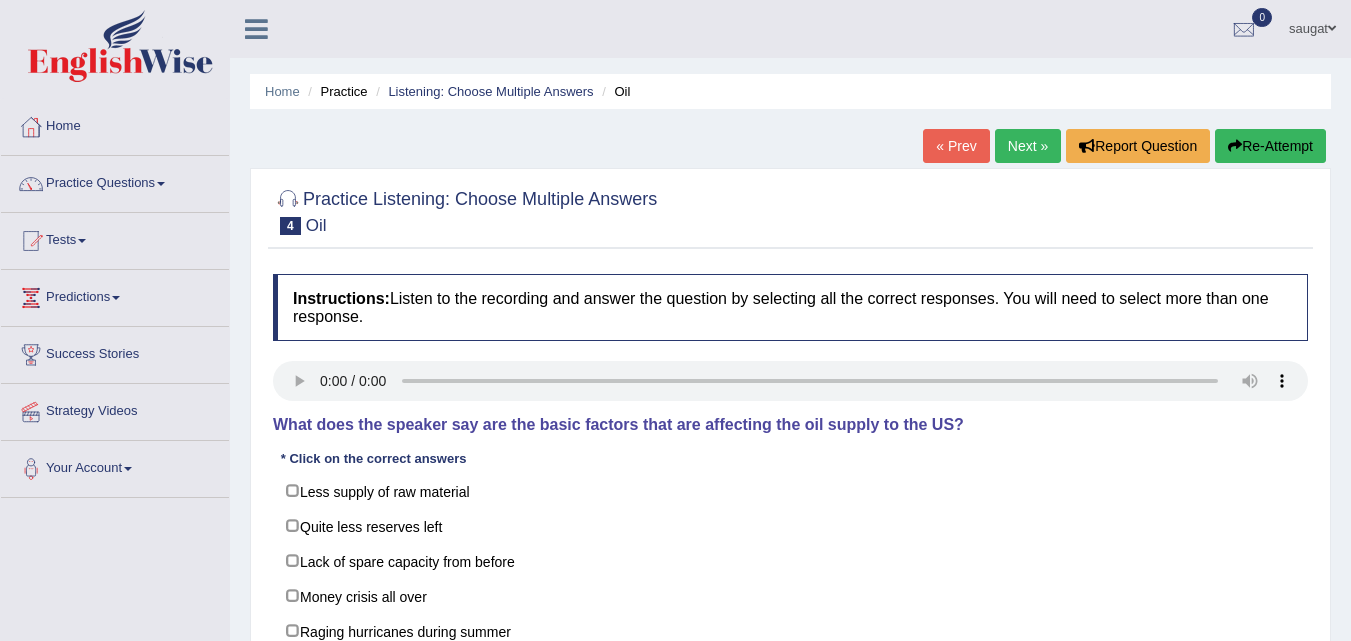 click on "Home
Practice
Listening: Choose Multiple Answers
Oil
« Prev Next »  Report Question  Re-Attempt
Practice Listening: Choose Multiple Answers
4
Oil
Instructions:  Listen to the recording and answer the question by selecting all the correct responses. You will need to select more than one response.
Transcript: What does the speaker say are the basic factors that are affecting the oil supply to the US? * Click on the correct answers  Less supply of raw material  Quite less reserves left  Lack of spare capacity from before  Money crisis all over  Raging hurricanes during summer  Worsening climatic conditions all through the year Result:  Verify" at bounding box center (790, 500) 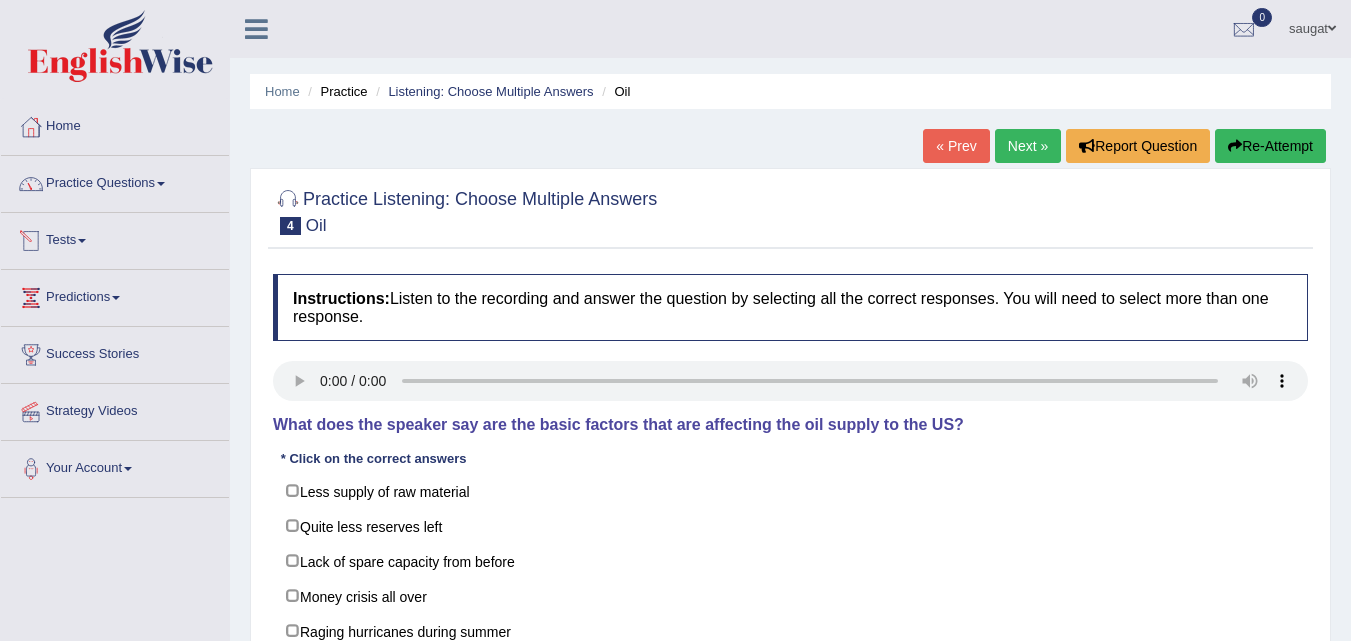 click on "Practice Questions" at bounding box center [115, 181] 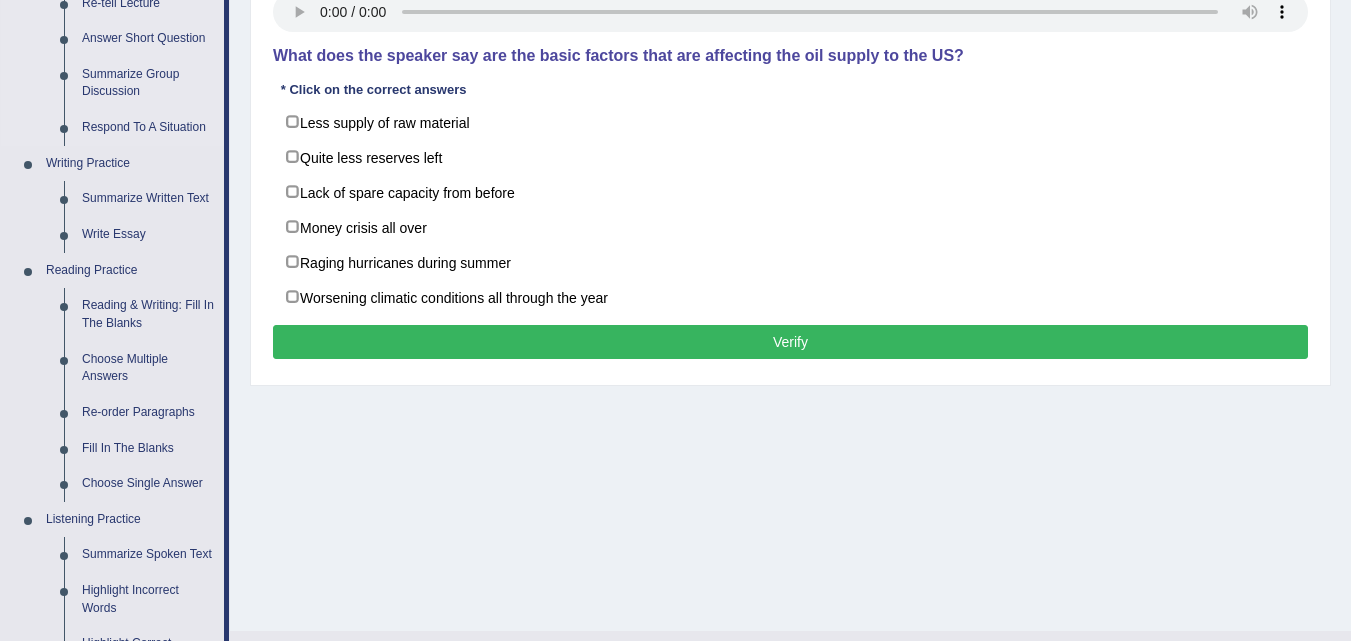 scroll, scrollTop: 400, scrollLeft: 0, axis: vertical 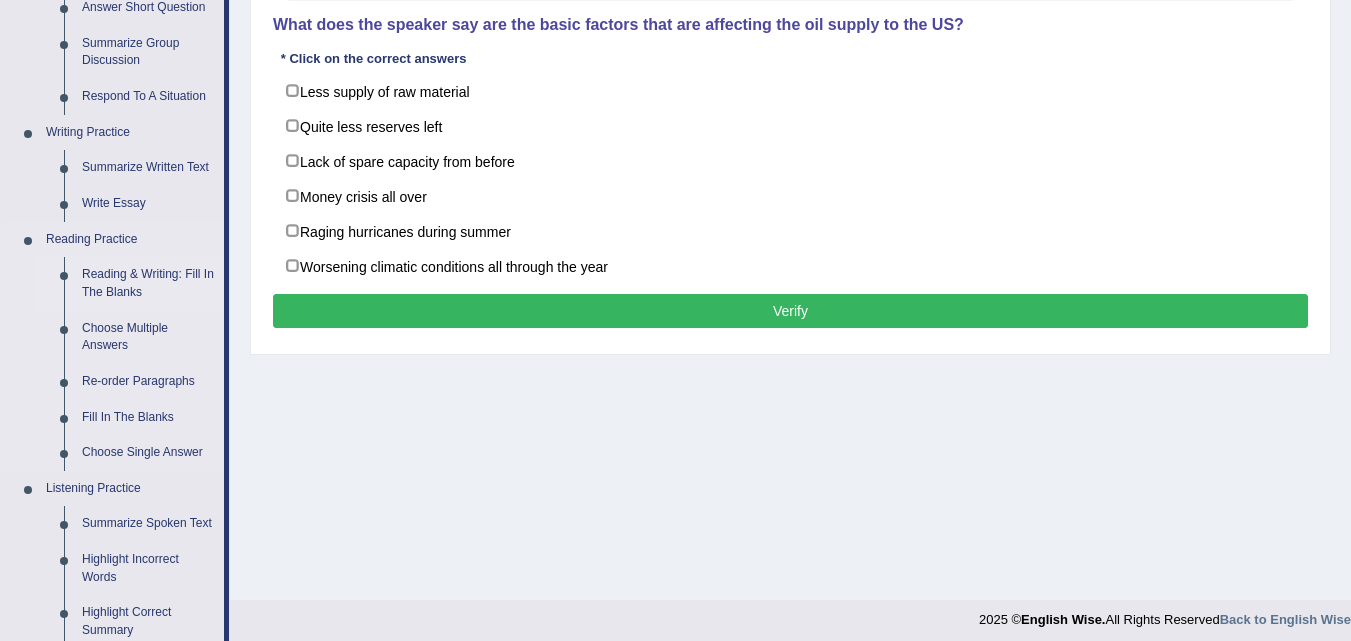 click on "Reading & Writing: Fill In The Blanks" at bounding box center (148, 283) 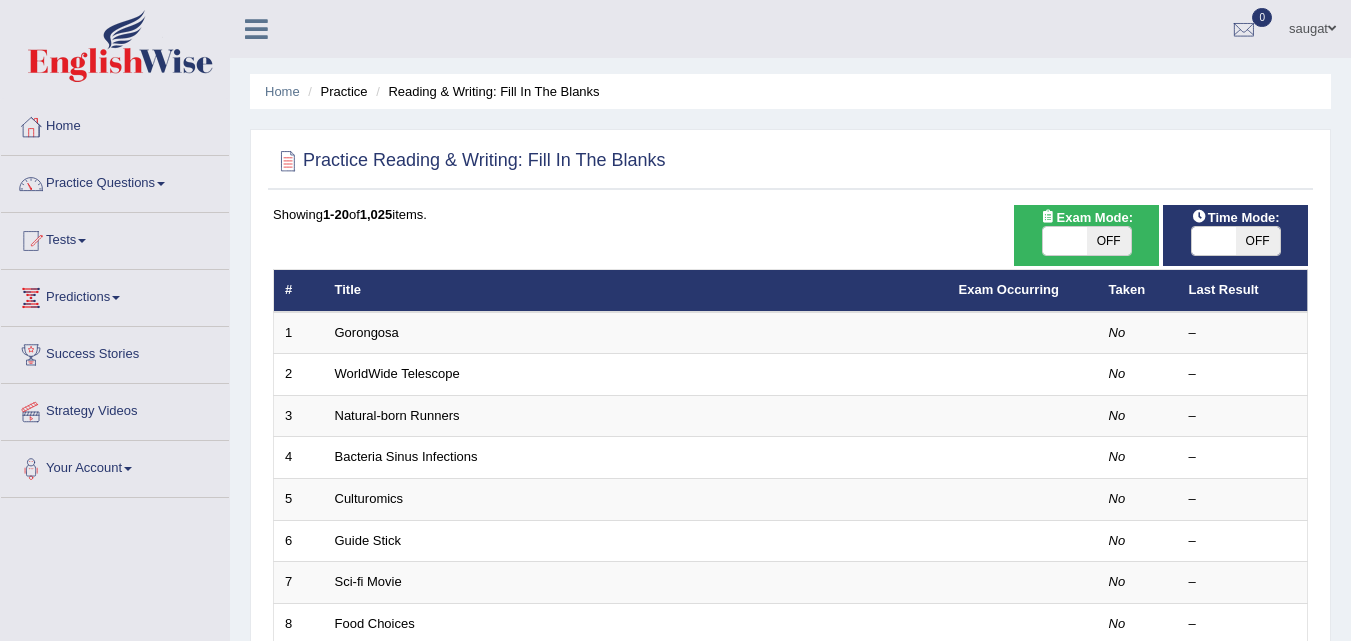 scroll, scrollTop: 0, scrollLeft: 0, axis: both 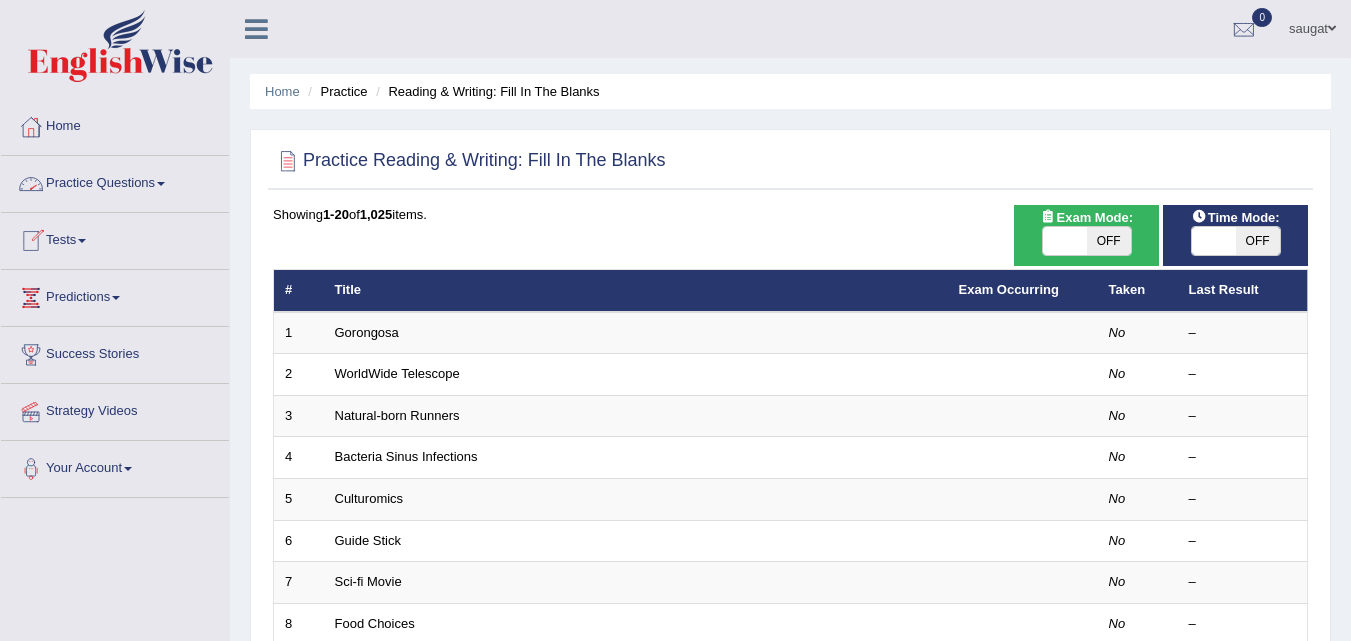 click on "Practice Questions" at bounding box center (115, 181) 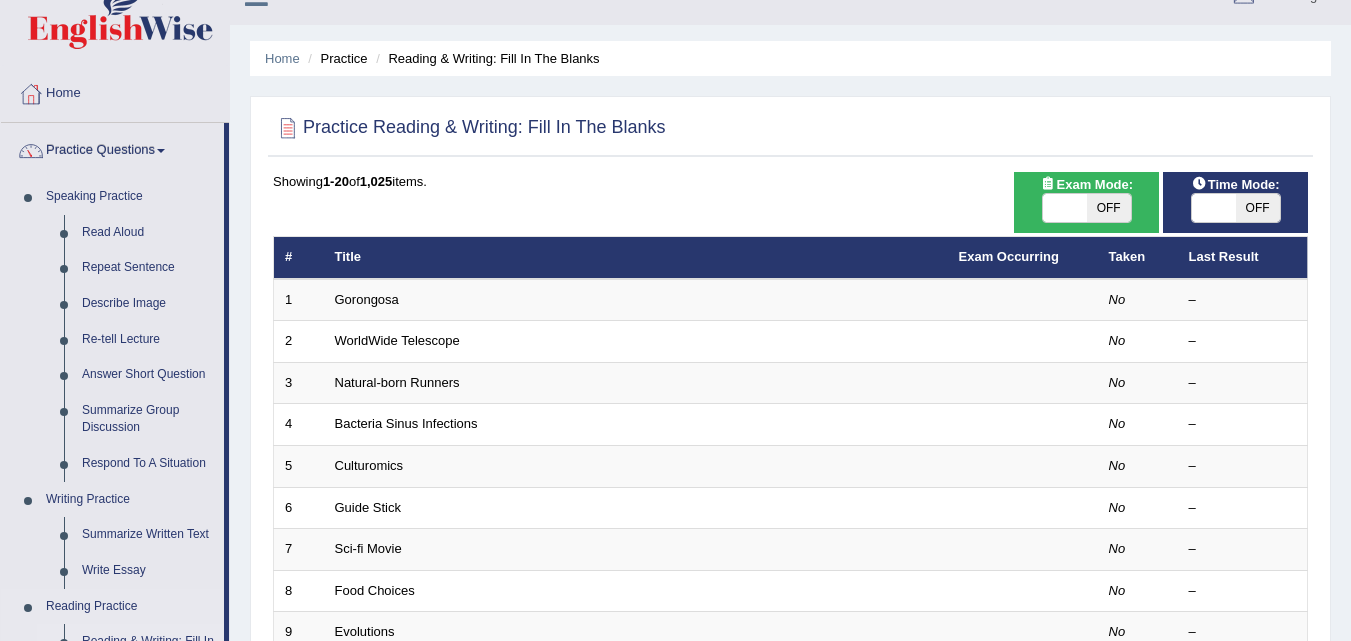 scroll, scrollTop: 0, scrollLeft: 0, axis: both 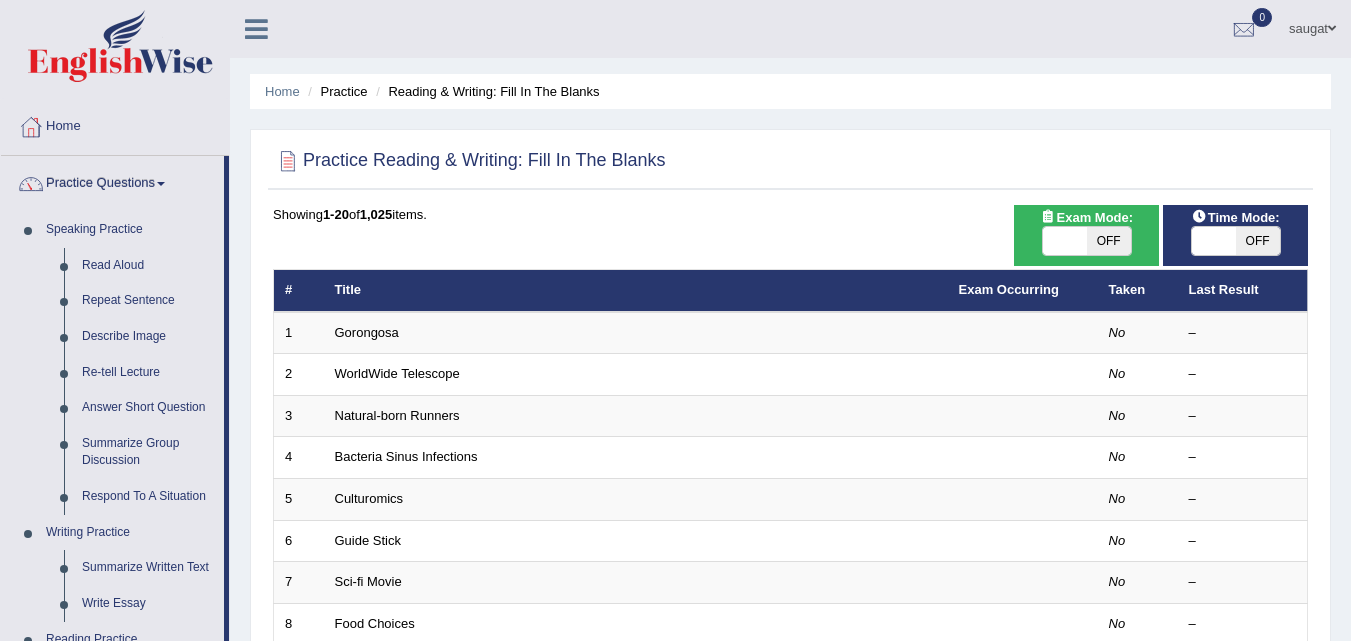 click on "OFF" at bounding box center (1258, 241) 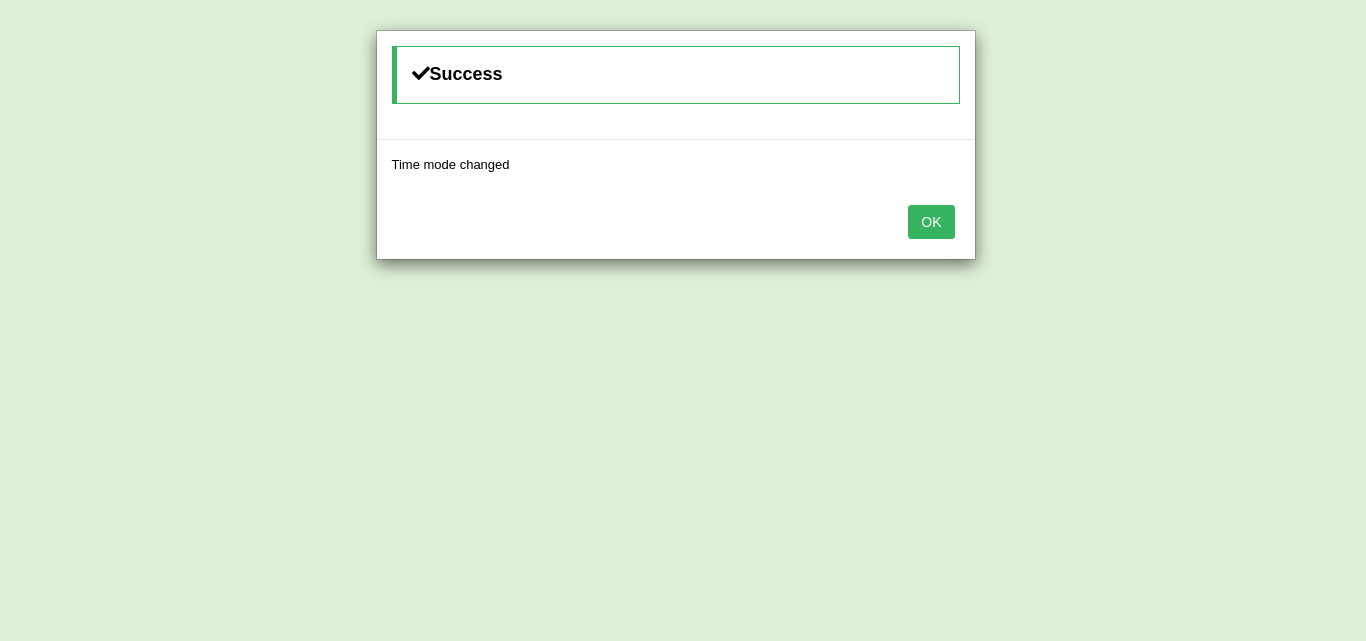 click on "OK" at bounding box center (931, 222) 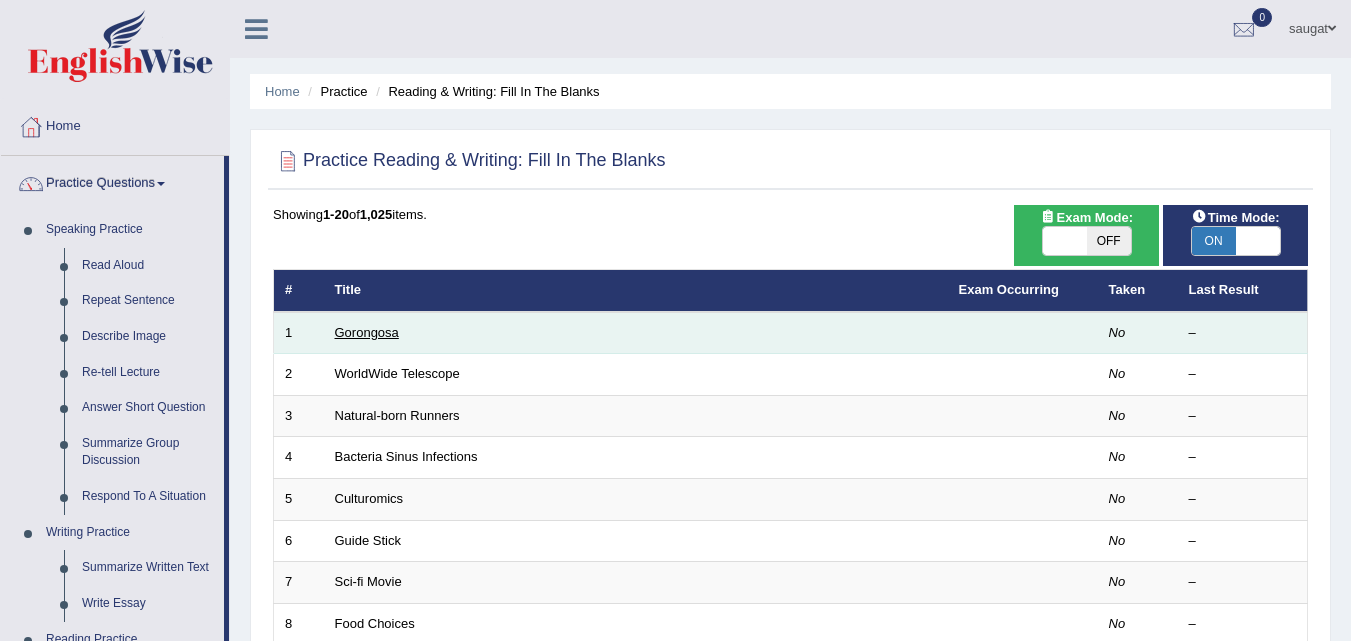 click on "Gorongosa" at bounding box center (367, 332) 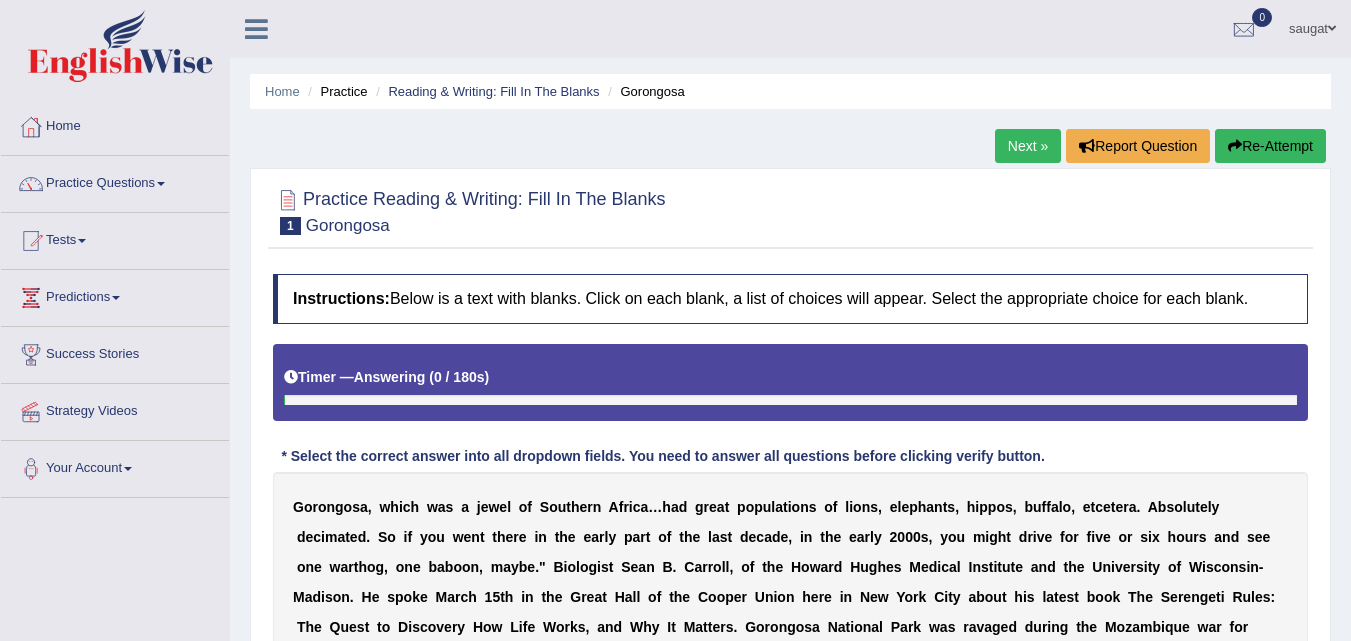 scroll, scrollTop: 0, scrollLeft: 0, axis: both 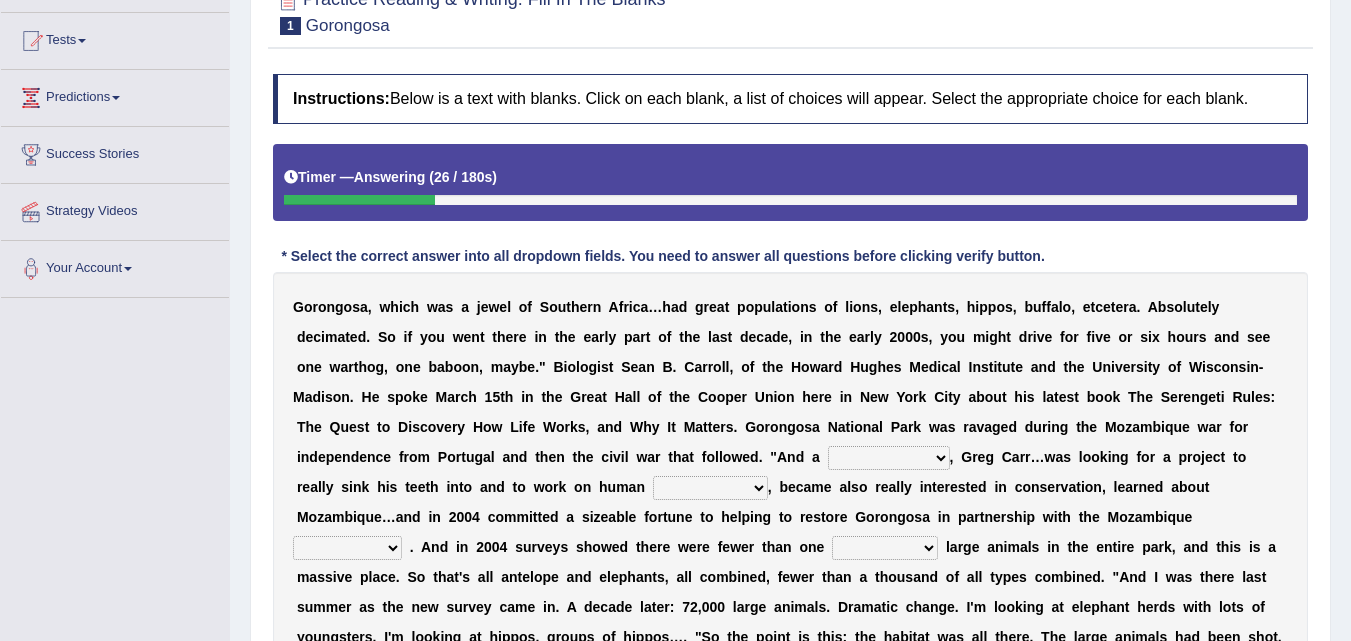 click on "passion solstice ballast philanthropist" at bounding box center (889, 458) 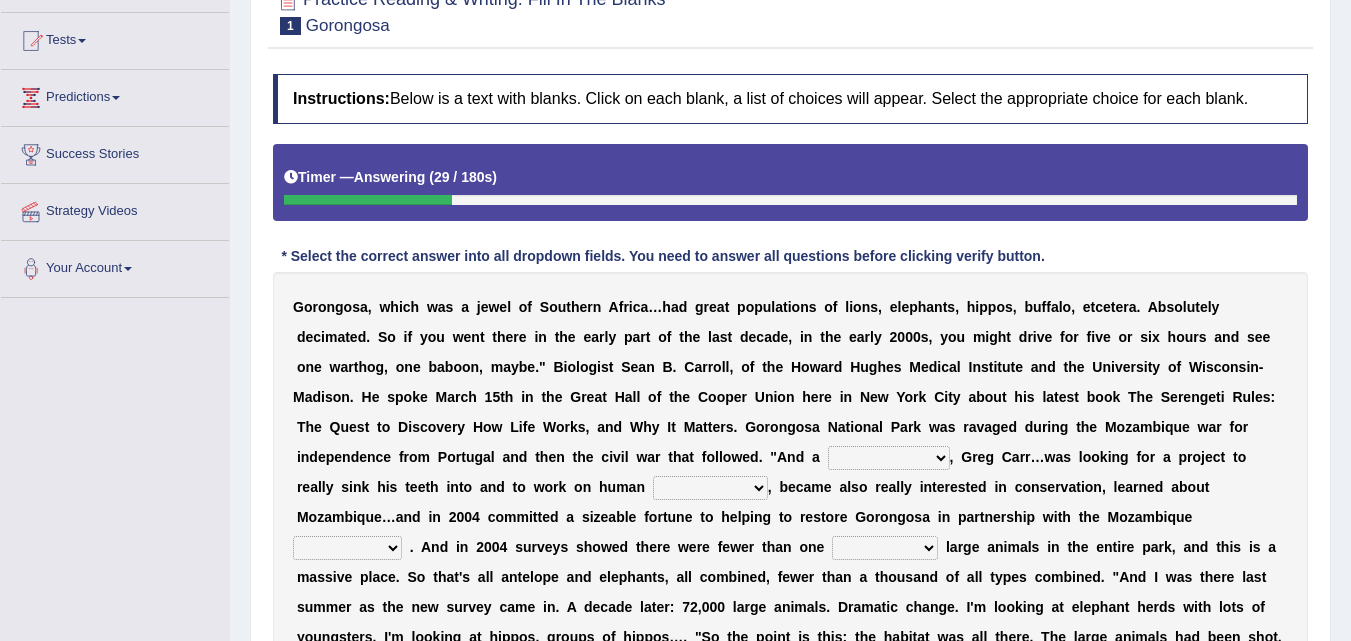 click on "passion solstice ballast philanthropist" at bounding box center [889, 458] 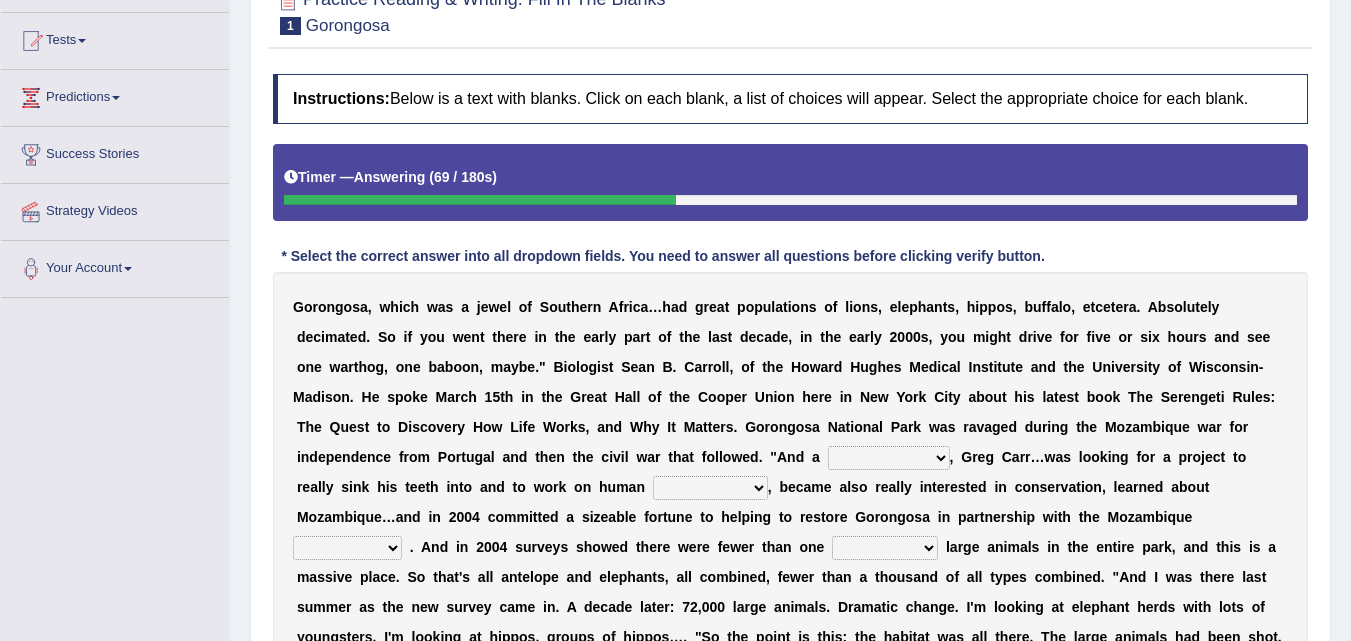 click on "passion solstice ballast philanthropist" at bounding box center (889, 458) 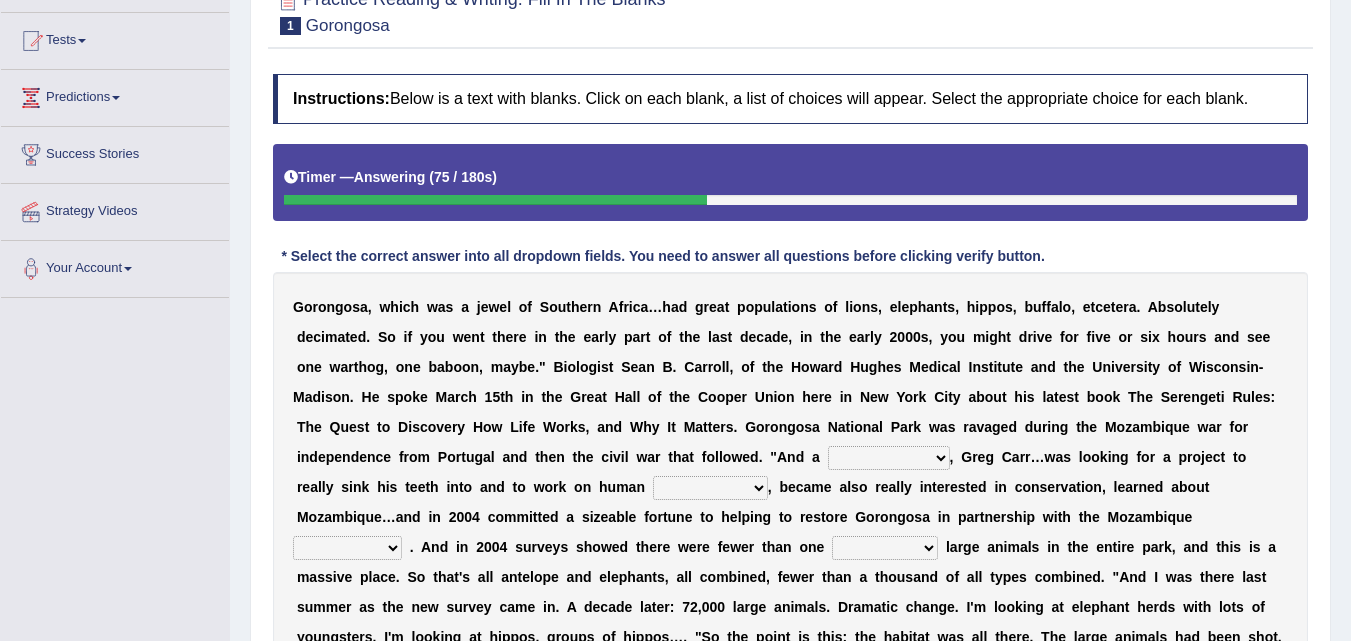 select on "passion" 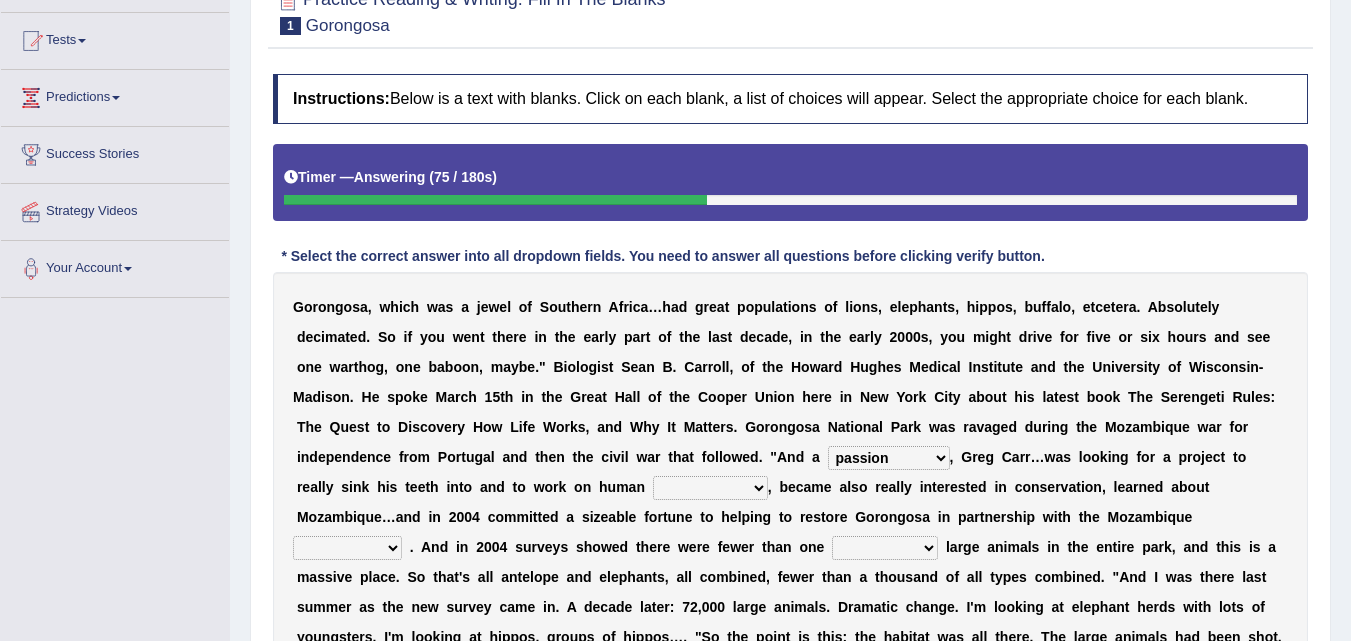 click on "passion solstice ballast philanthropist" at bounding box center [889, 458] 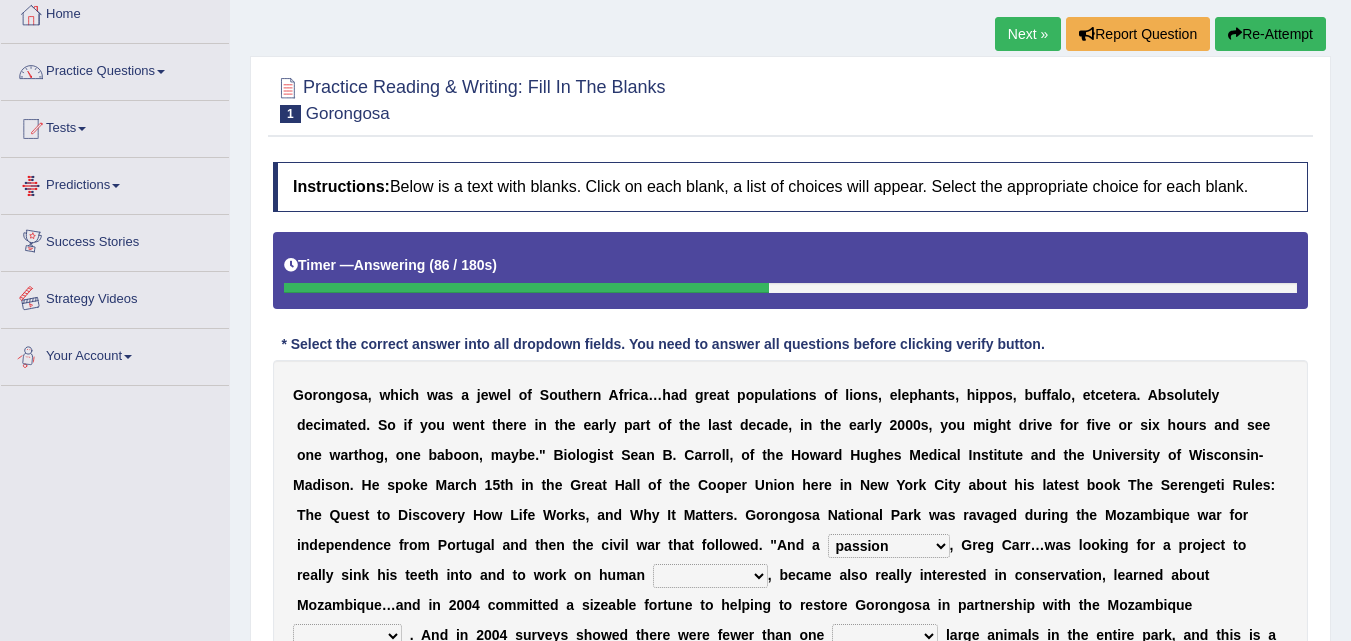 scroll, scrollTop: 0, scrollLeft: 0, axis: both 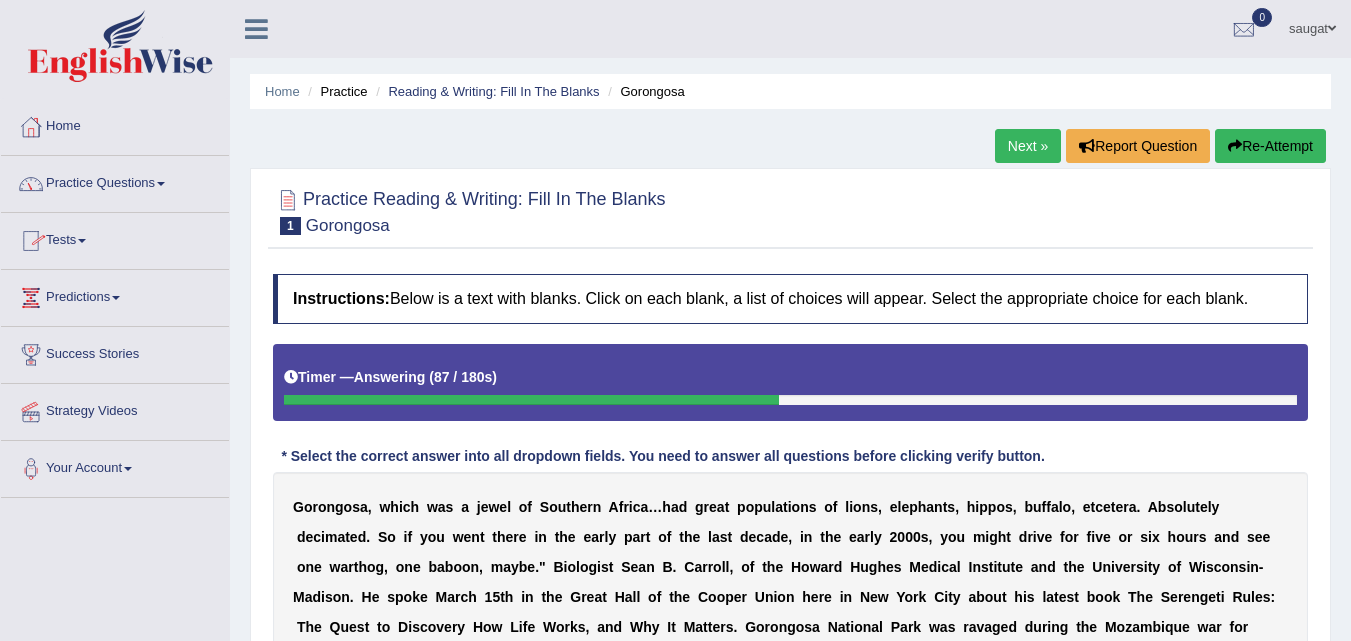 click on "Practice Questions" at bounding box center [115, 181] 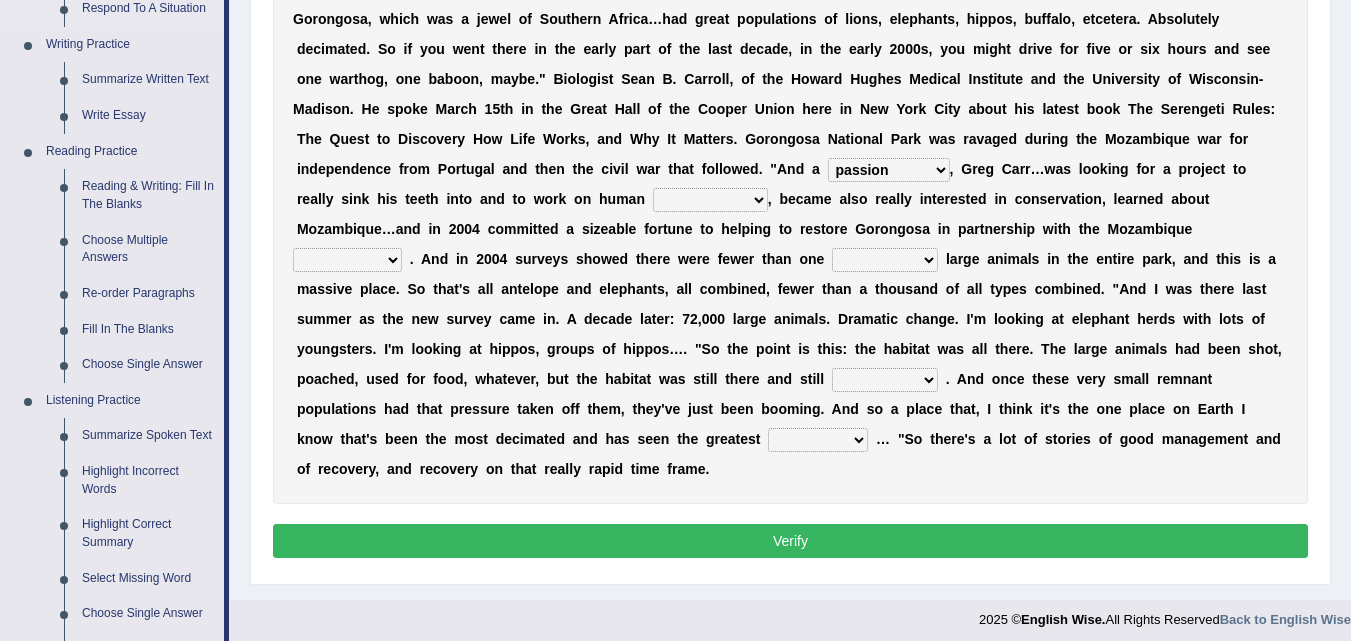 scroll, scrollTop: 500, scrollLeft: 0, axis: vertical 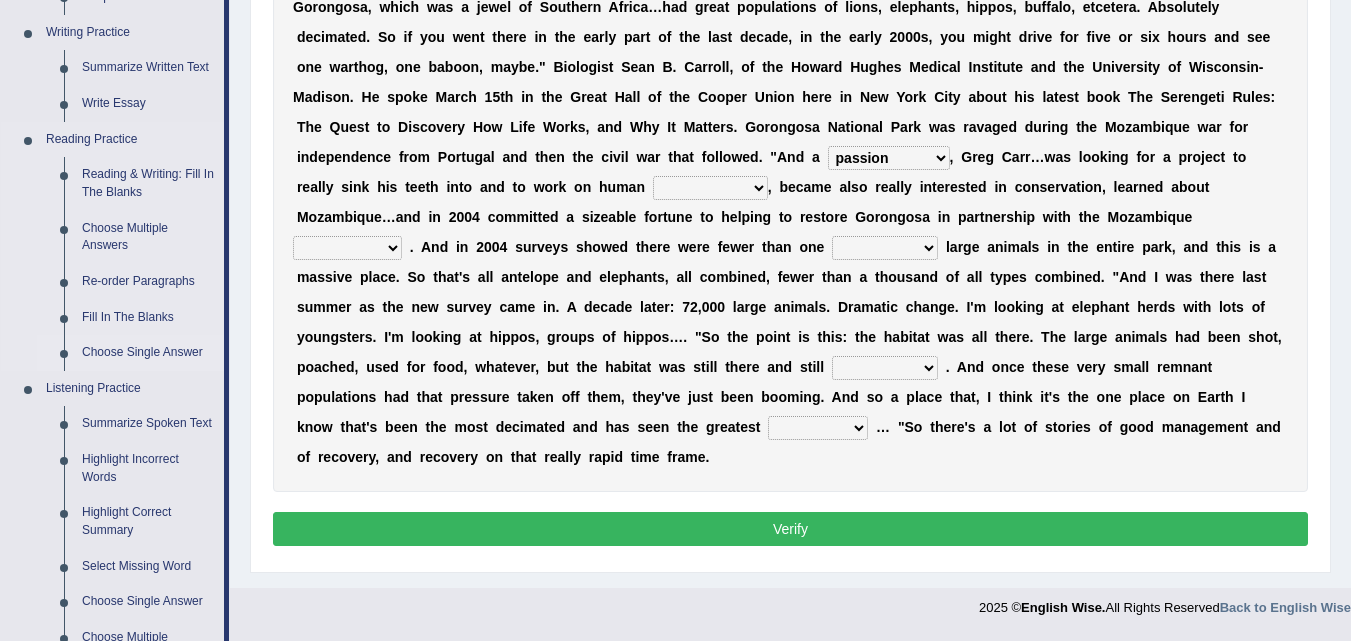 click on "Choose Single Answer" at bounding box center (148, 353) 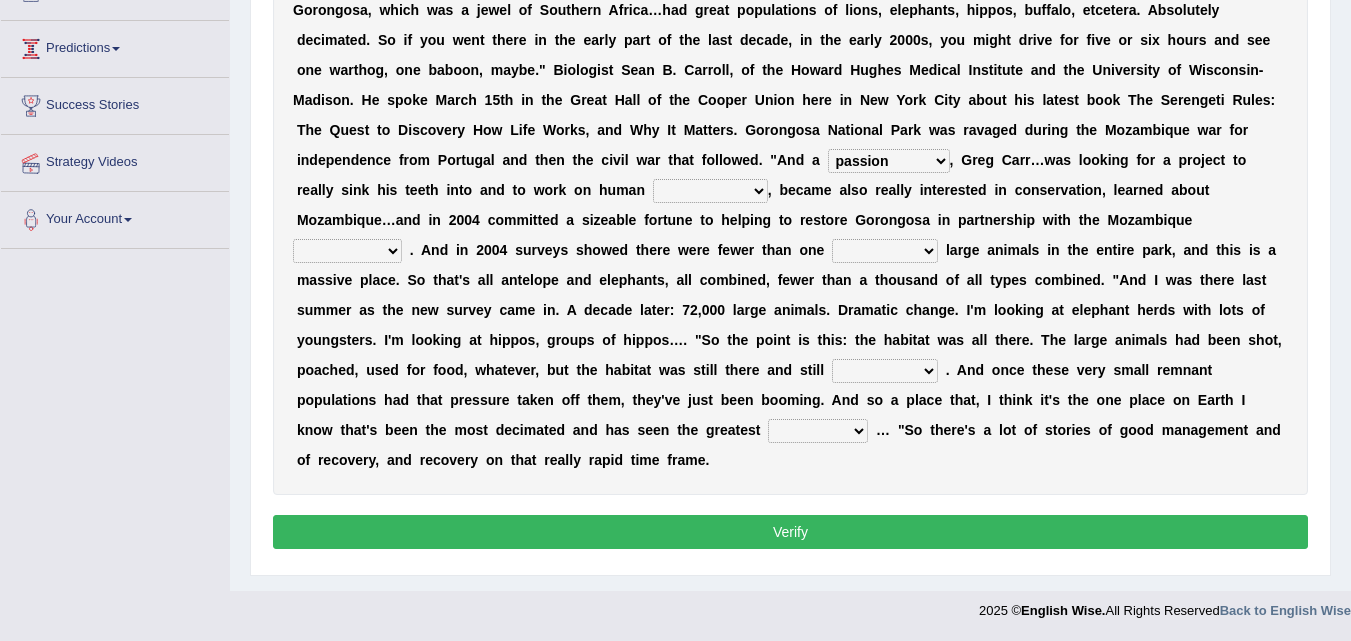scroll, scrollTop: 391, scrollLeft: 0, axis: vertical 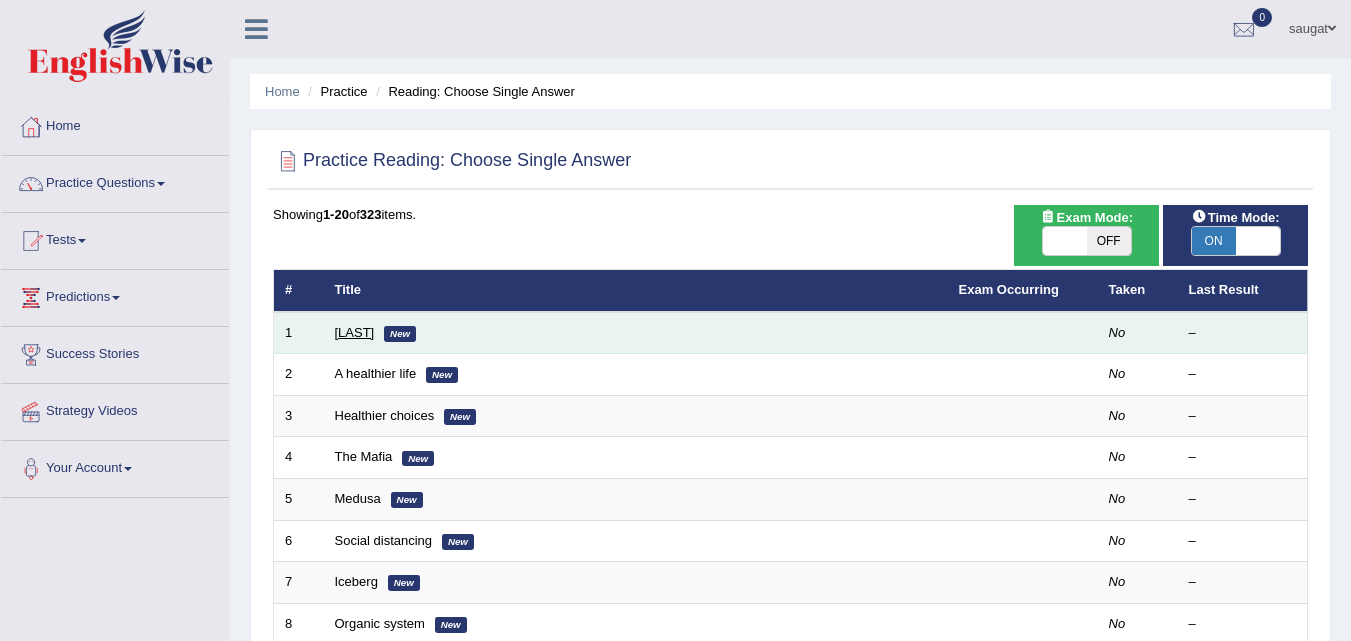 click on "Clark" at bounding box center (355, 332) 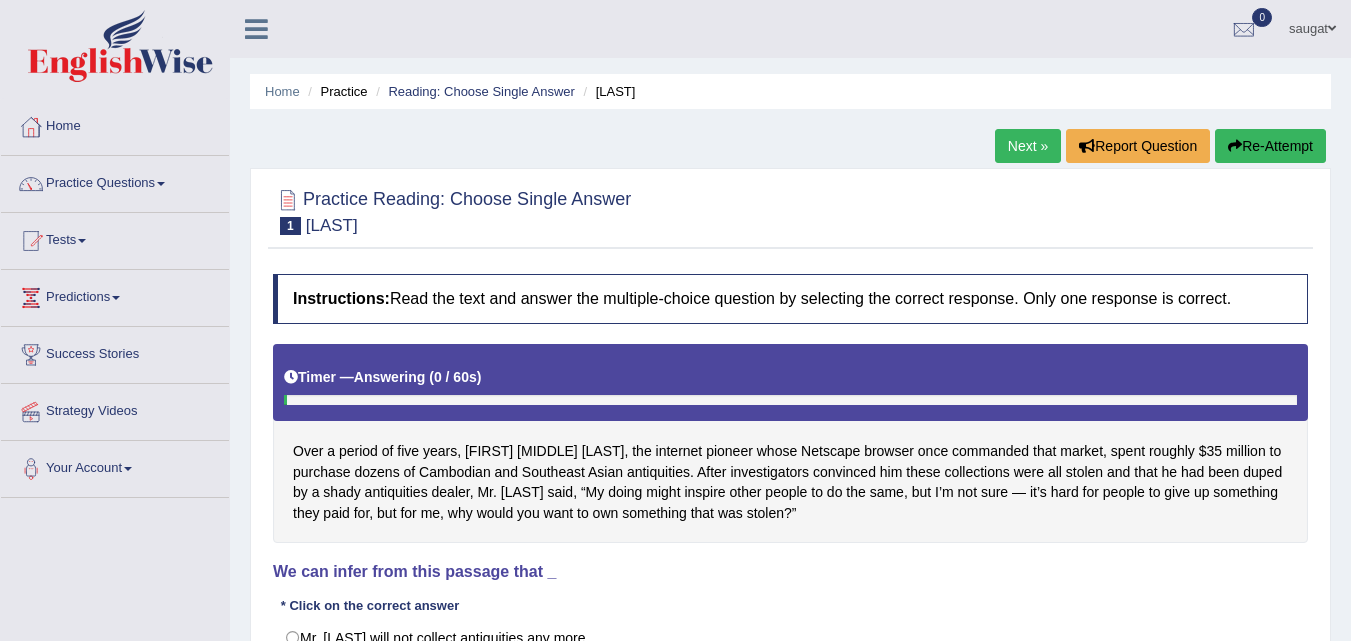 scroll, scrollTop: 0, scrollLeft: 0, axis: both 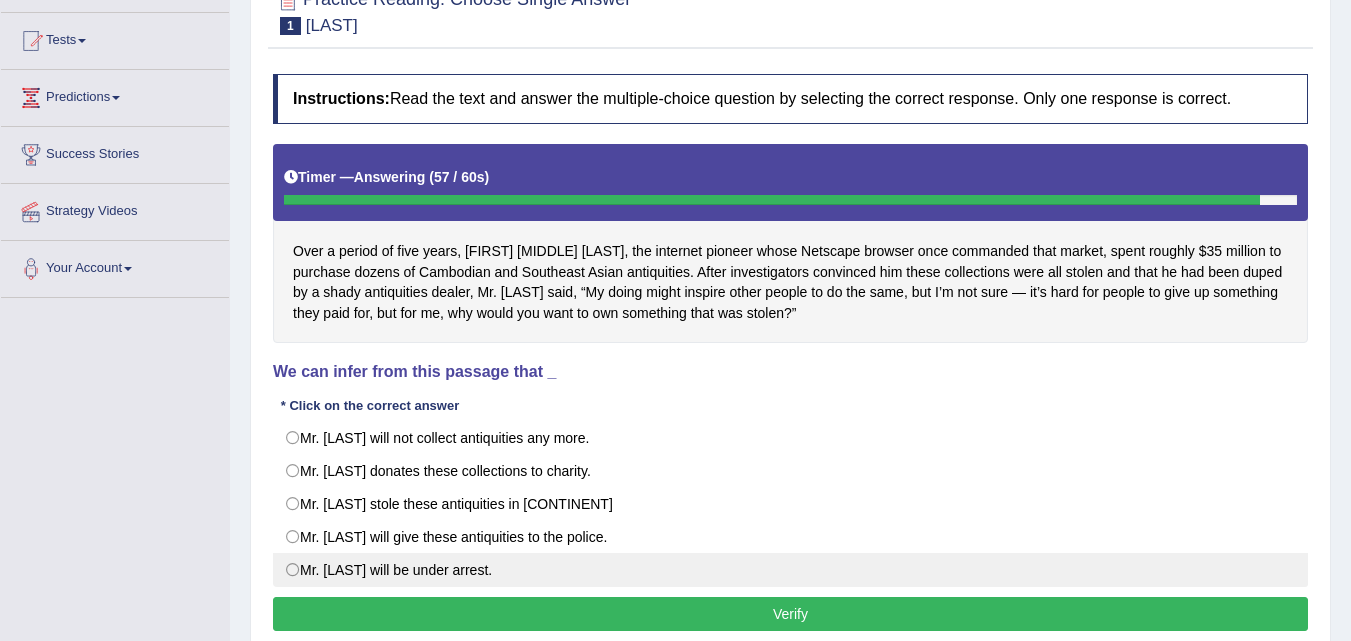 click on "Mr. [LAST] will be under arrest." at bounding box center [790, 570] 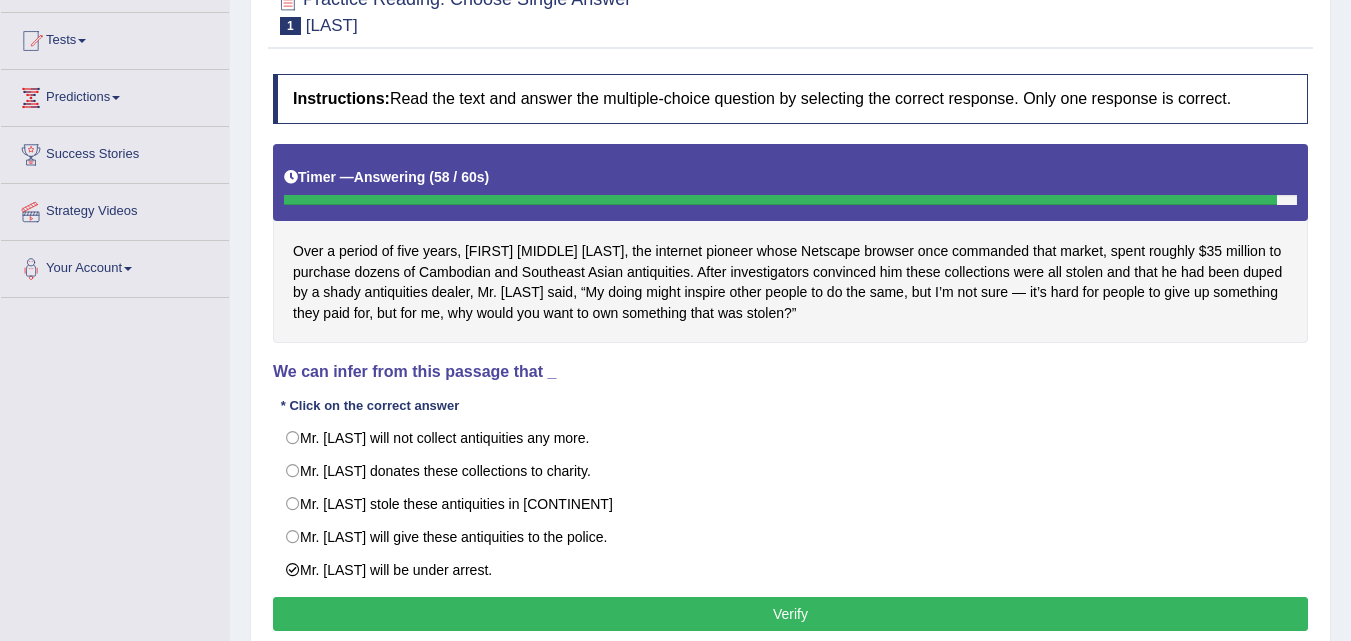 click on "Verify" at bounding box center (790, 614) 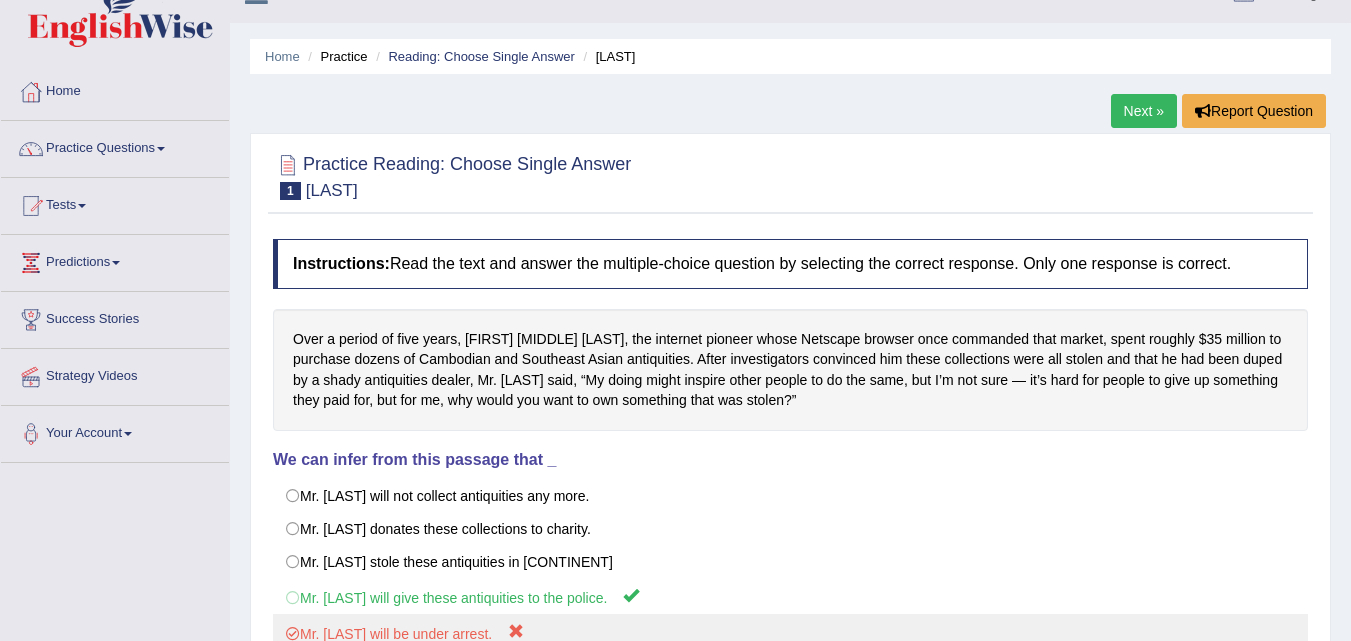 scroll, scrollTop: 0, scrollLeft: 0, axis: both 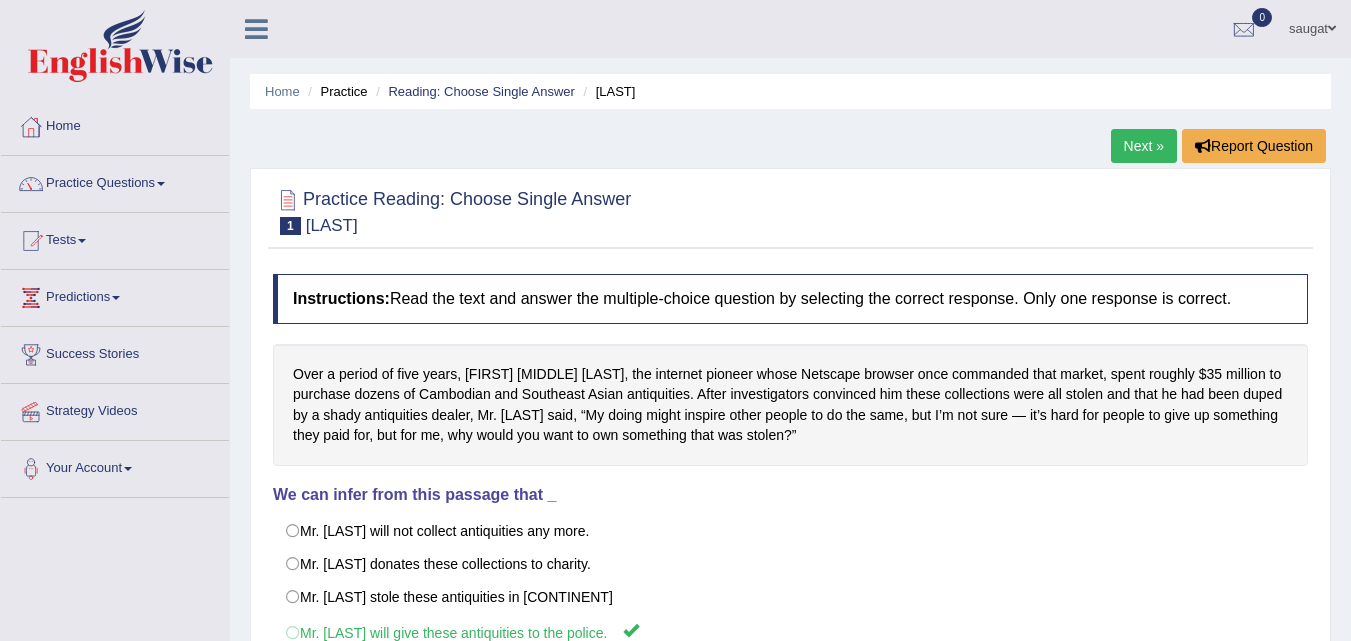 click on "Next »" at bounding box center (1144, 146) 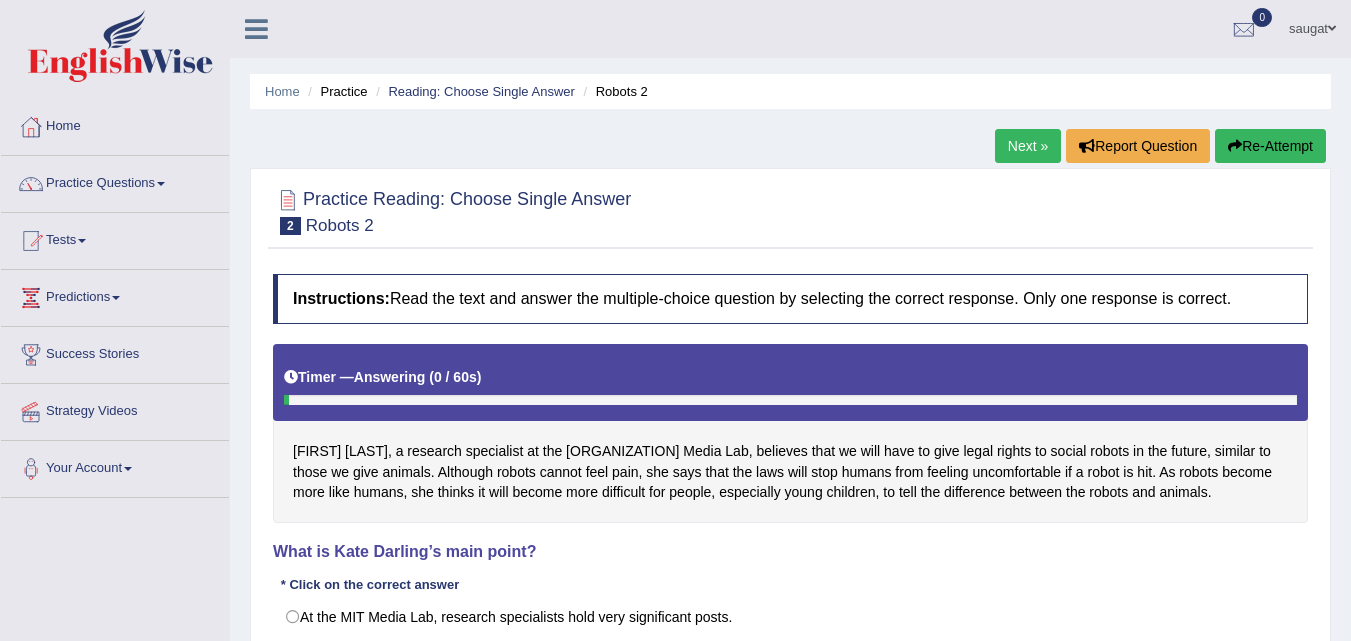 scroll, scrollTop: 0, scrollLeft: 0, axis: both 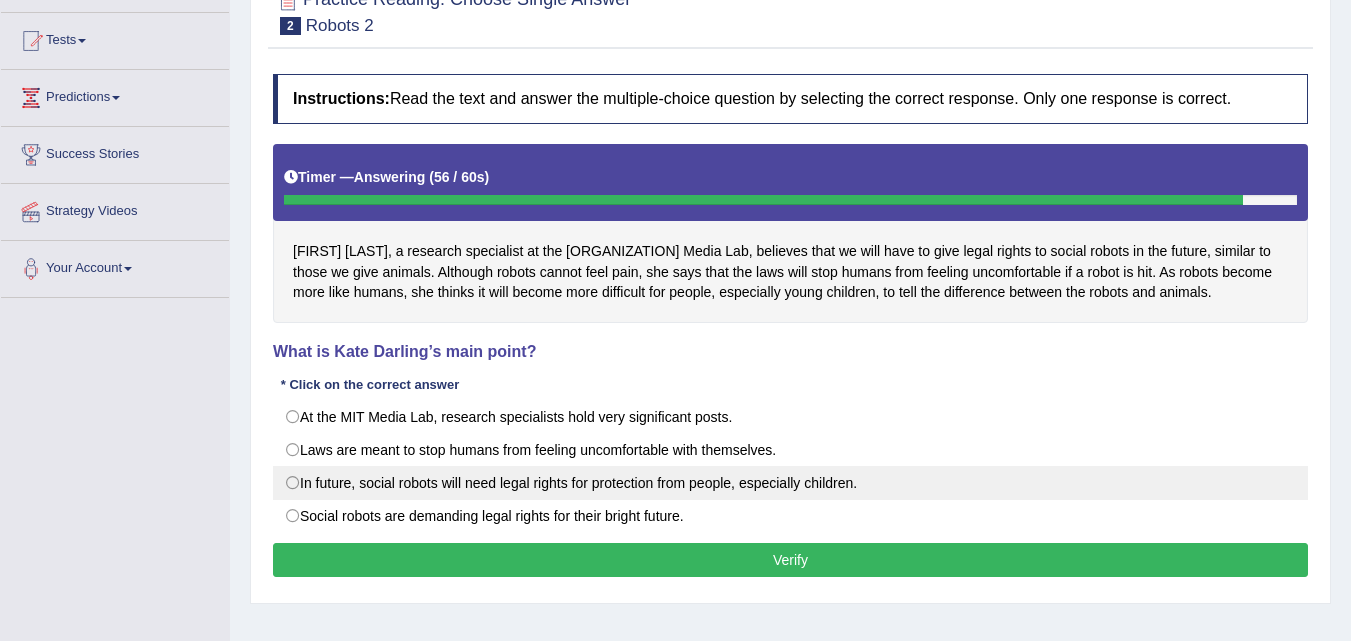 click on "In future, social robots will need legal rights for protection from people, especially children." at bounding box center (790, 483) 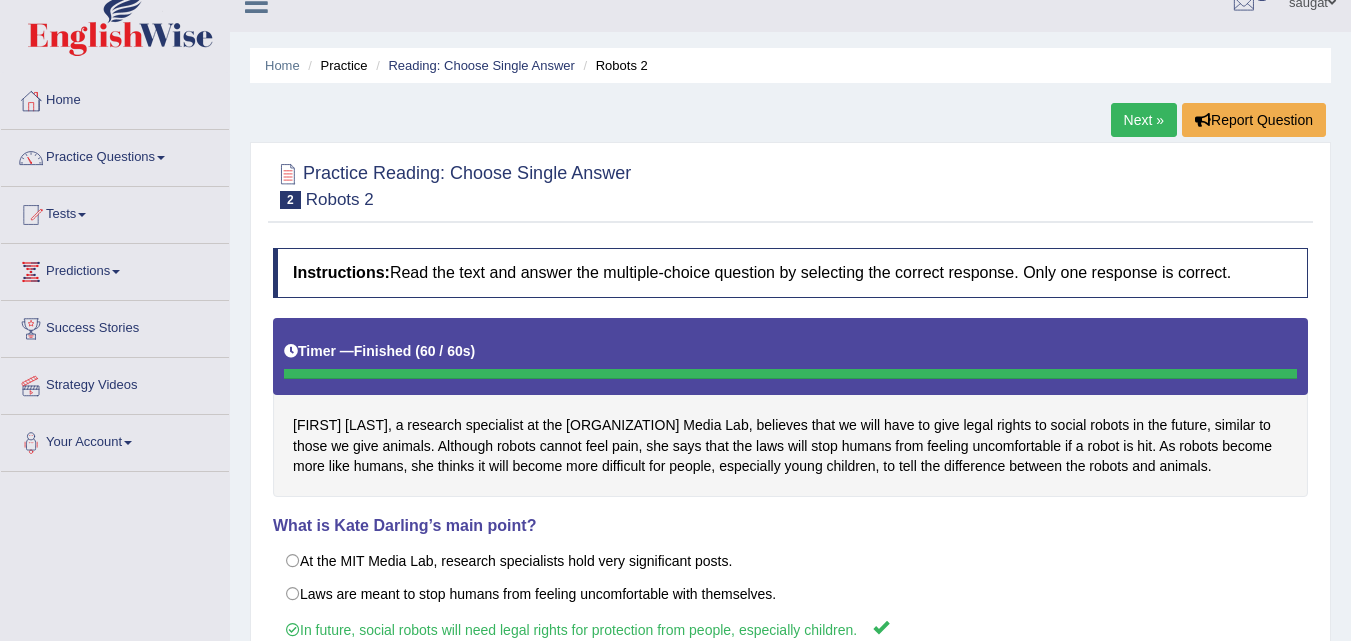 scroll, scrollTop: 0, scrollLeft: 0, axis: both 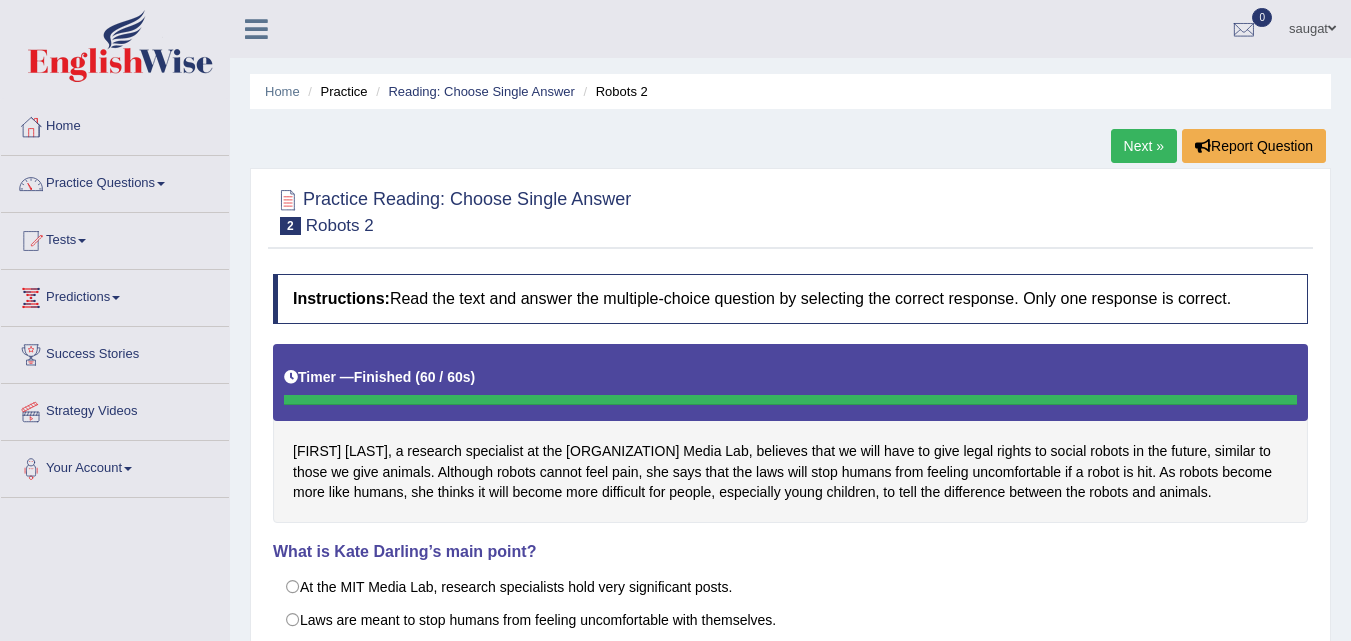 click on "Next »" at bounding box center (1144, 146) 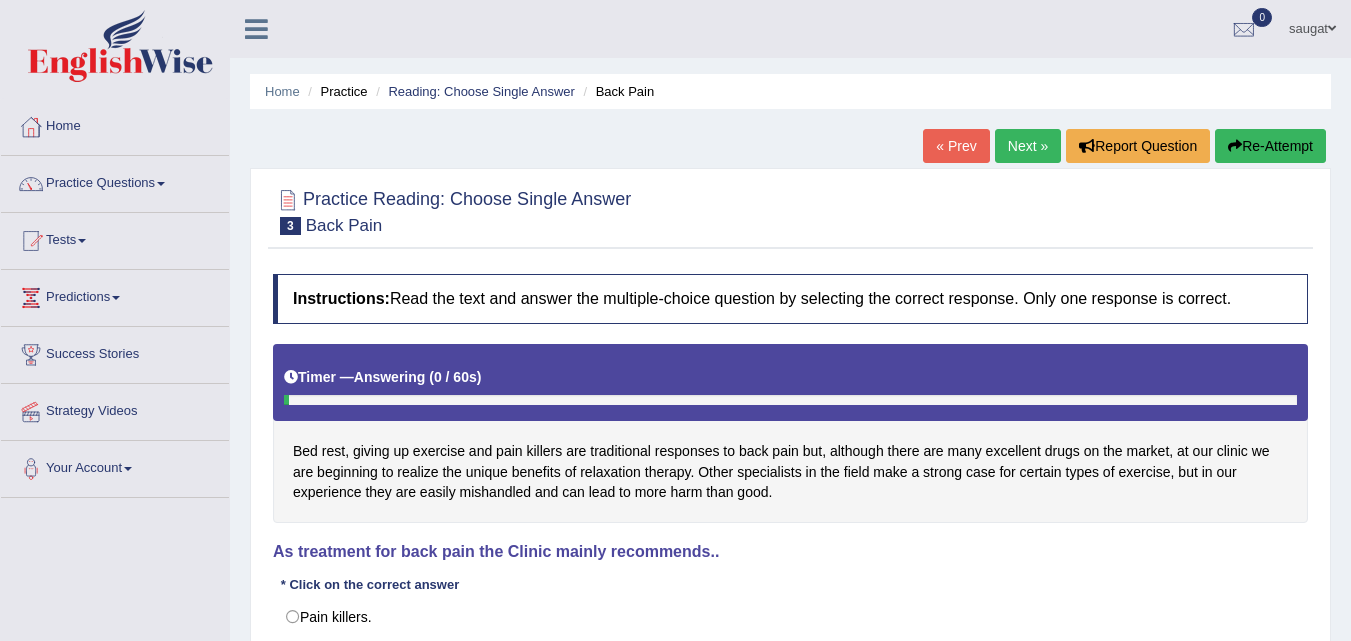 scroll, scrollTop: 0, scrollLeft: 0, axis: both 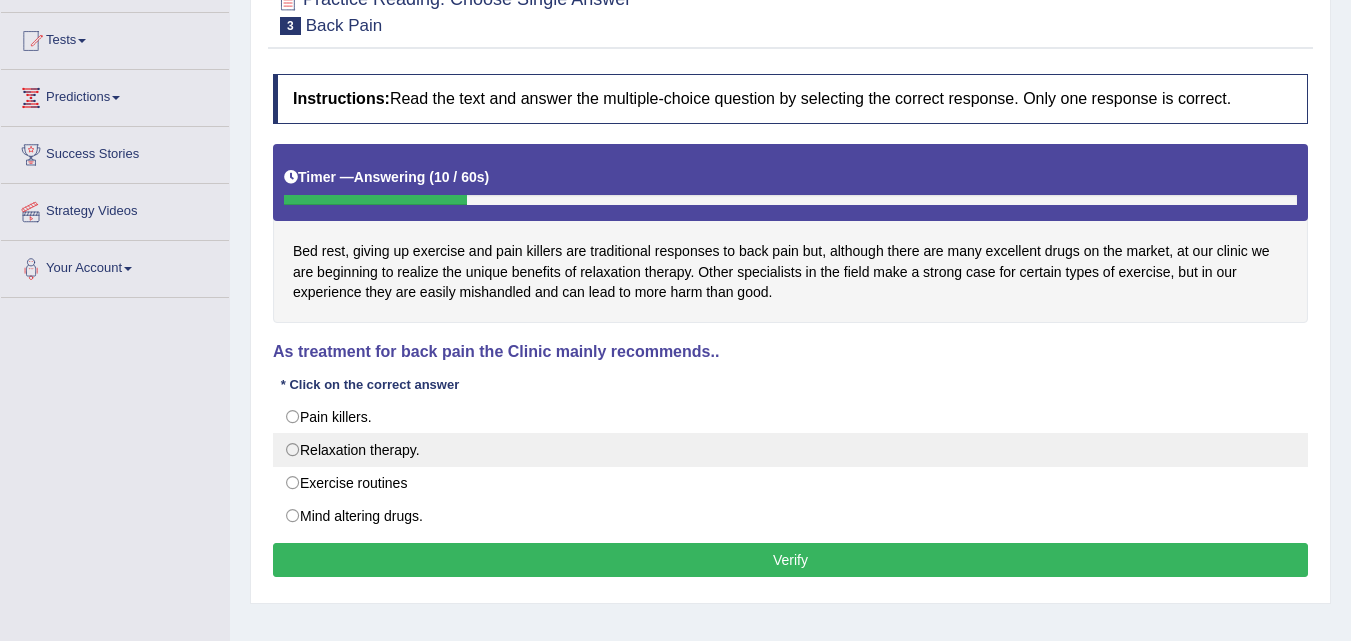 click on "Relaxation therapy." at bounding box center [790, 450] 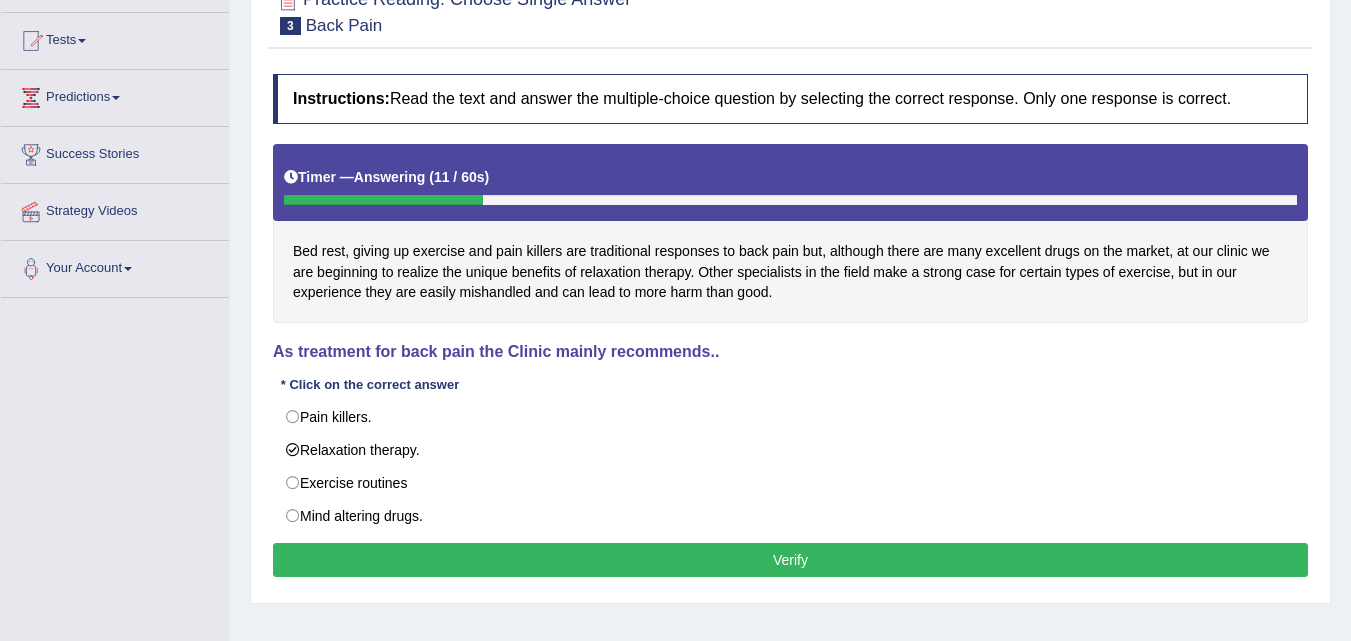 click on "Verify" at bounding box center (790, 560) 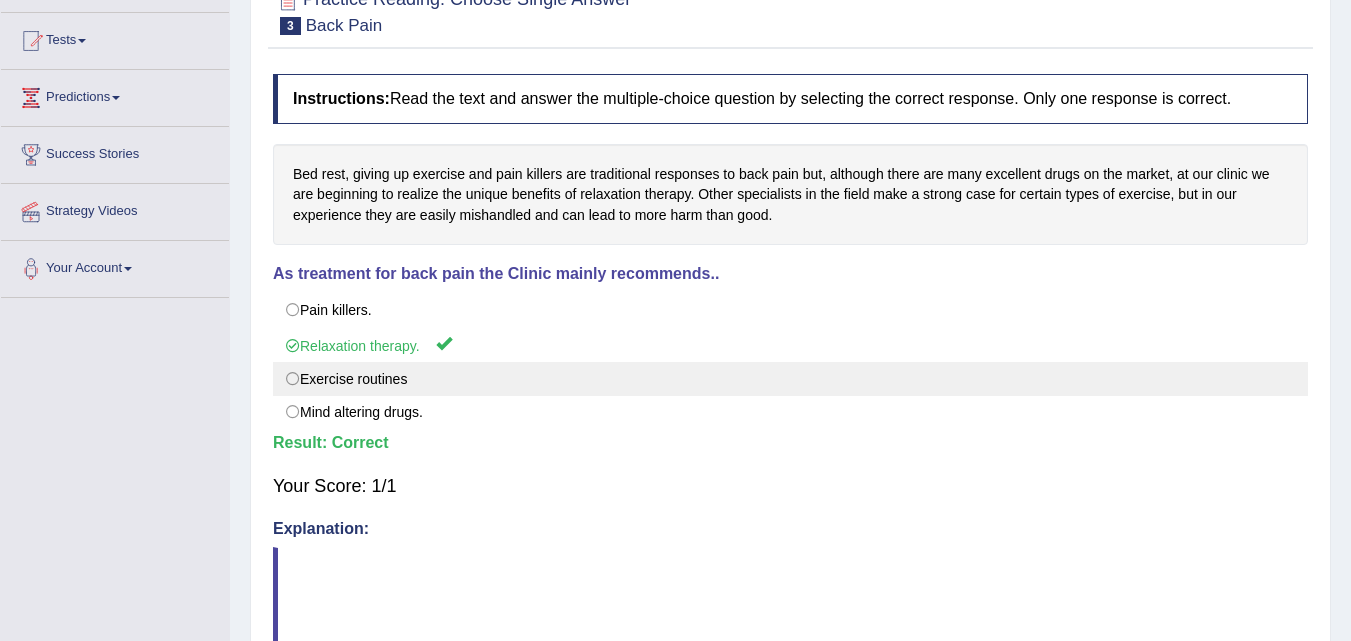 scroll, scrollTop: 0, scrollLeft: 0, axis: both 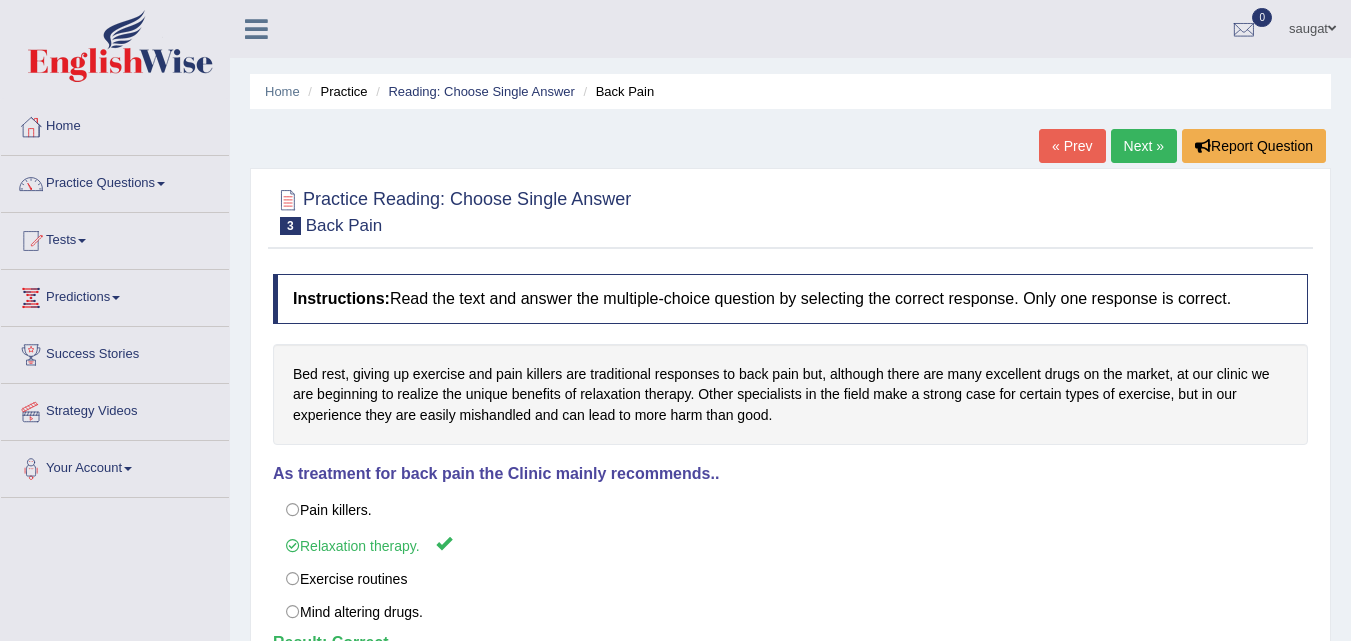 click on "Next »" at bounding box center (1144, 146) 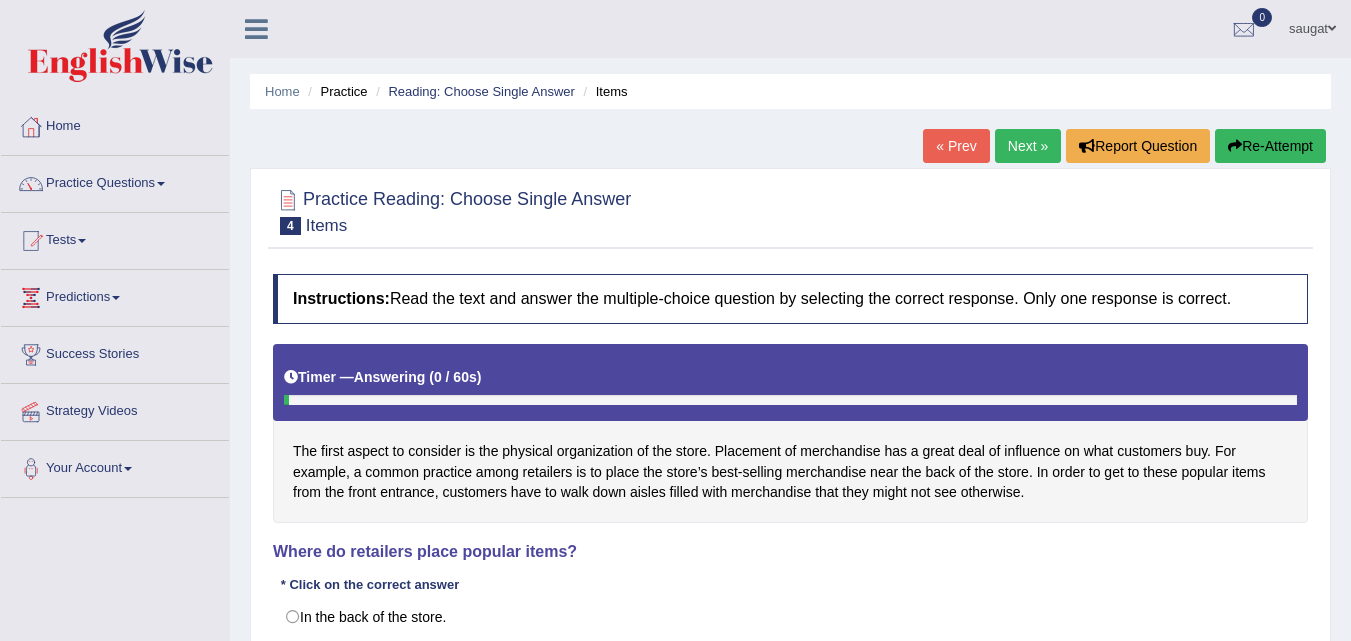 scroll, scrollTop: 0, scrollLeft: 0, axis: both 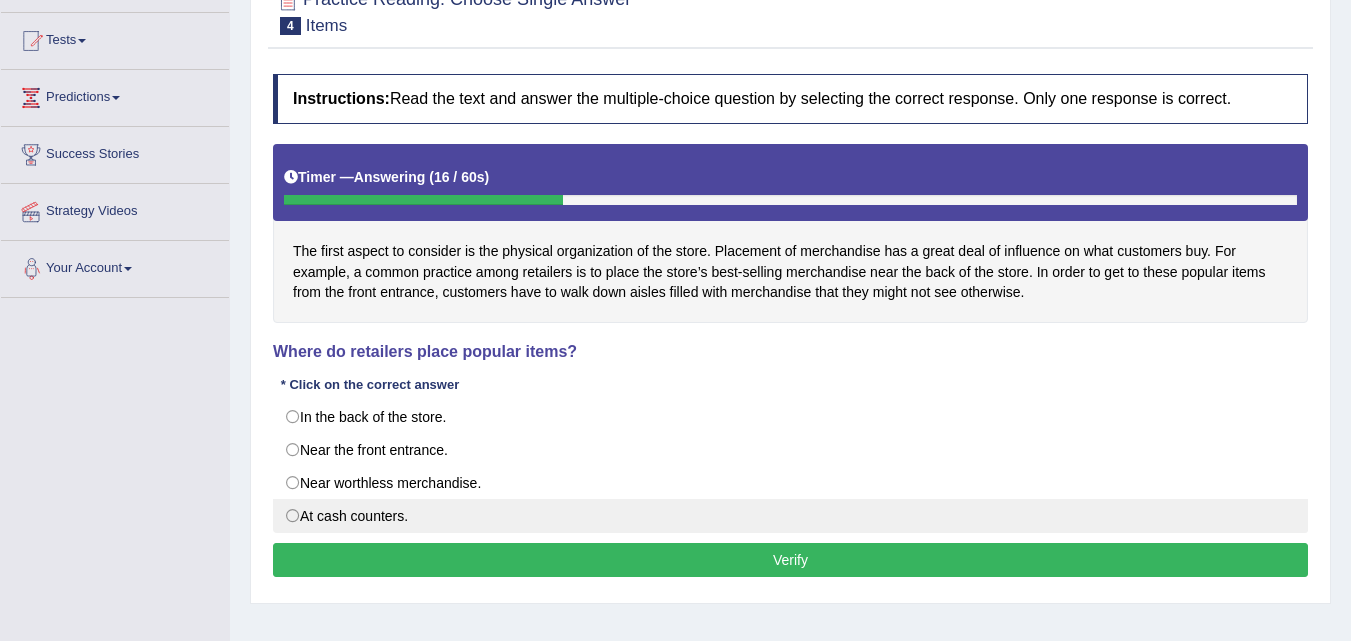 click on "At cash counters." at bounding box center [790, 516] 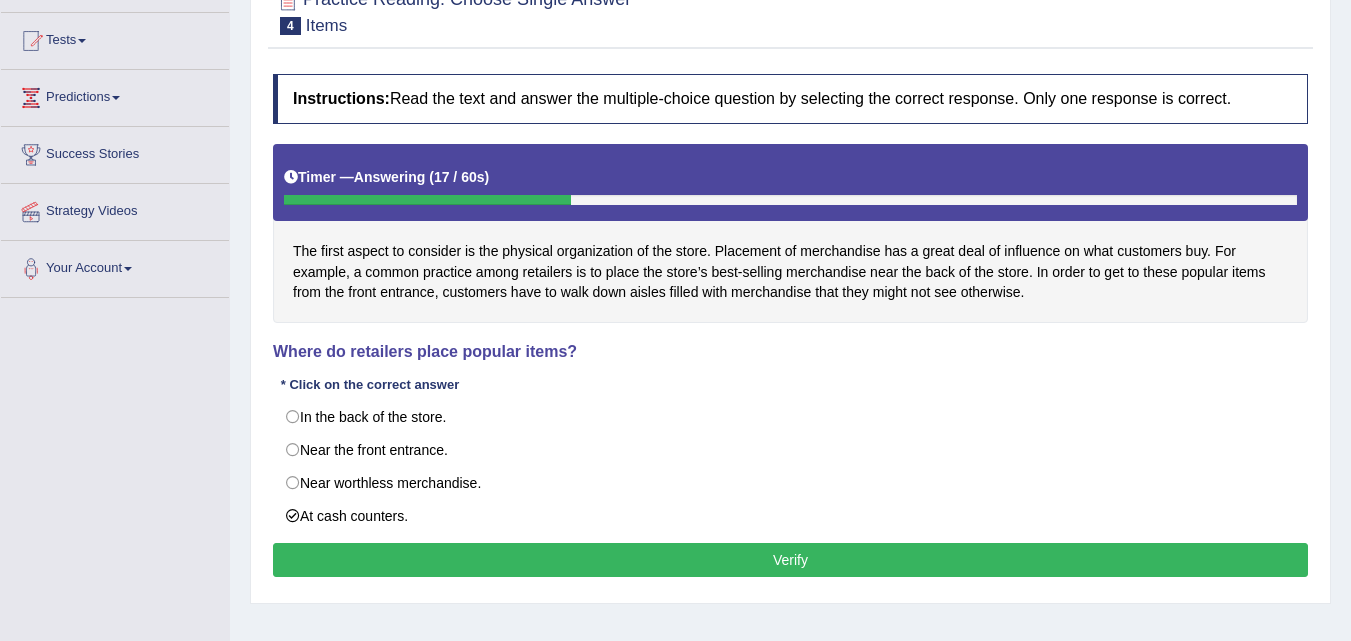 click on "Verify" at bounding box center [790, 560] 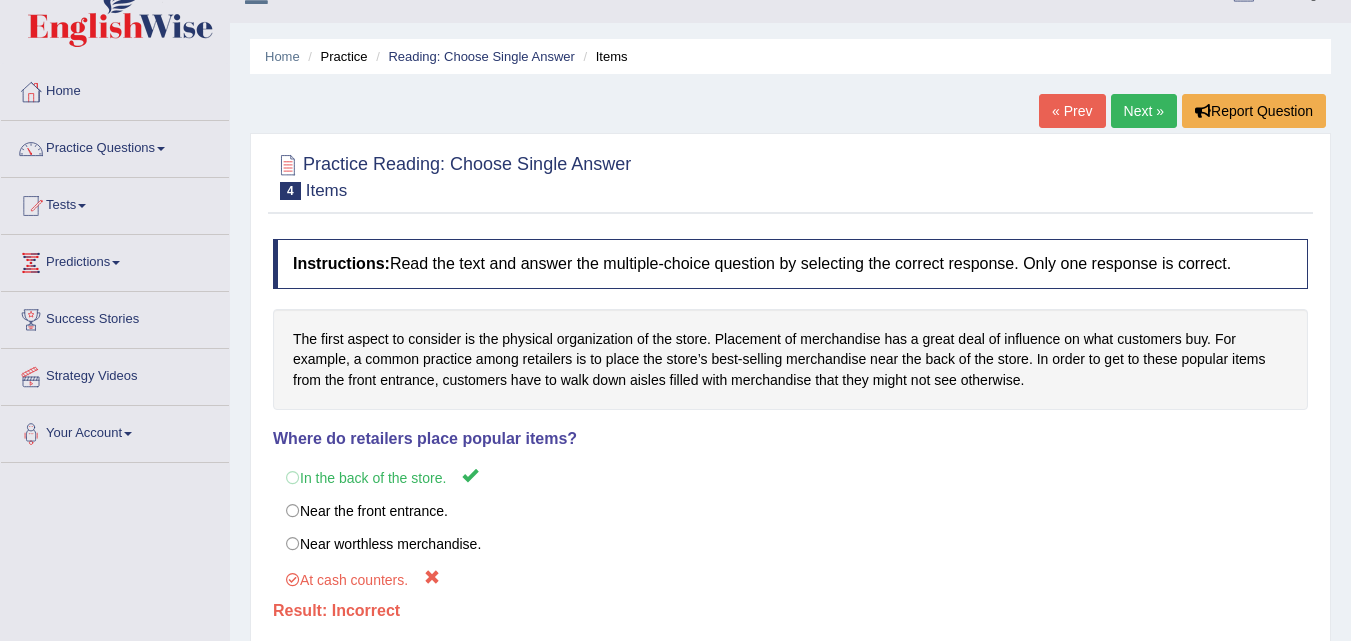 scroll, scrollTop: 0, scrollLeft: 0, axis: both 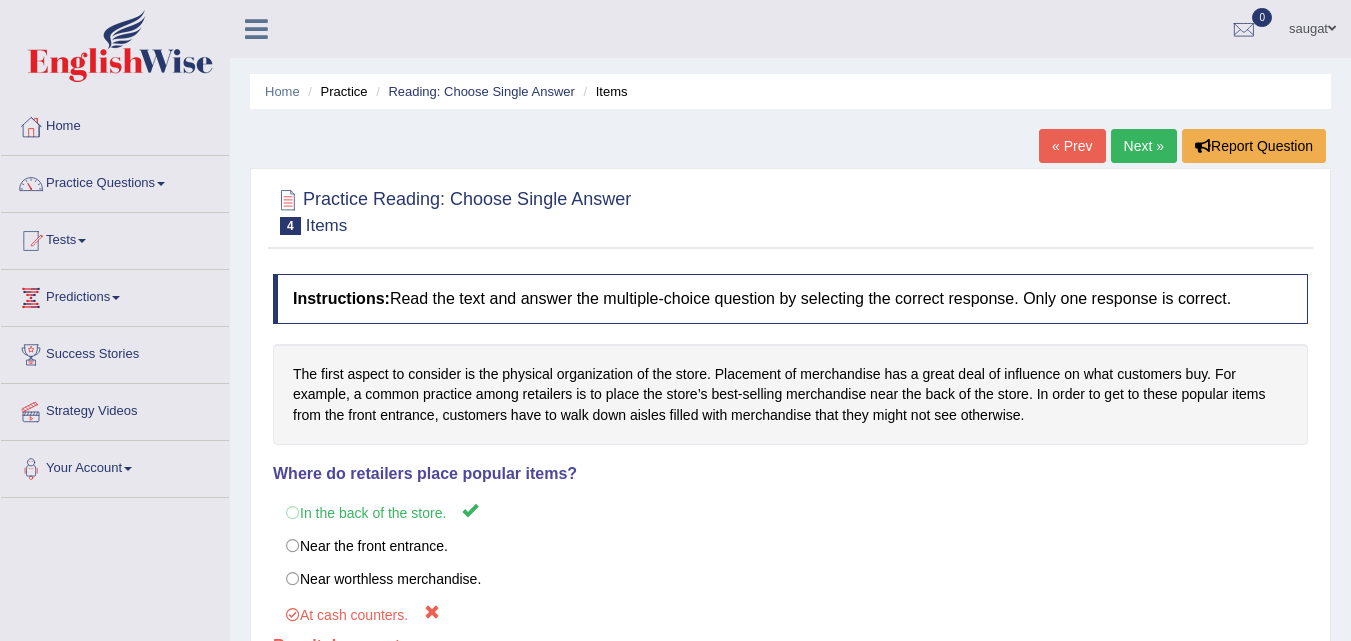 click on "Next »" at bounding box center (1144, 146) 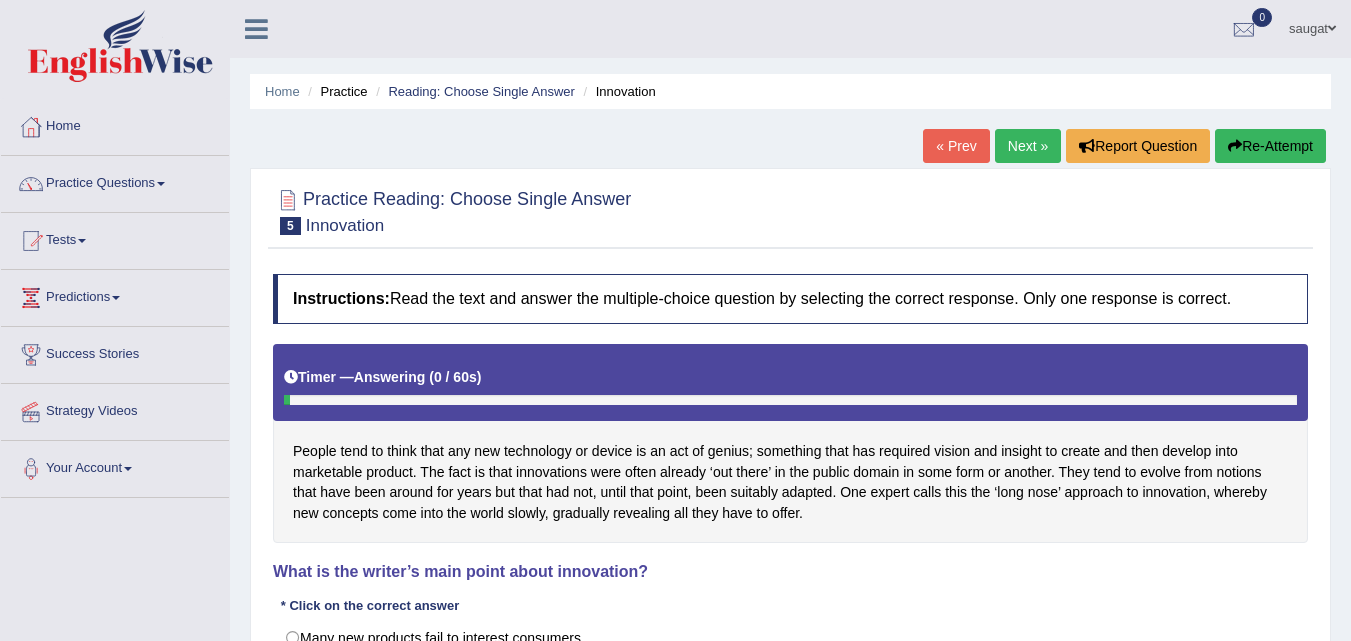 scroll, scrollTop: 145, scrollLeft: 0, axis: vertical 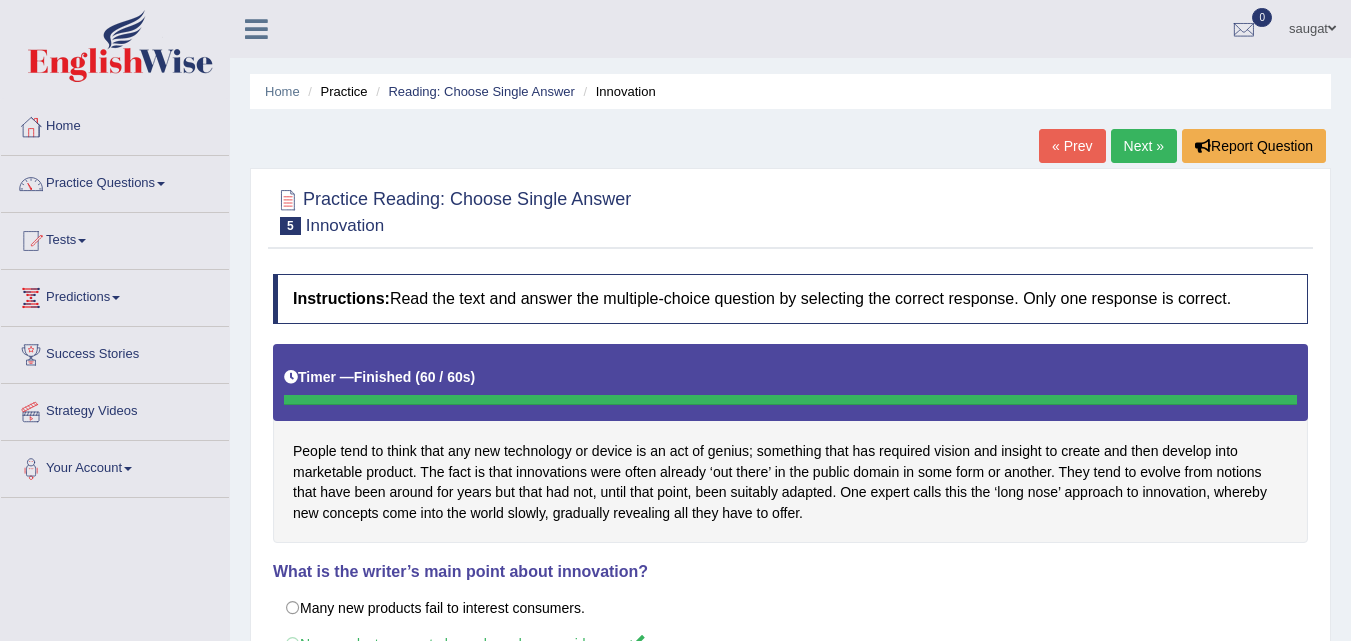 click on "Next »" at bounding box center [1144, 146] 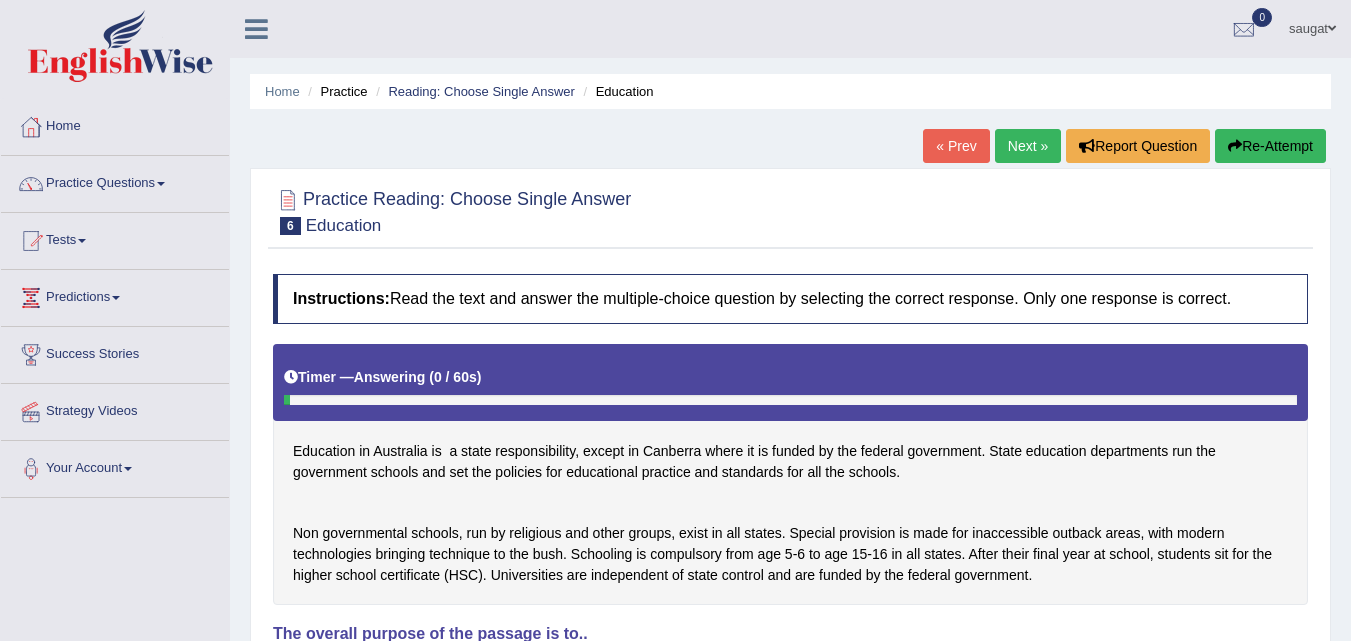 scroll, scrollTop: 0, scrollLeft: 0, axis: both 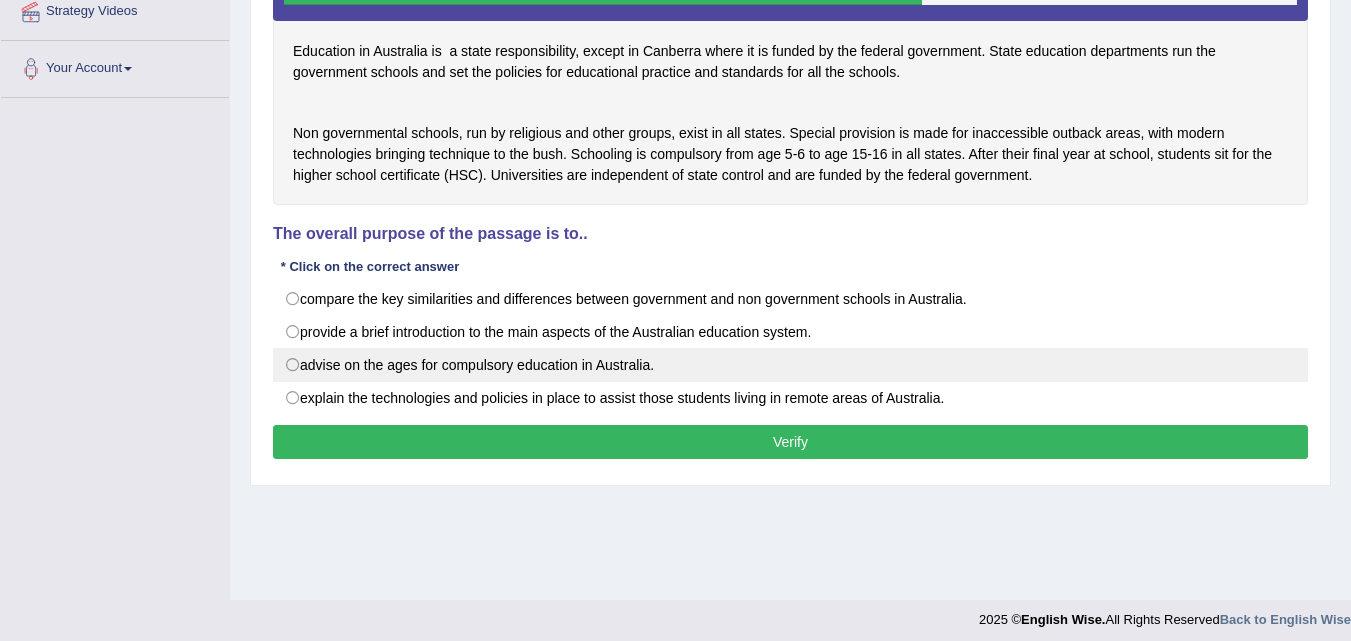 click on "advise on the ages for compulsory education in Australia." at bounding box center (790, 365) 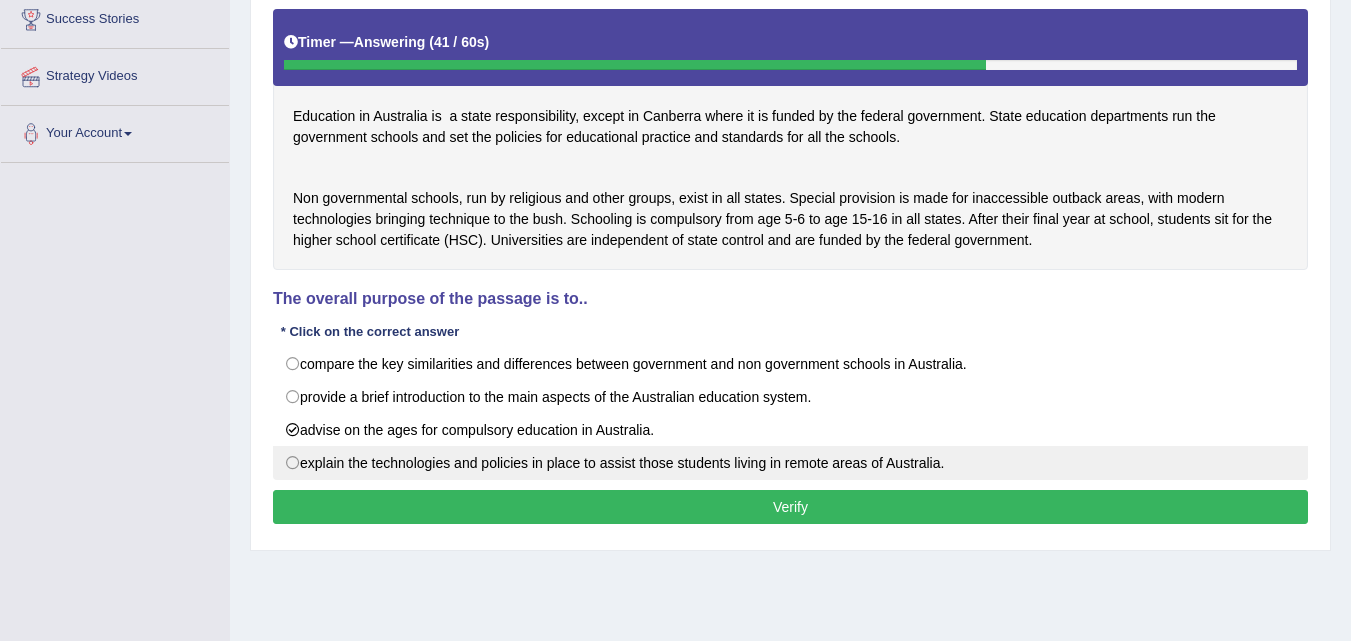 scroll, scrollTop: 300, scrollLeft: 0, axis: vertical 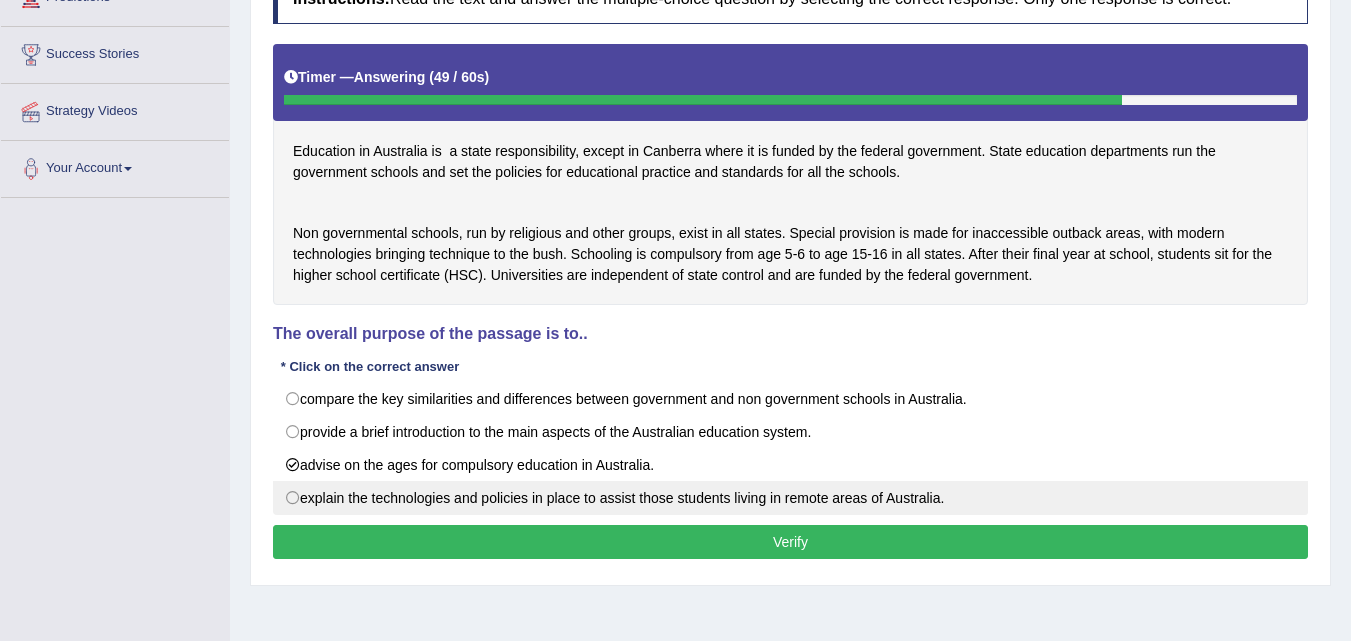 click on "explain the technologies and policies in place to assist those students living in remote areas of Australia." at bounding box center [790, 498] 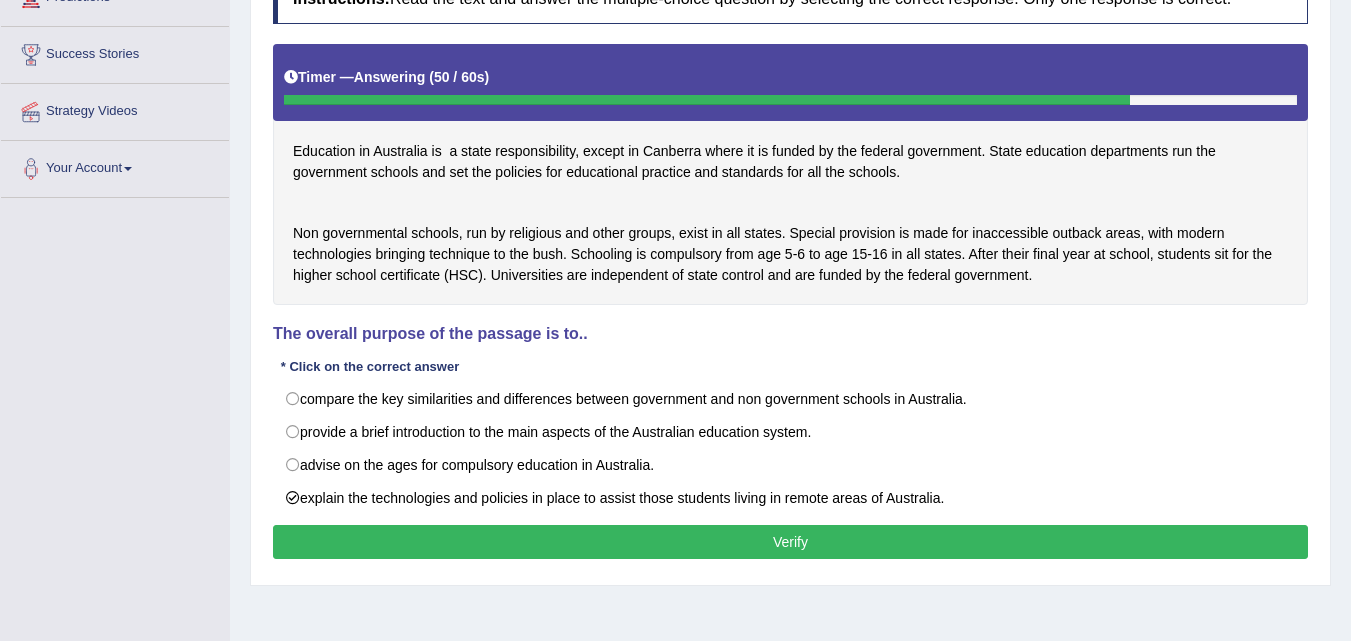 click on "Verify" at bounding box center (790, 542) 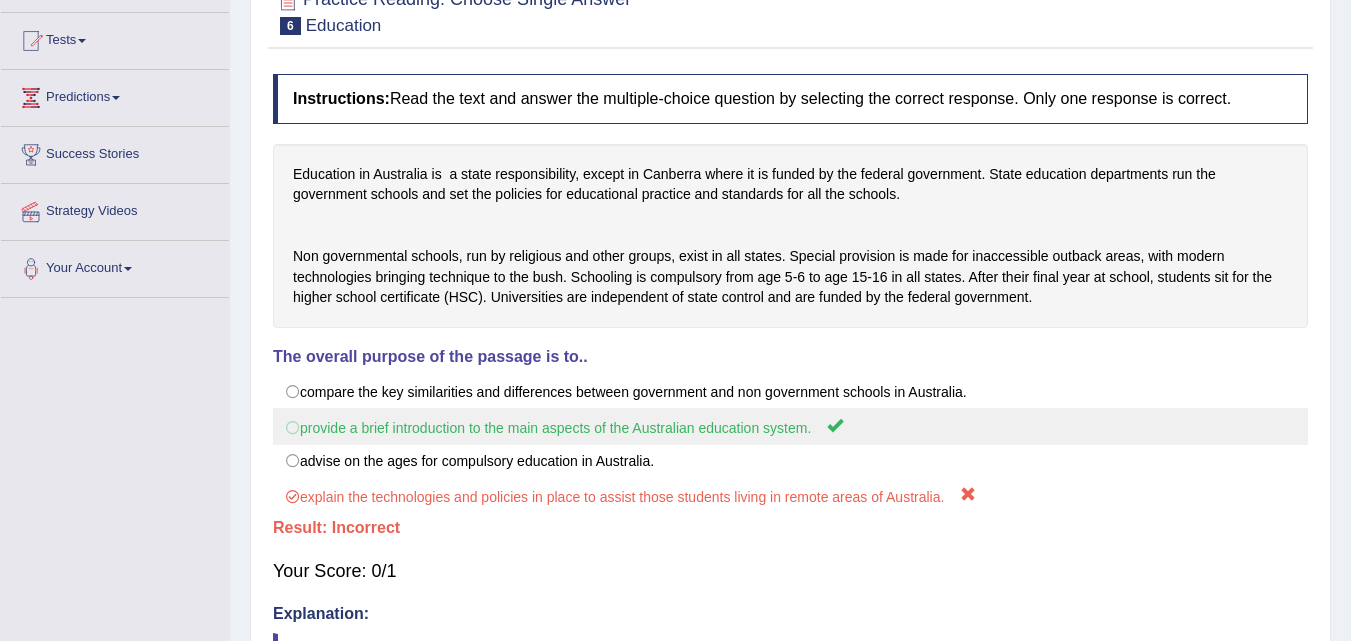 scroll, scrollTop: 100, scrollLeft: 0, axis: vertical 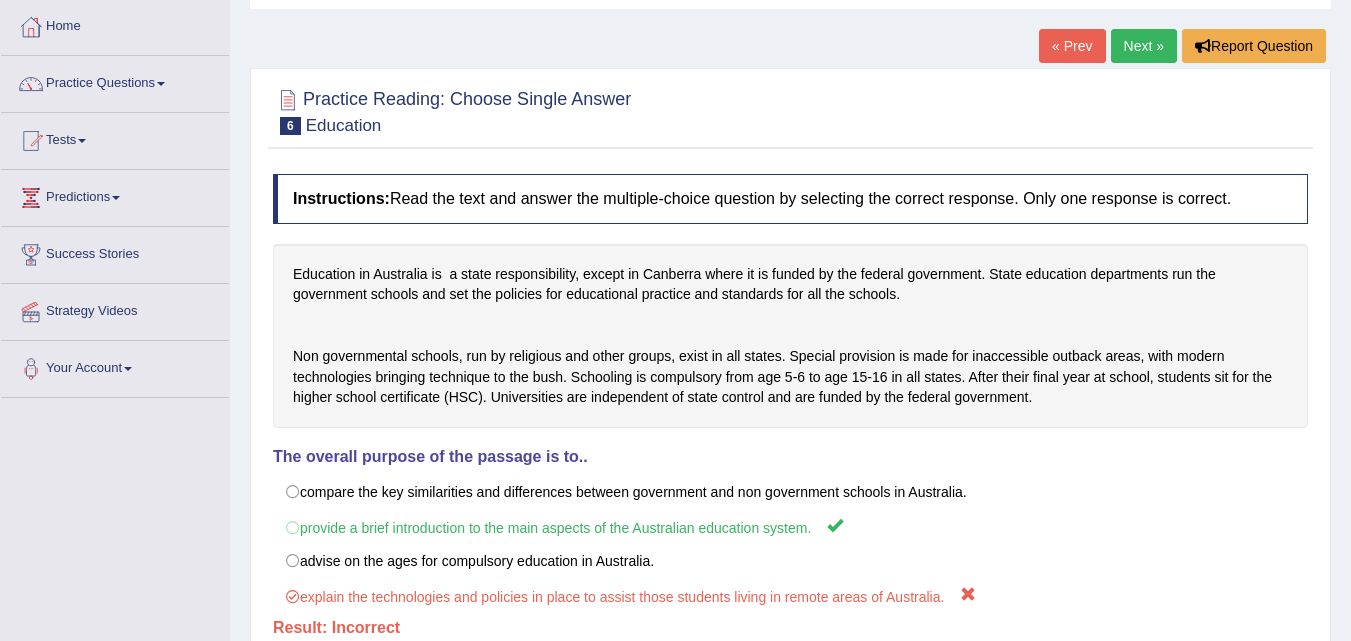 click on "Next »" at bounding box center [1144, 46] 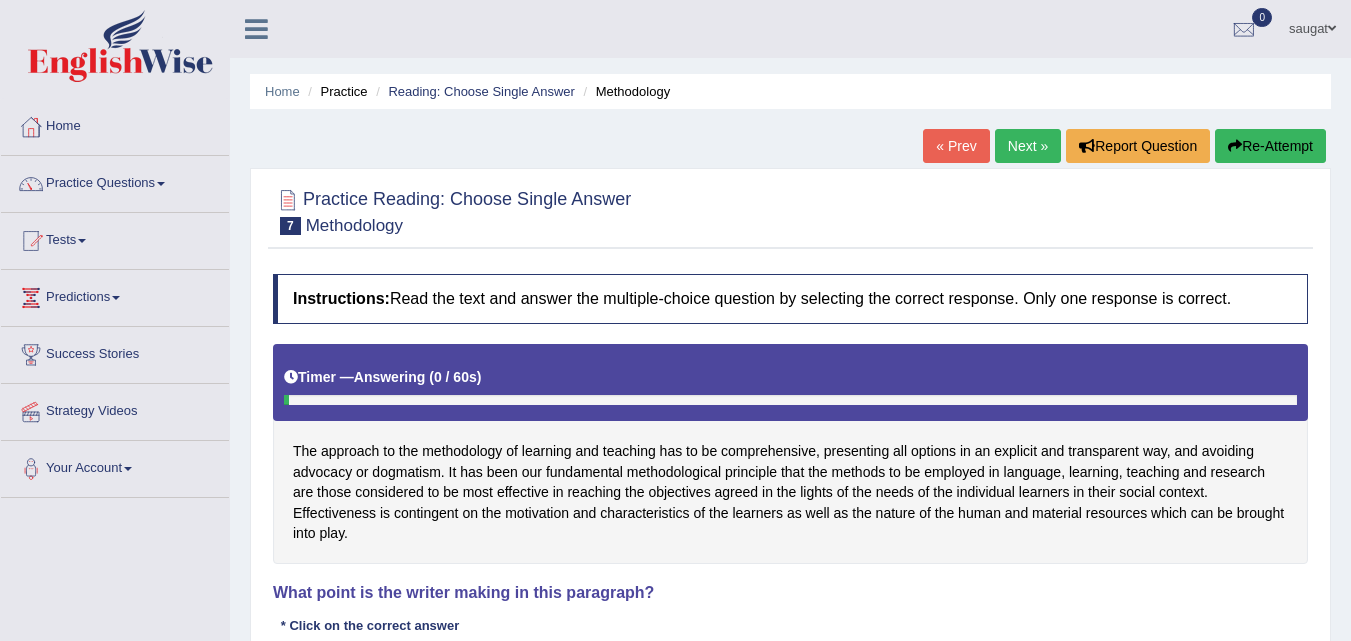 scroll, scrollTop: 0, scrollLeft: 0, axis: both 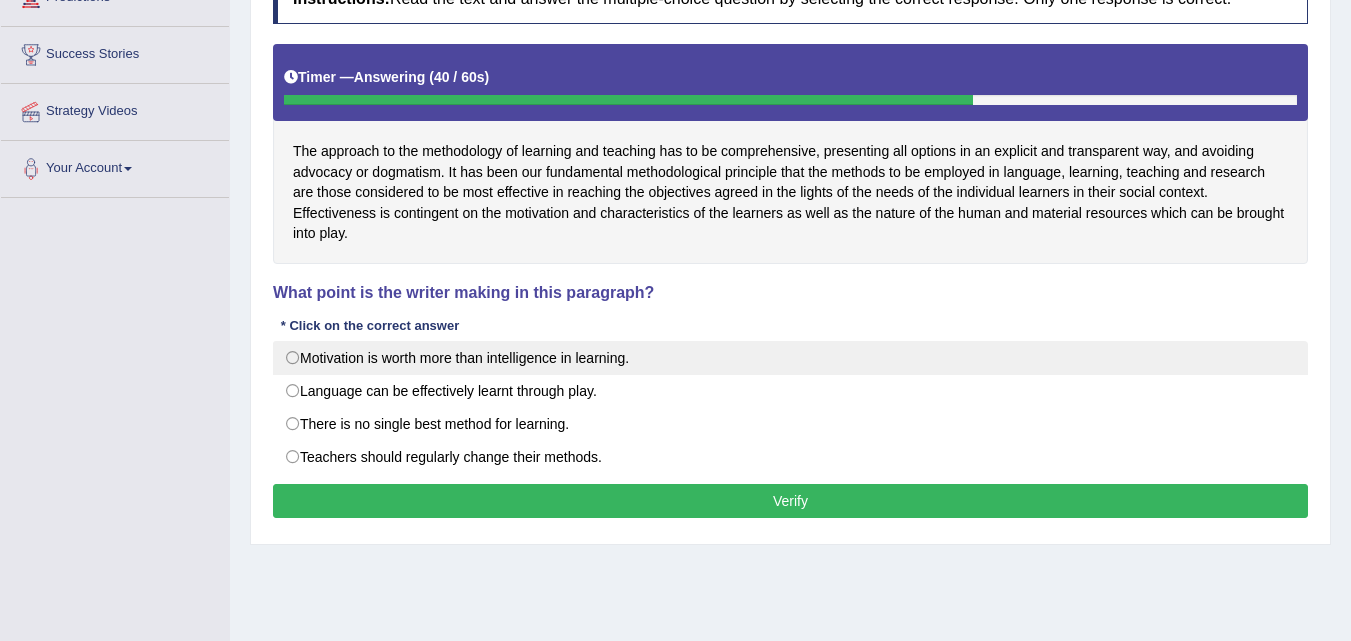 click on "Motivation is worth more than intelligence in learning." at bounding box center [790, 358] 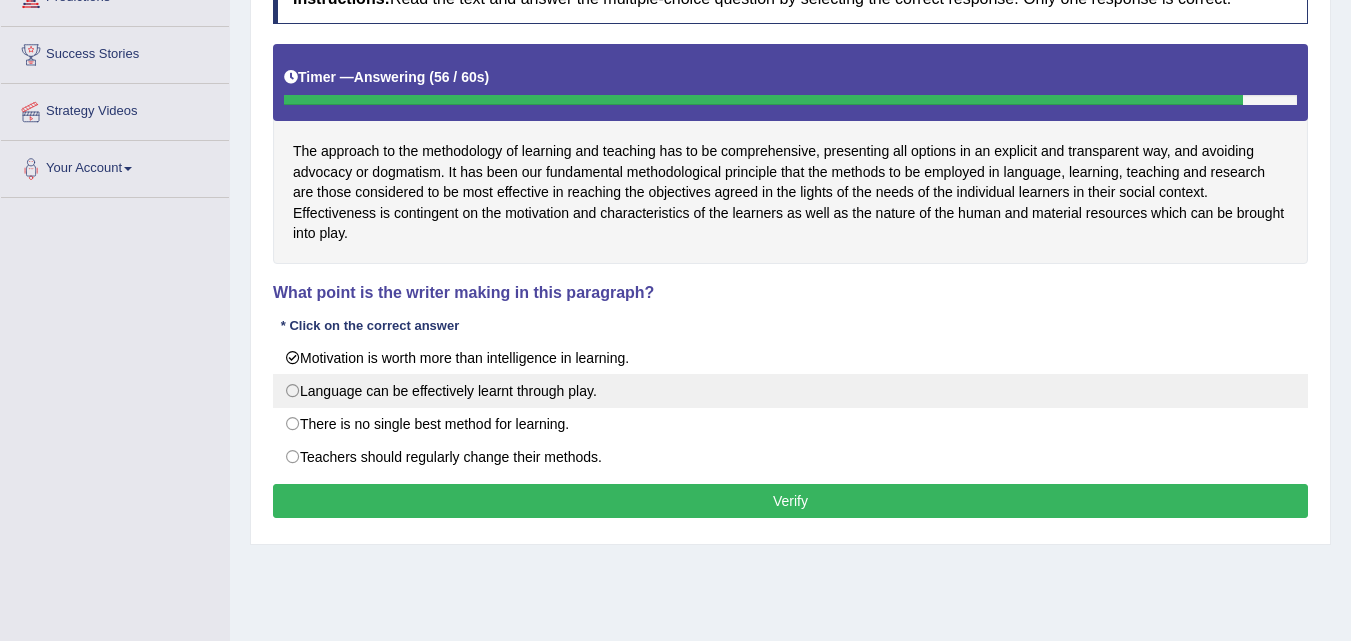 click on "Language can be effectively learnt through play." at bounding box center [790, 391] 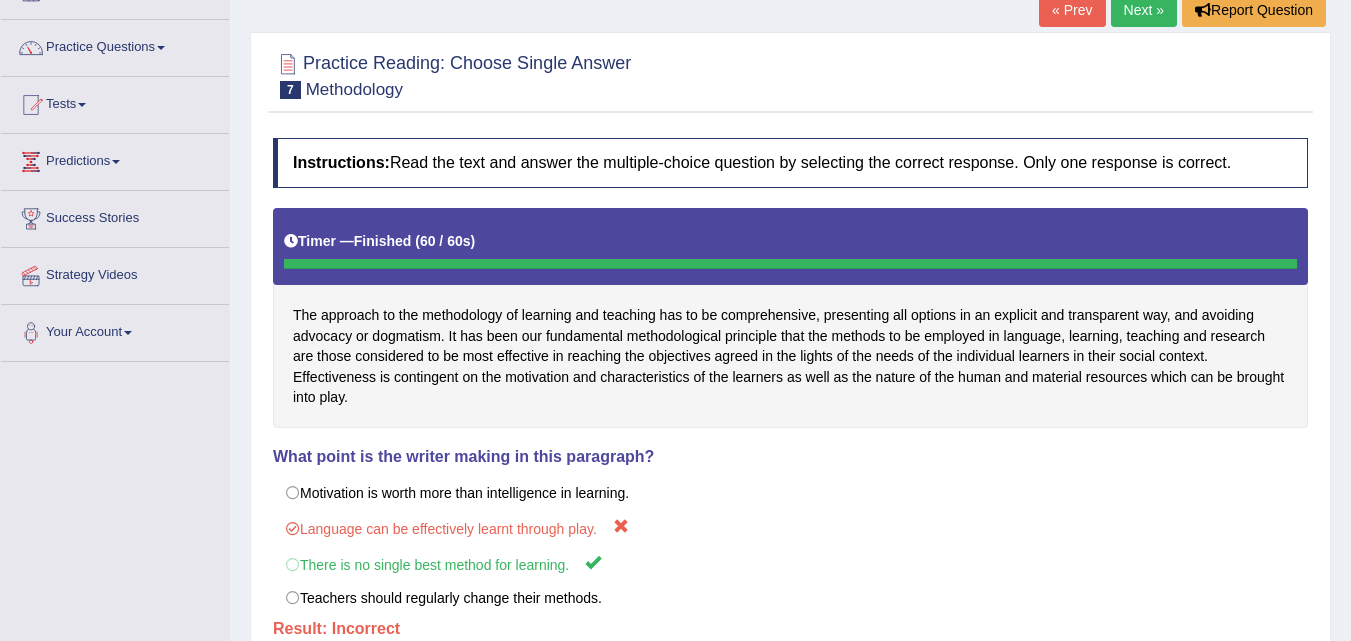 scroll, scrollTop: 0, scrollLeft: 0, axis: both 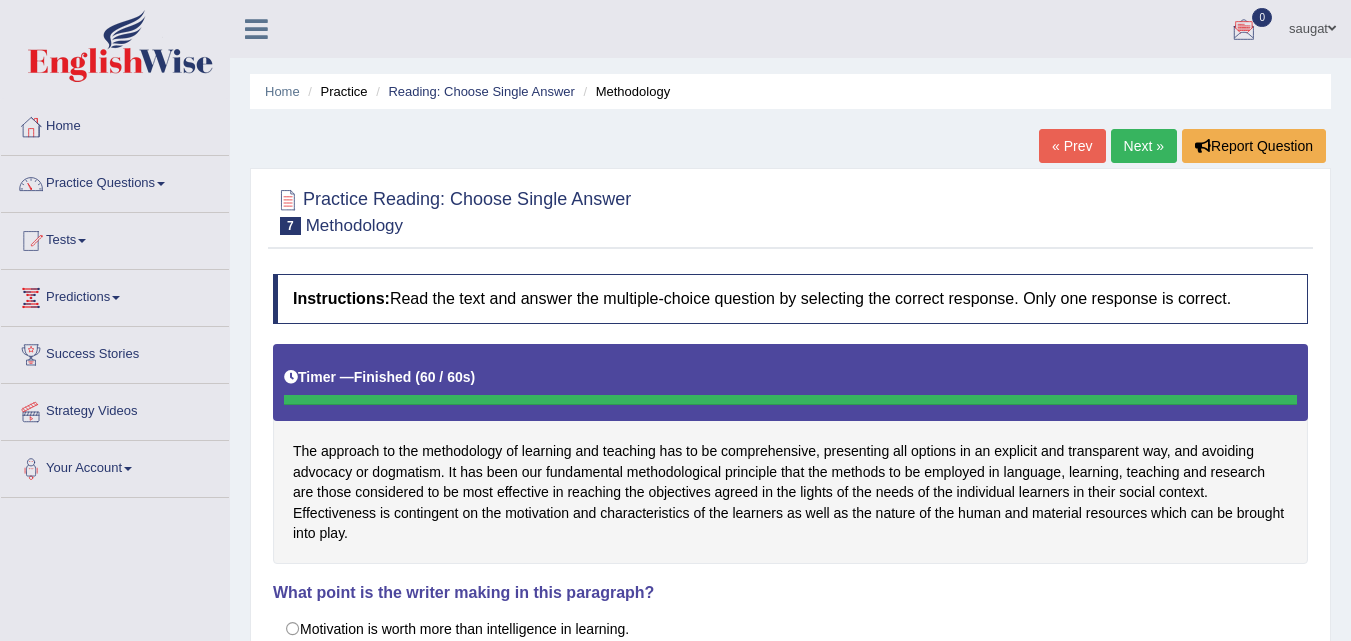 click on "Next »" at bounding box center [1144, 146] 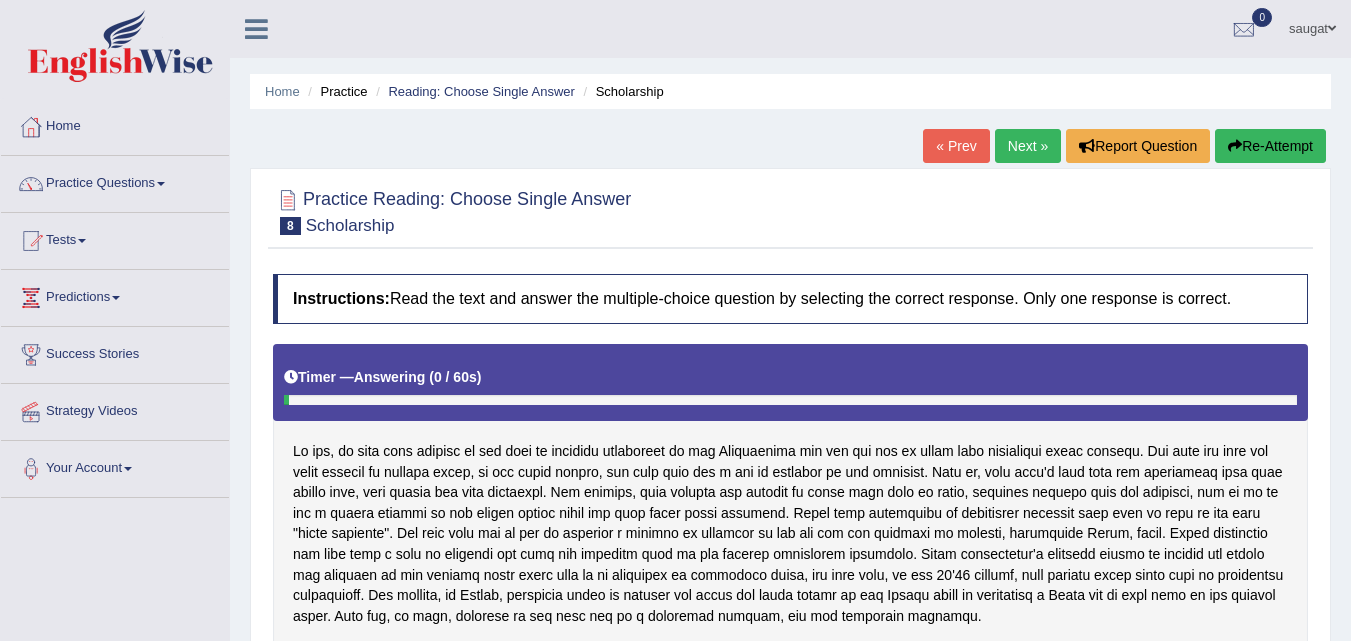 scroll, scrollTop: 99, scrollLeft: 0, axis: vertical 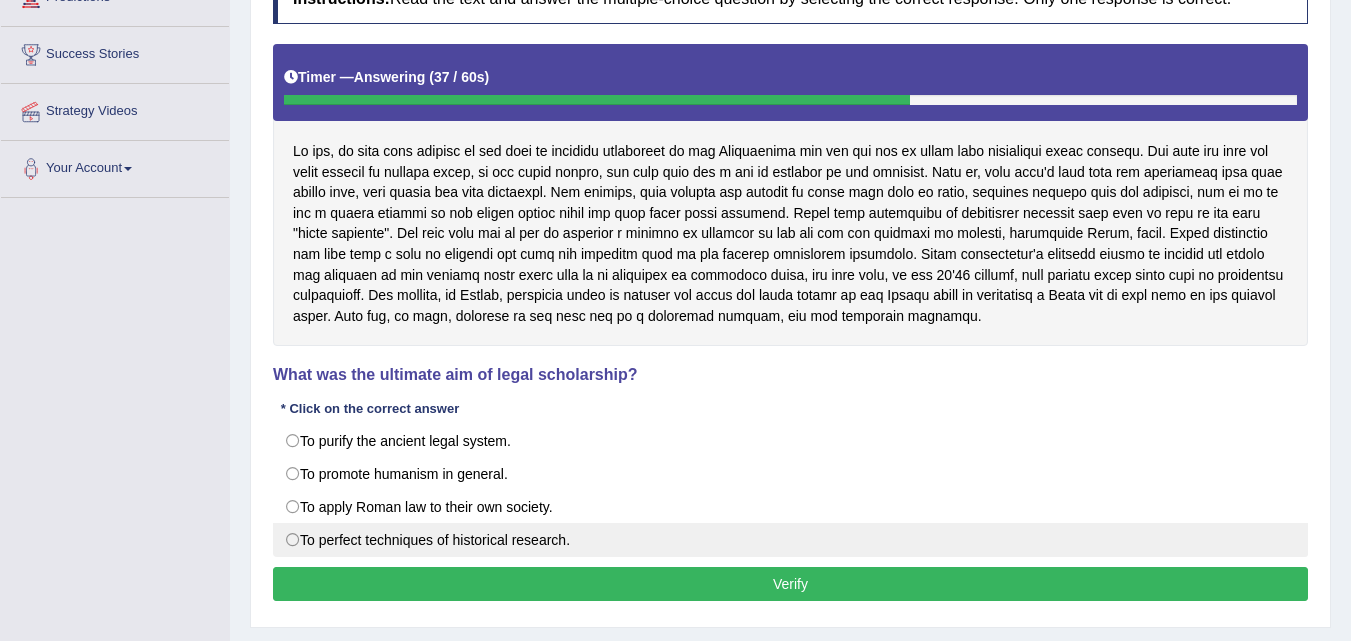 click on "To perfect techniques of historical research." at bounding box center [790, 540] 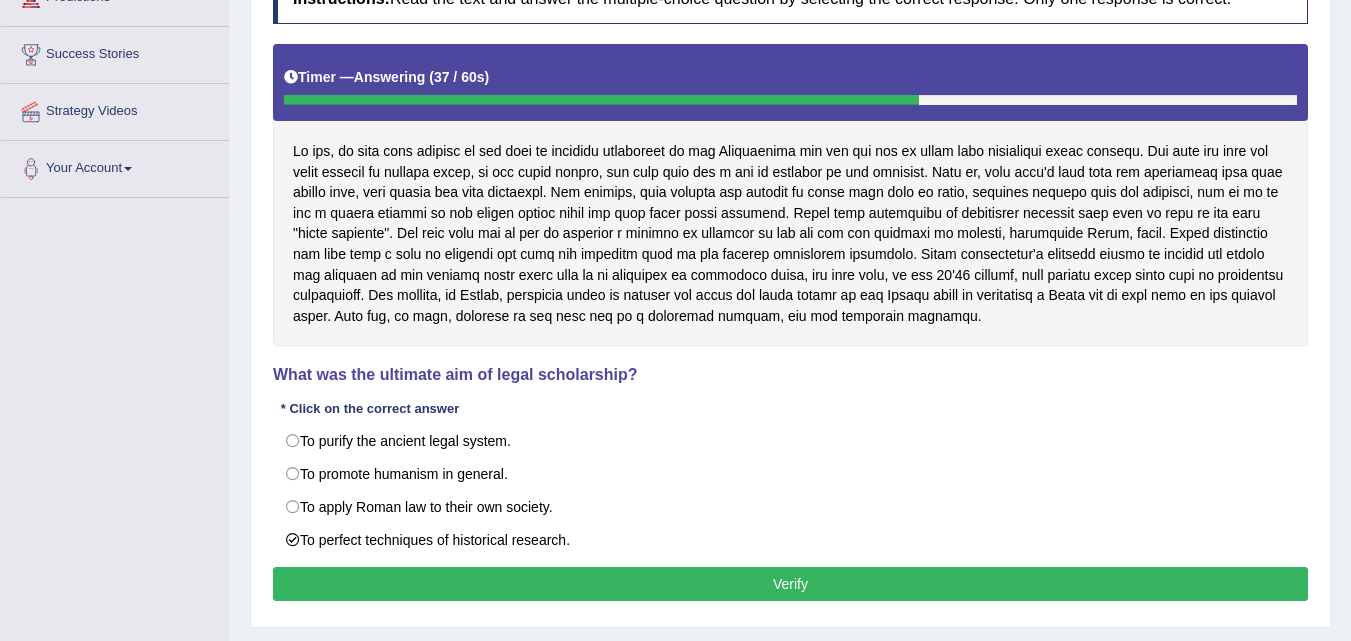 click on "Verify" at bounding box center [790, 584] 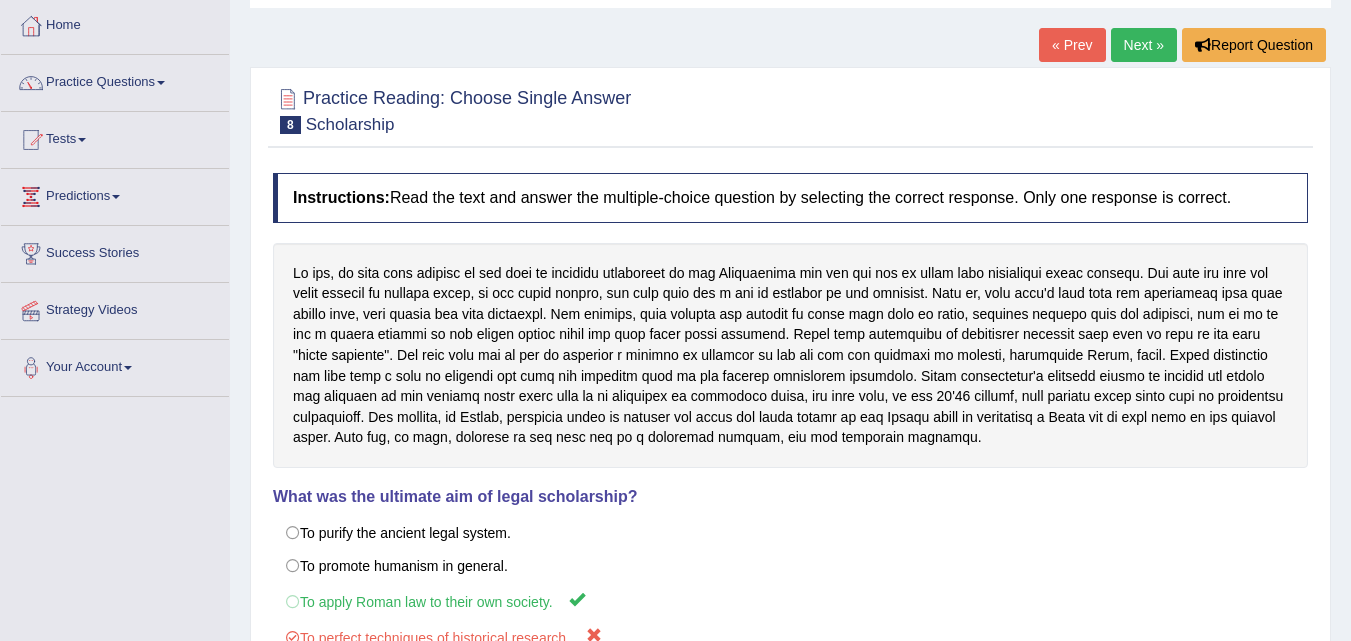 scroll, scrollTop: 100, scrollLeft: 0, axis: vertical 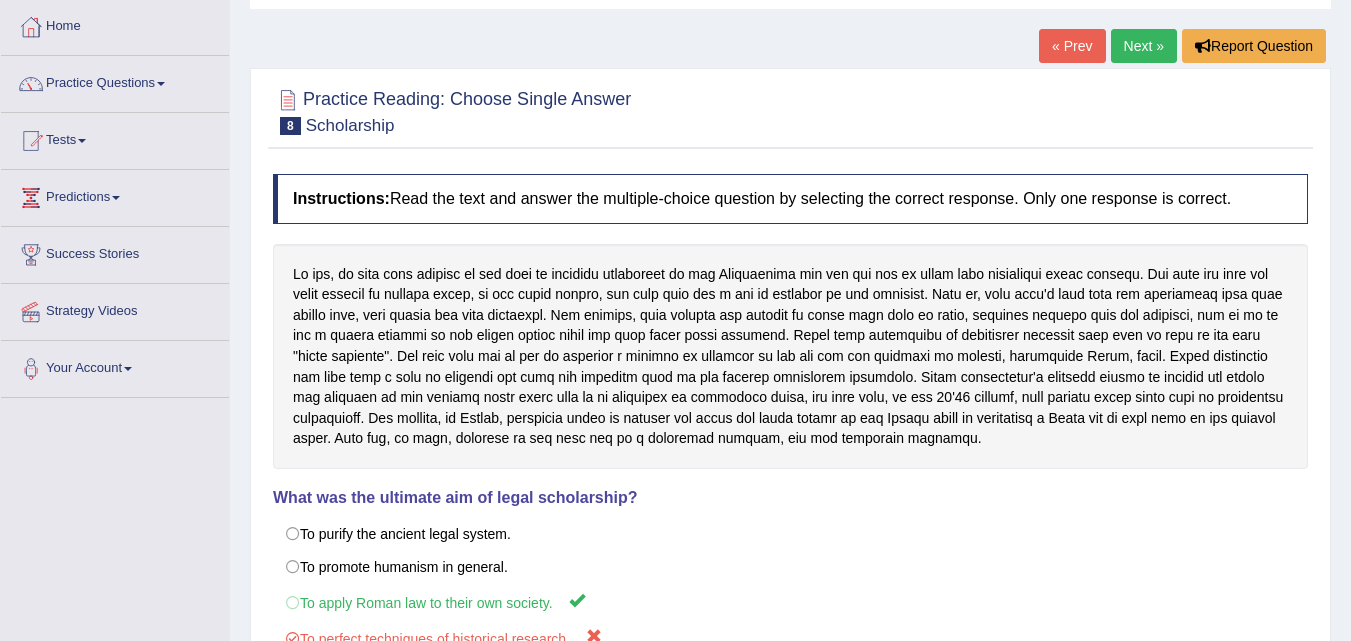 click on "Next »" at bounding box center (1144, 46) 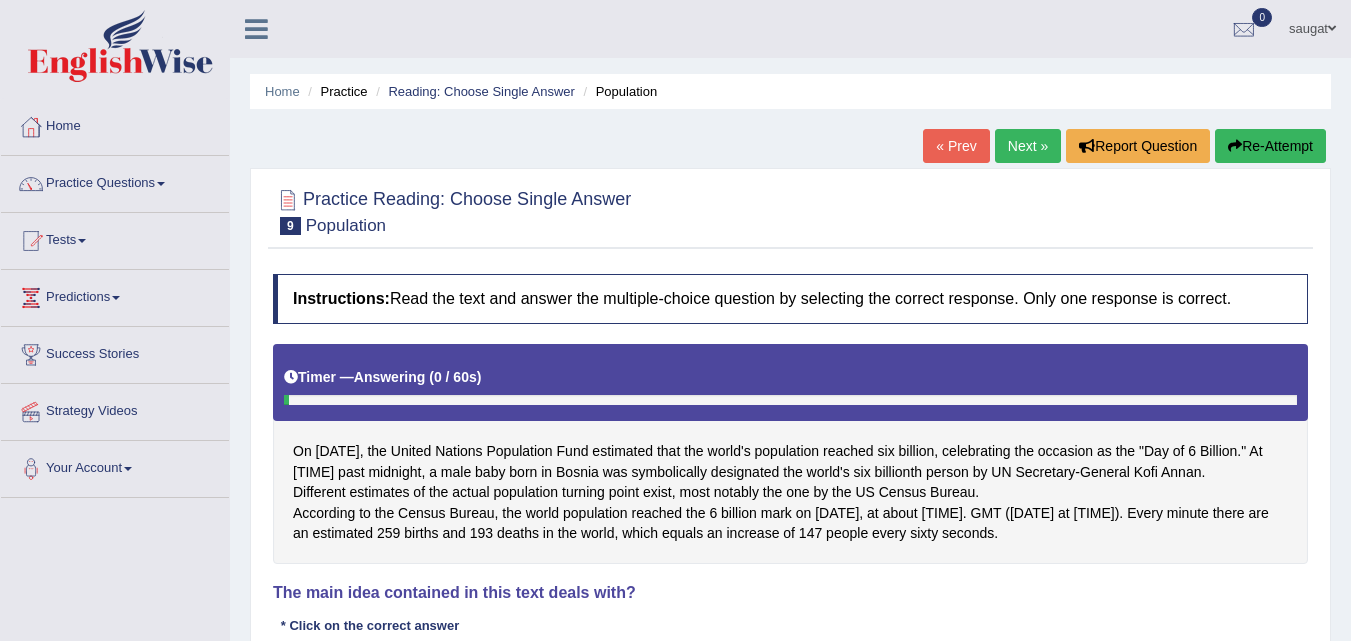 scroll, scrollTop: 0, scrollLeft: 0, axis: both 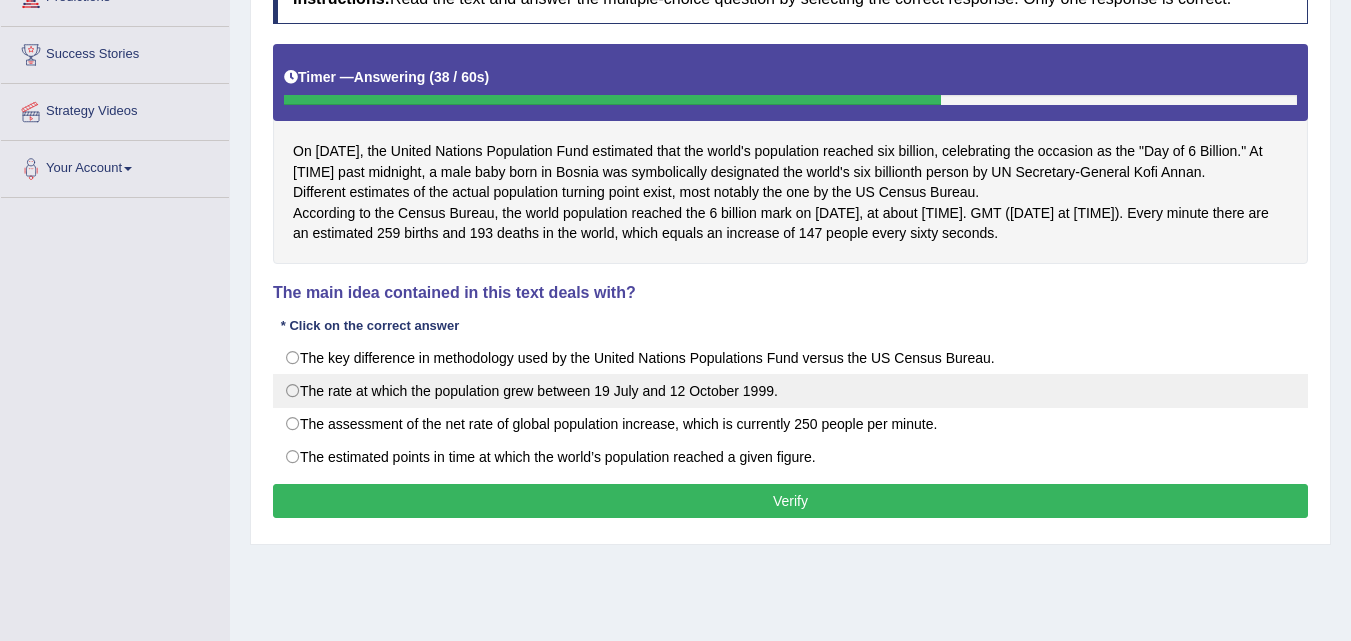 click on "The rate at which the population grew between 19 July and 12 October 1999." at bounding box center [790, 391] 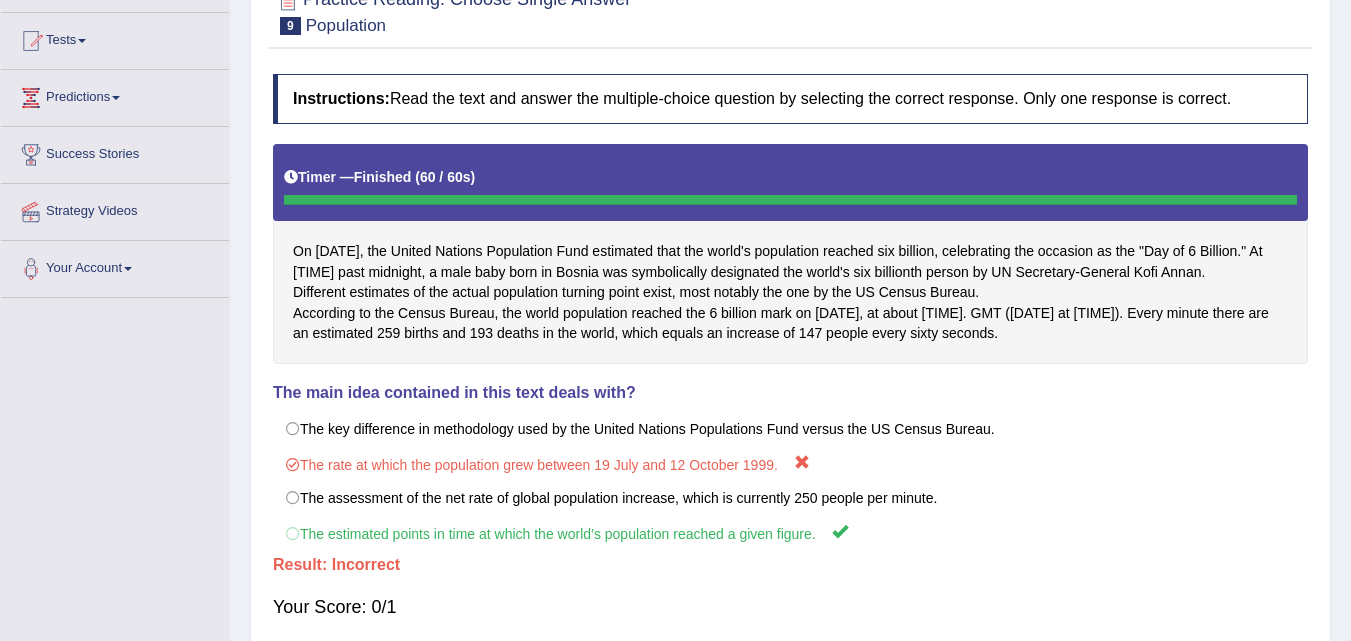 scroll, scrollTop: 0, scrollLeft: 0, axis: both 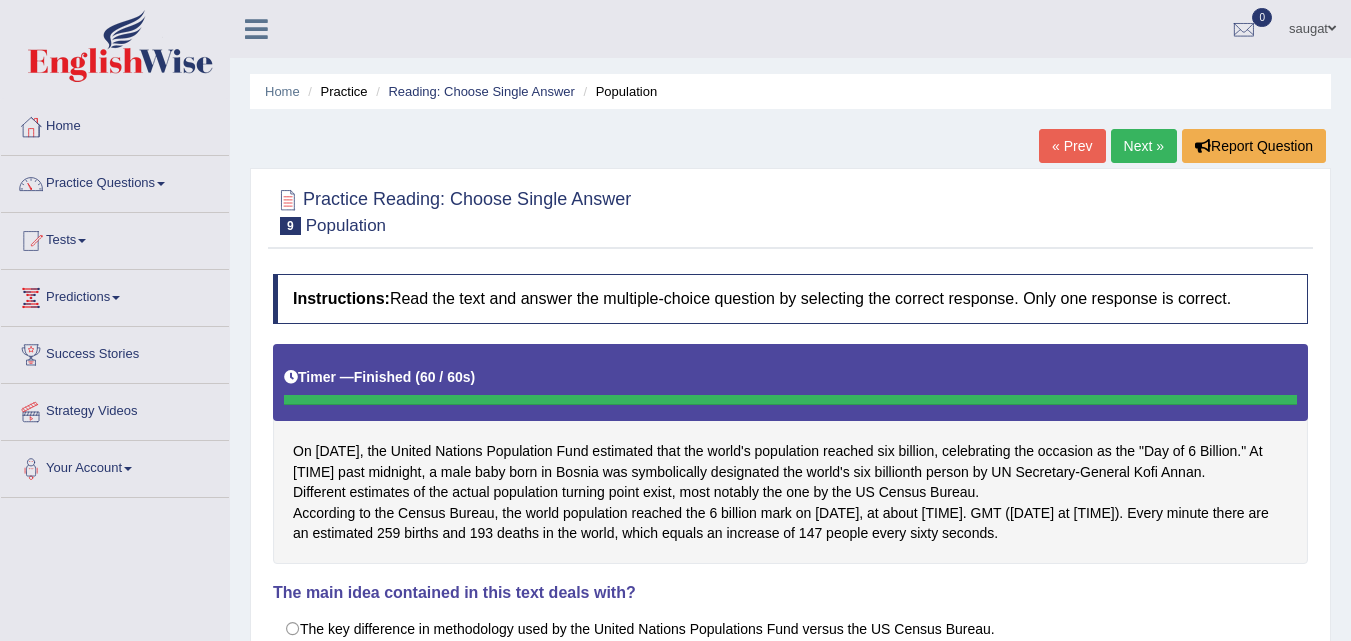 click on "Next »" at bounding box center (1144, 146) 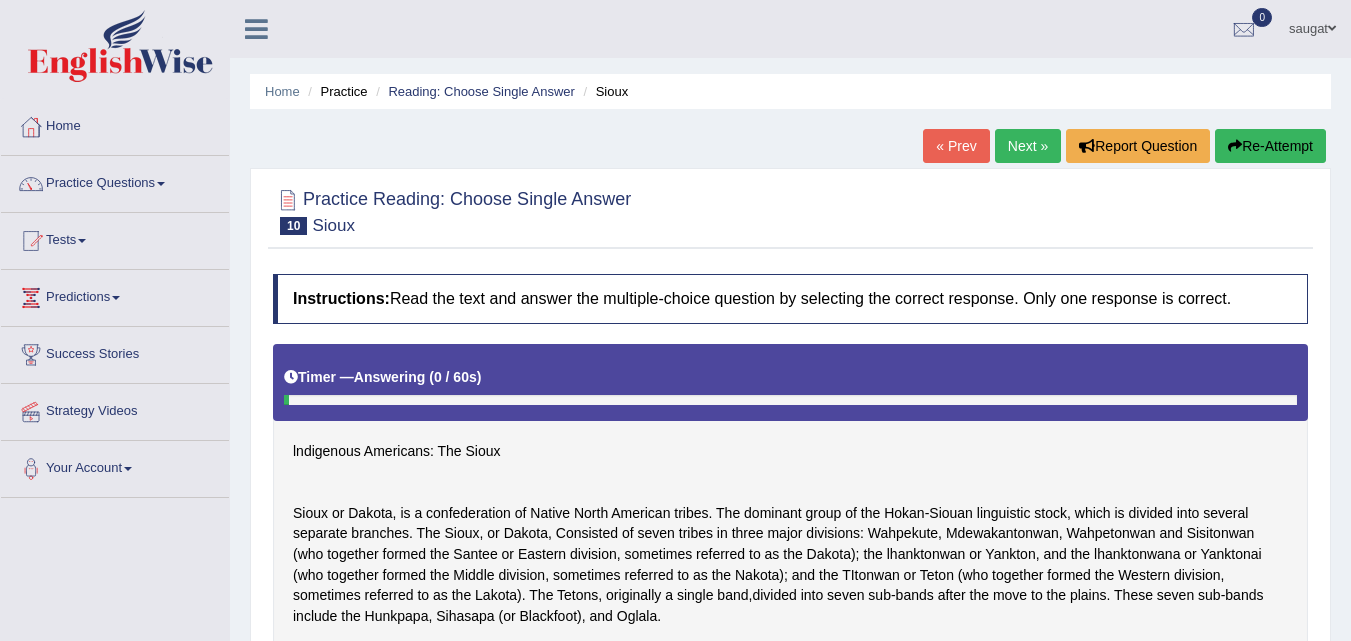 scroll, scrollTop: 40, scrollLeft: 0, axis: vertical 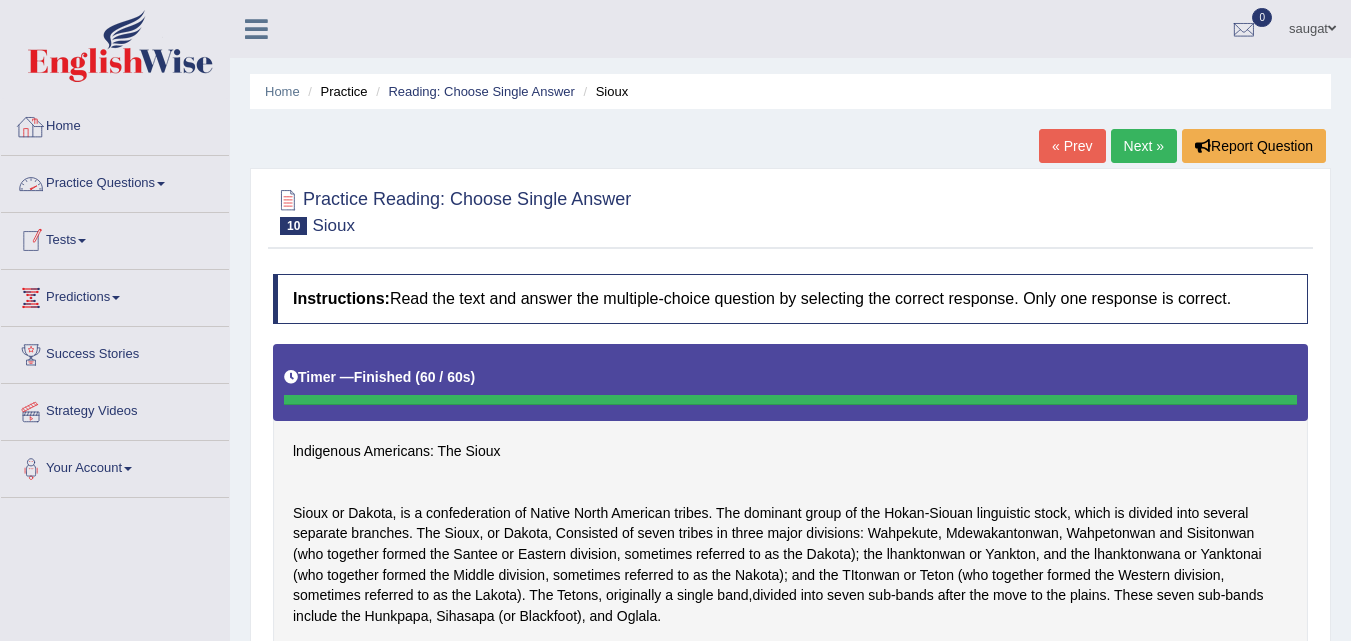 click on "Practice Questions" at bounding box center (115, 181) 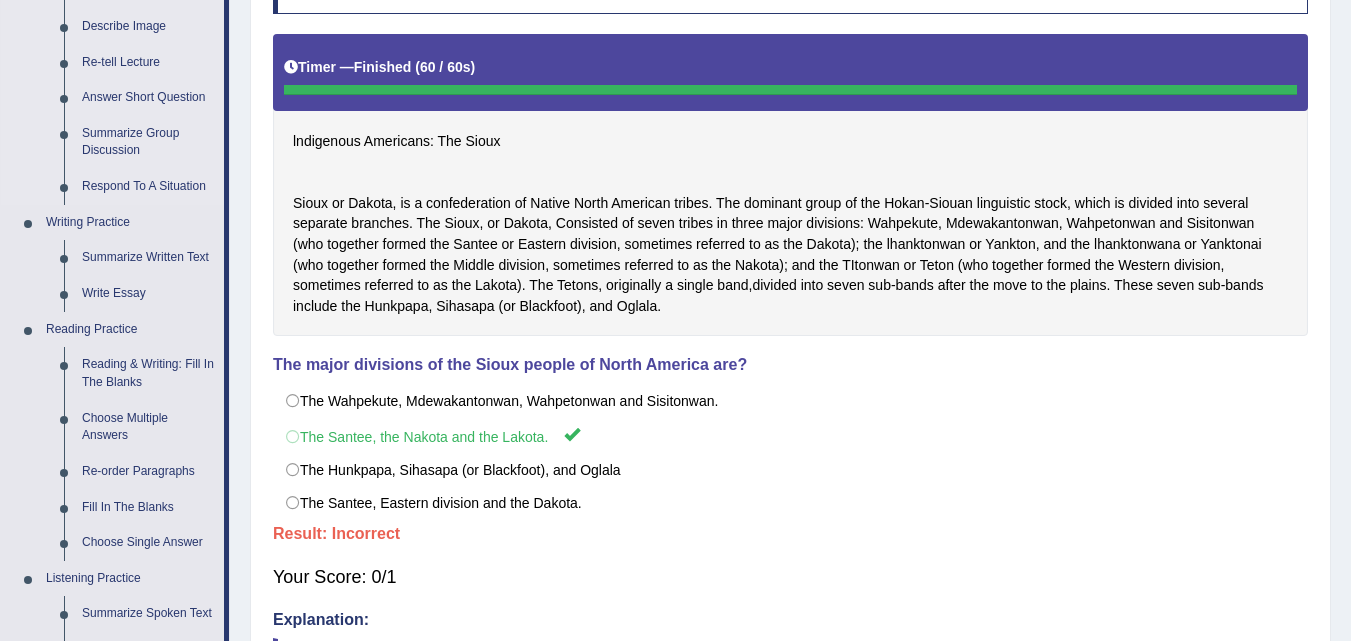 scroll, scrollTop: 400, scrollLeft: 0, axis: vertical 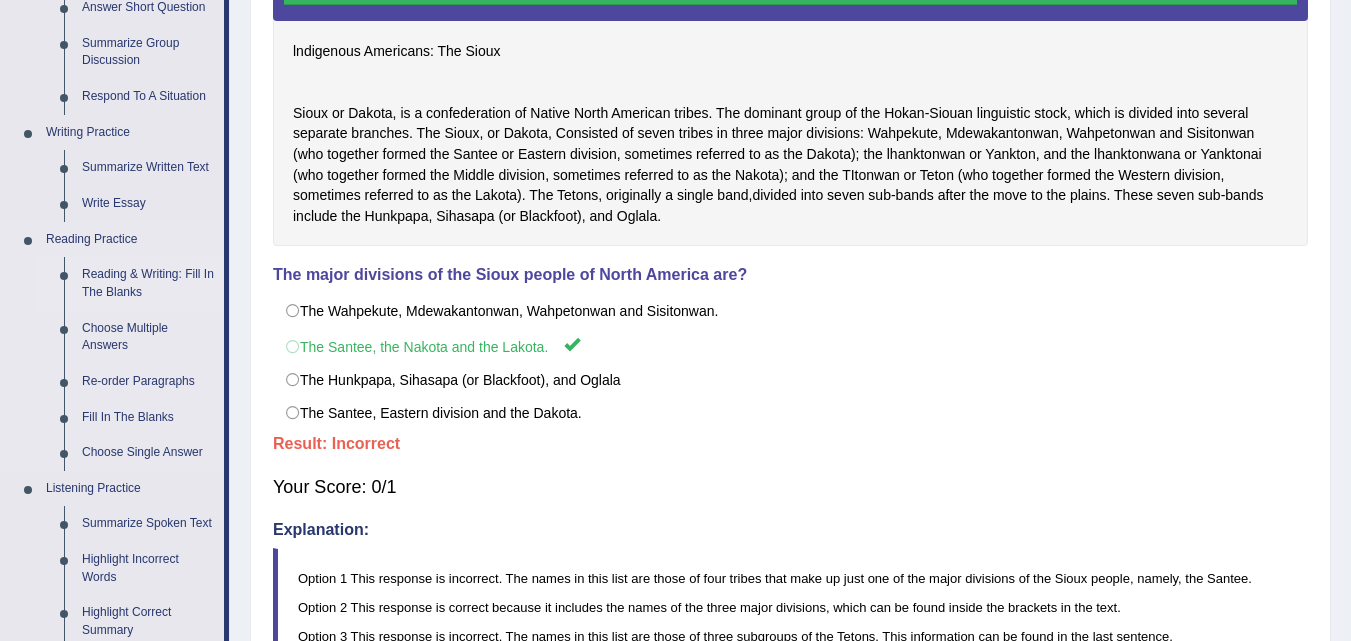 click on "Reading & Writing: Fill In The Blanks" at bounding box center [148, 283] 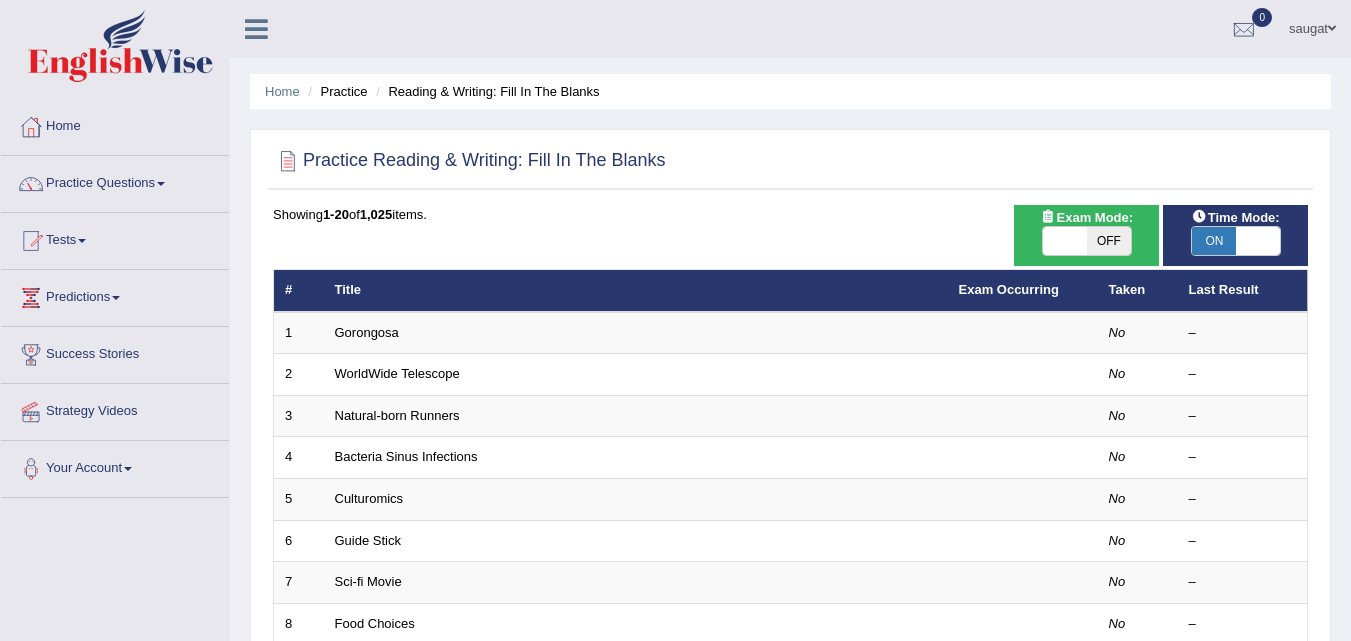 scroll, scrollTop: 0, scrollLeft: 0, axis: both 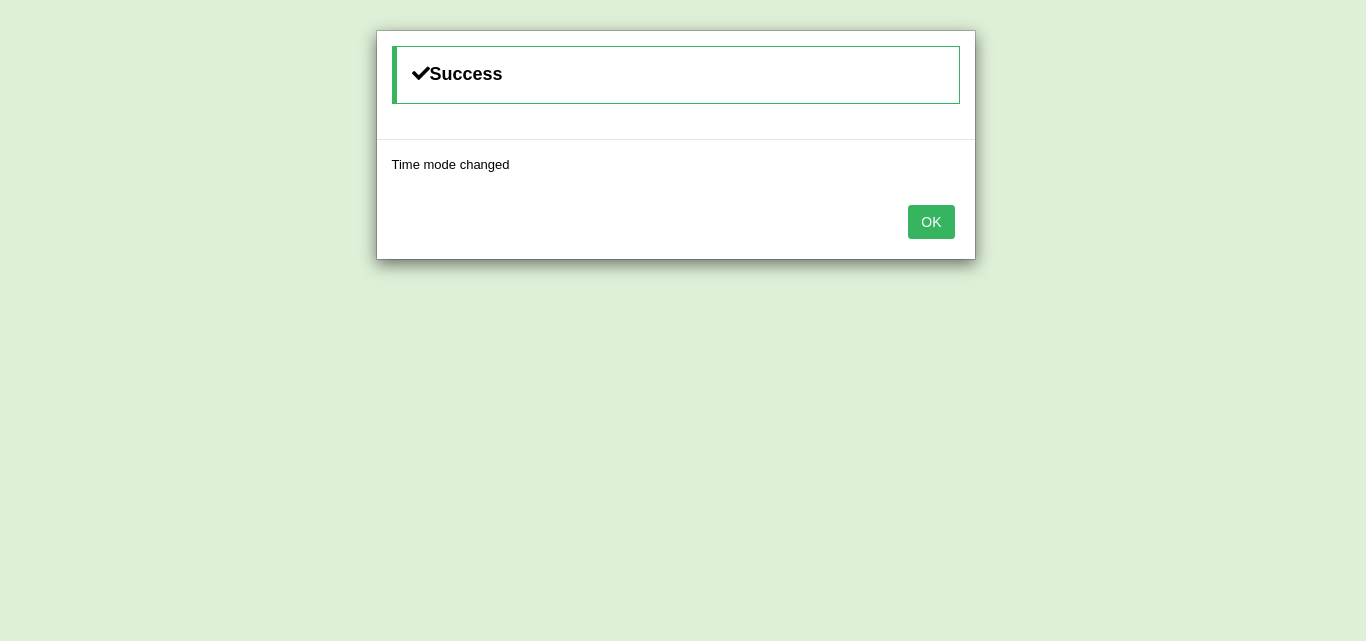 click on "OK" at bounding box center (931, 222) 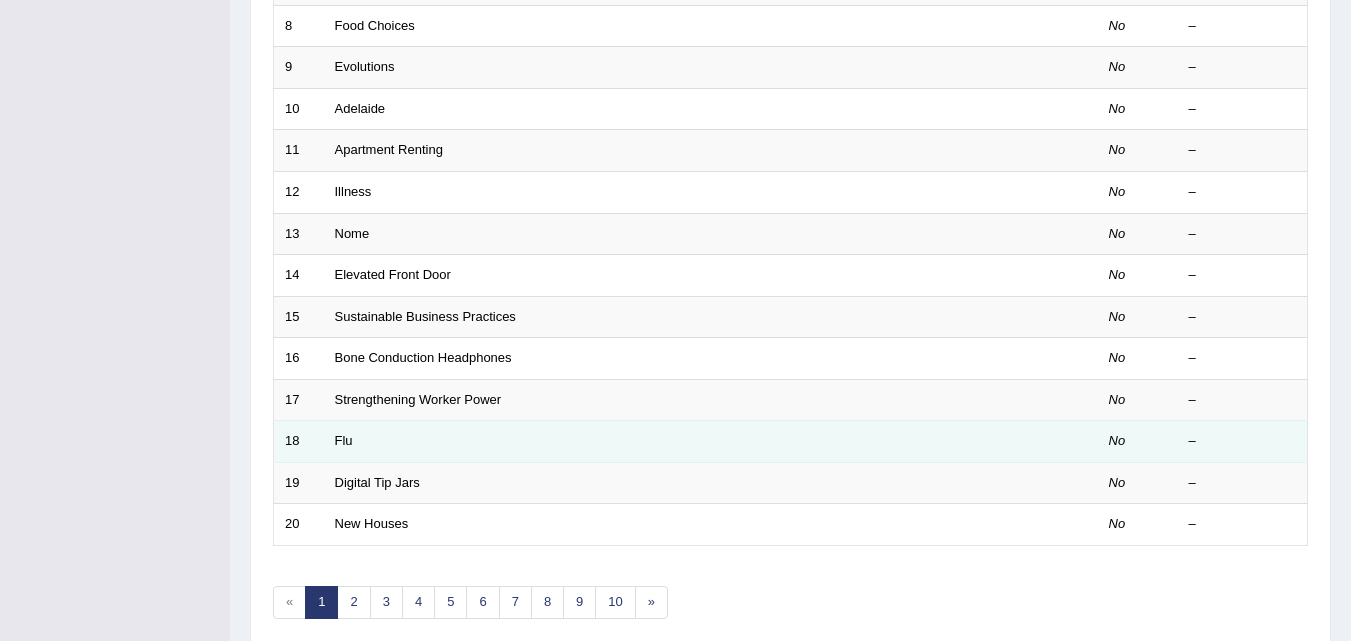 scroll, scrollTop: 600, scrollLeft: 0, axis: vertical 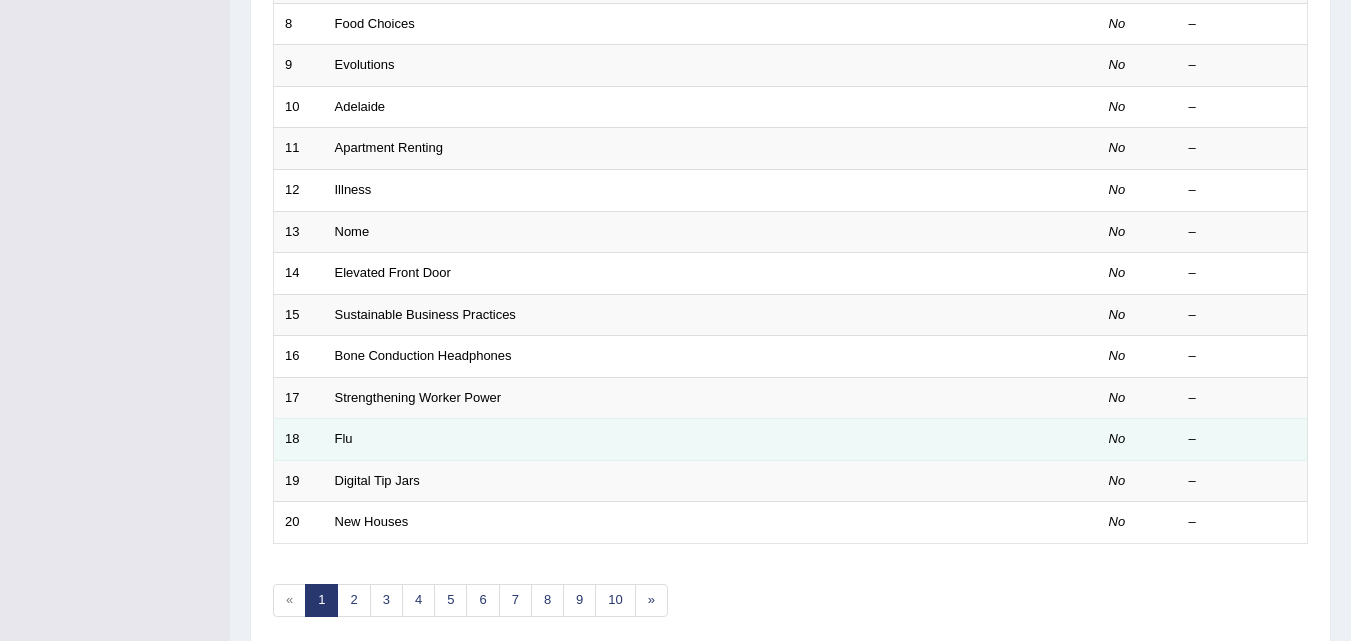 click on "Flu" at bounding box center (636, 440) 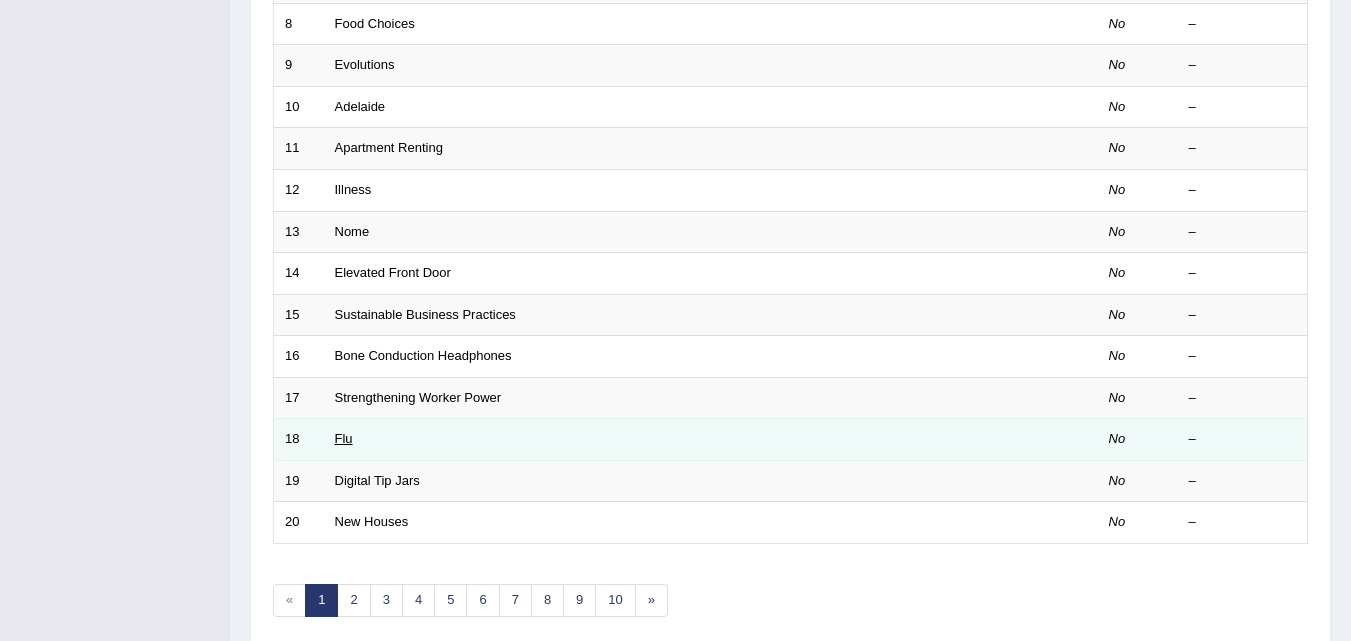 click on "Flu" at bounding box center (344, 438) 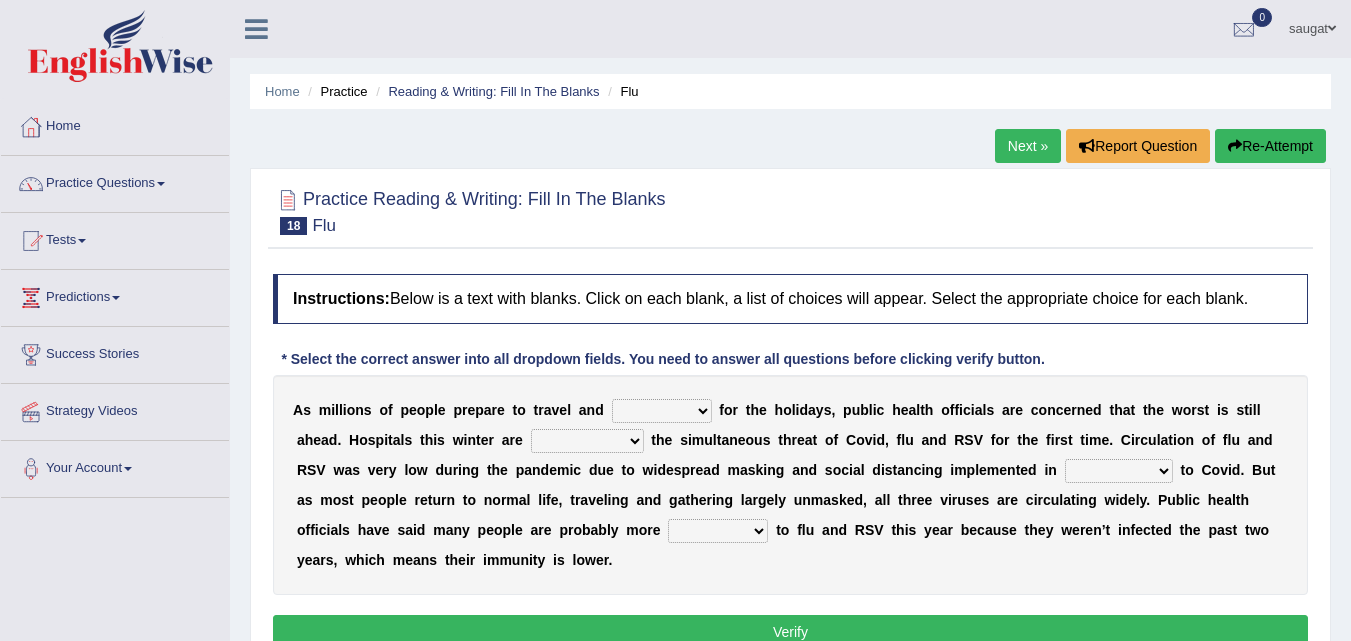 scroll, scrollTop: 0, scrollLeft: 0, axis: both 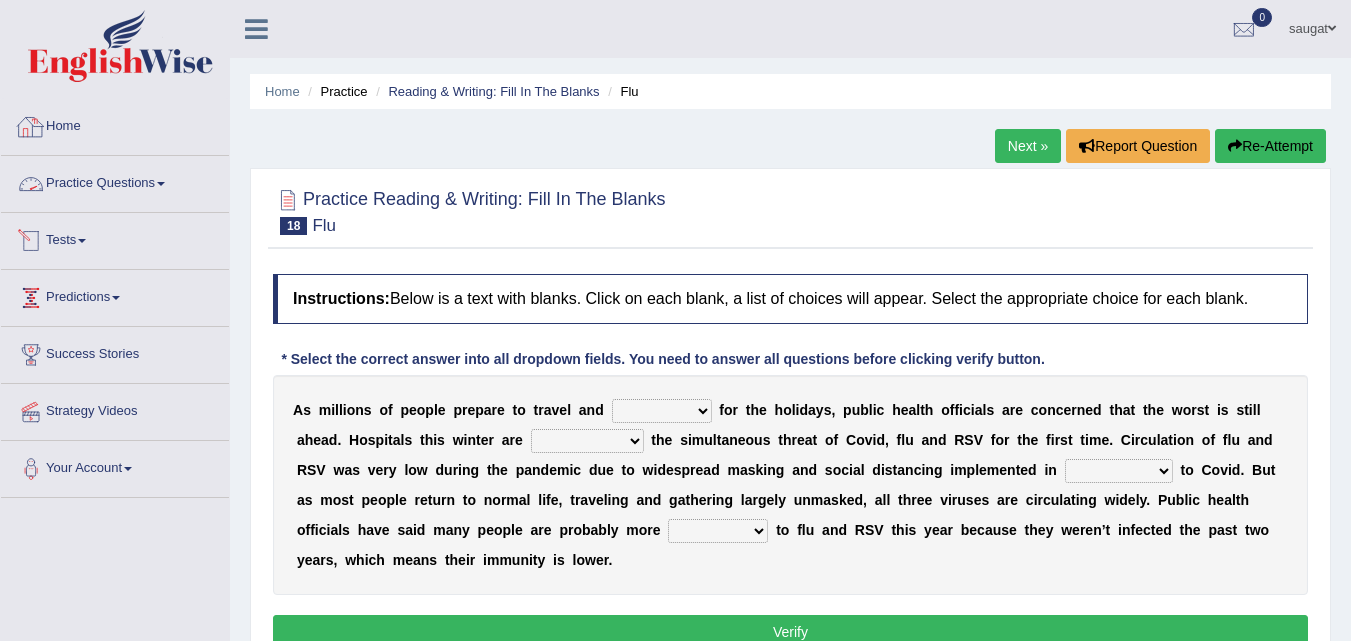 click on "Practice Questions" at bounding box center (115, 181) 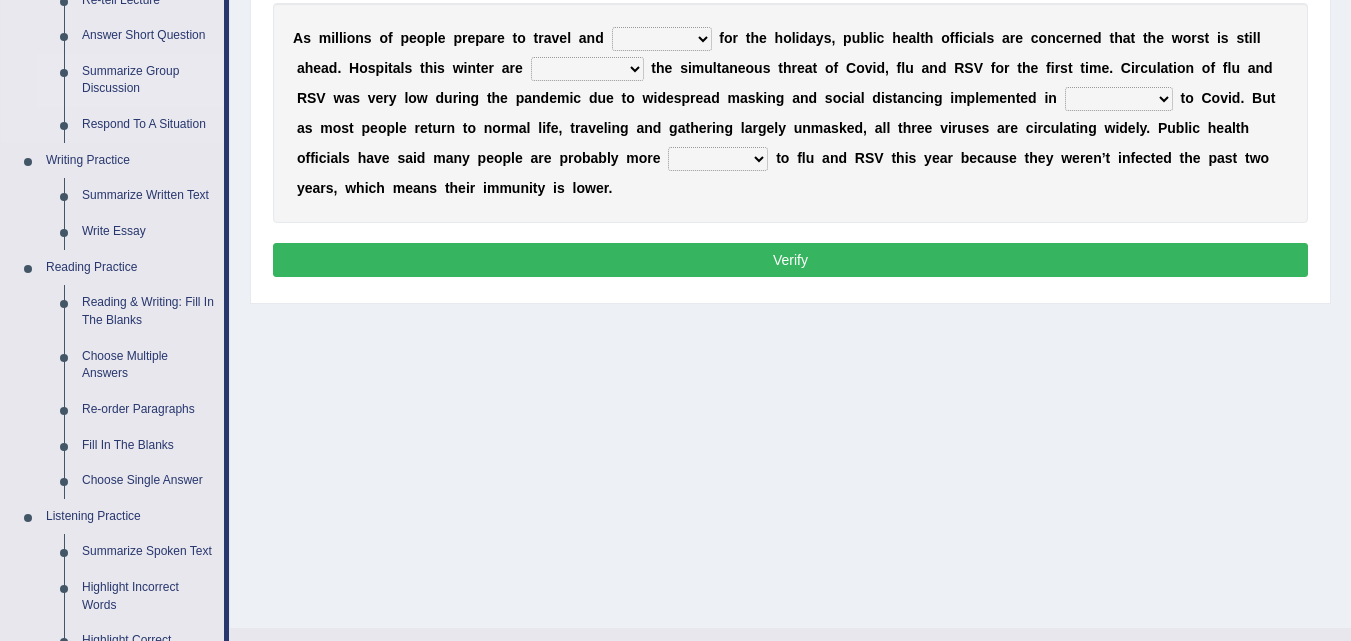 scroll, scrollTop: 400, scrollLeft: 0, axis: vertical 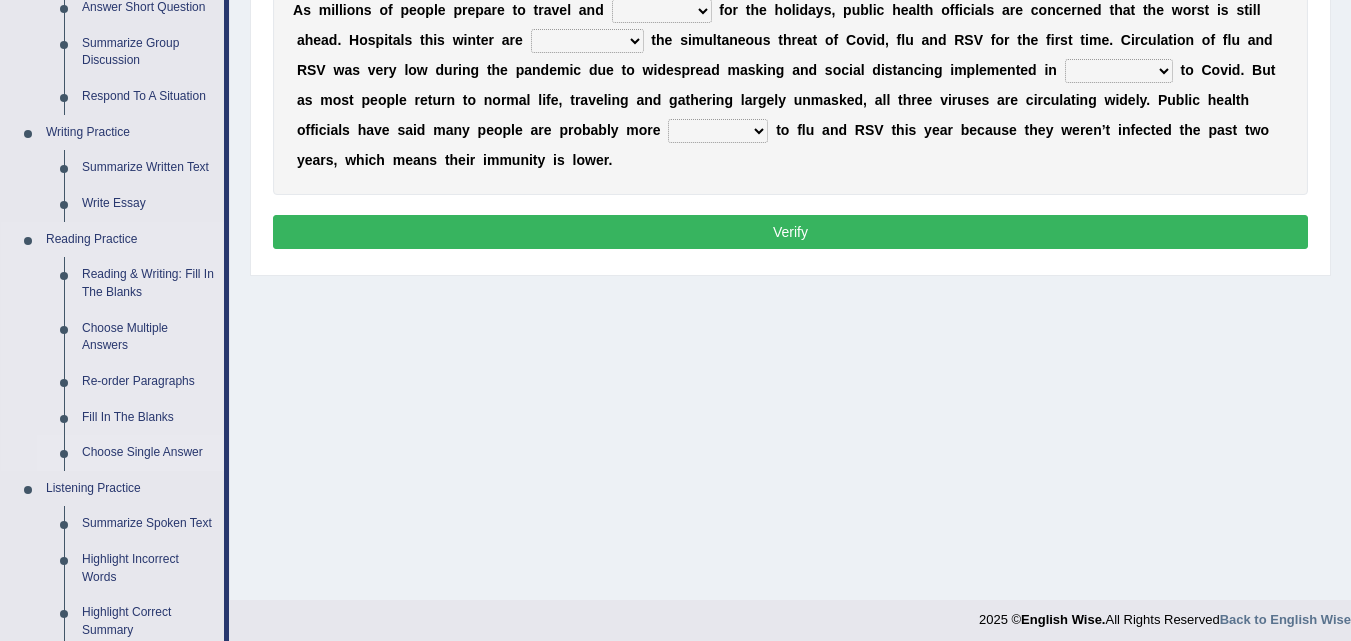 click on "Choose Single Answer" at bounding box center (148, 453) 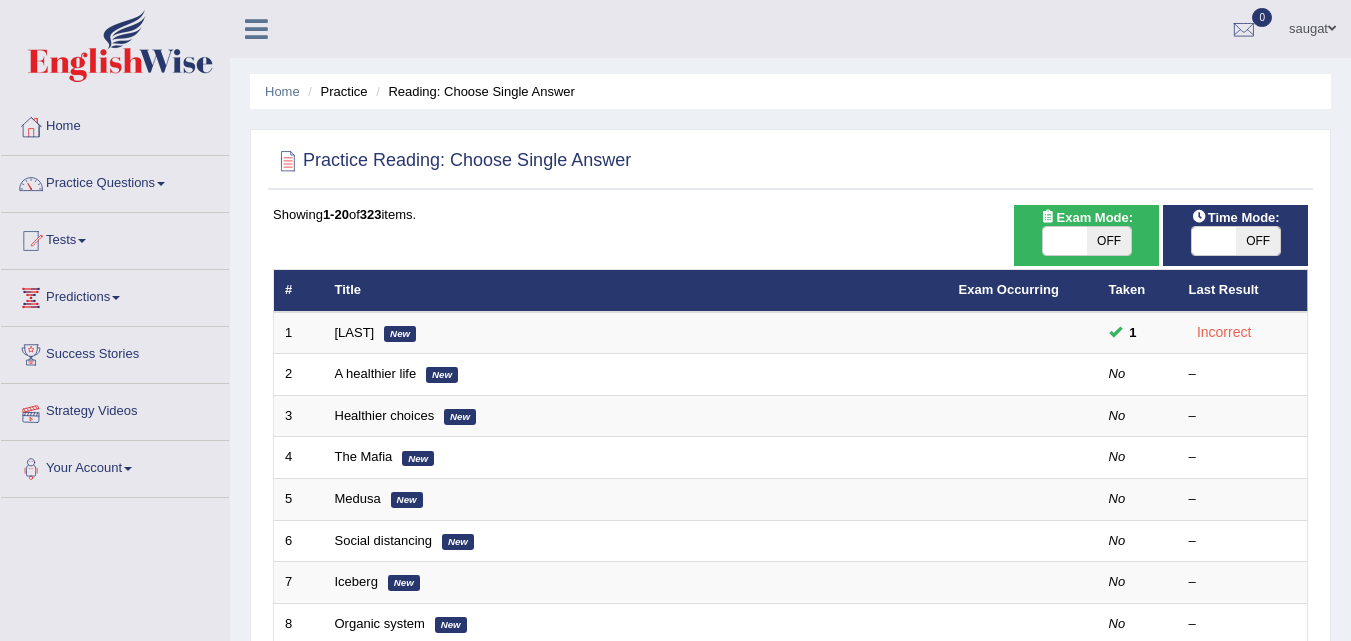 scroll, scrollTop: 0, scrollLeft: 0, axis: both 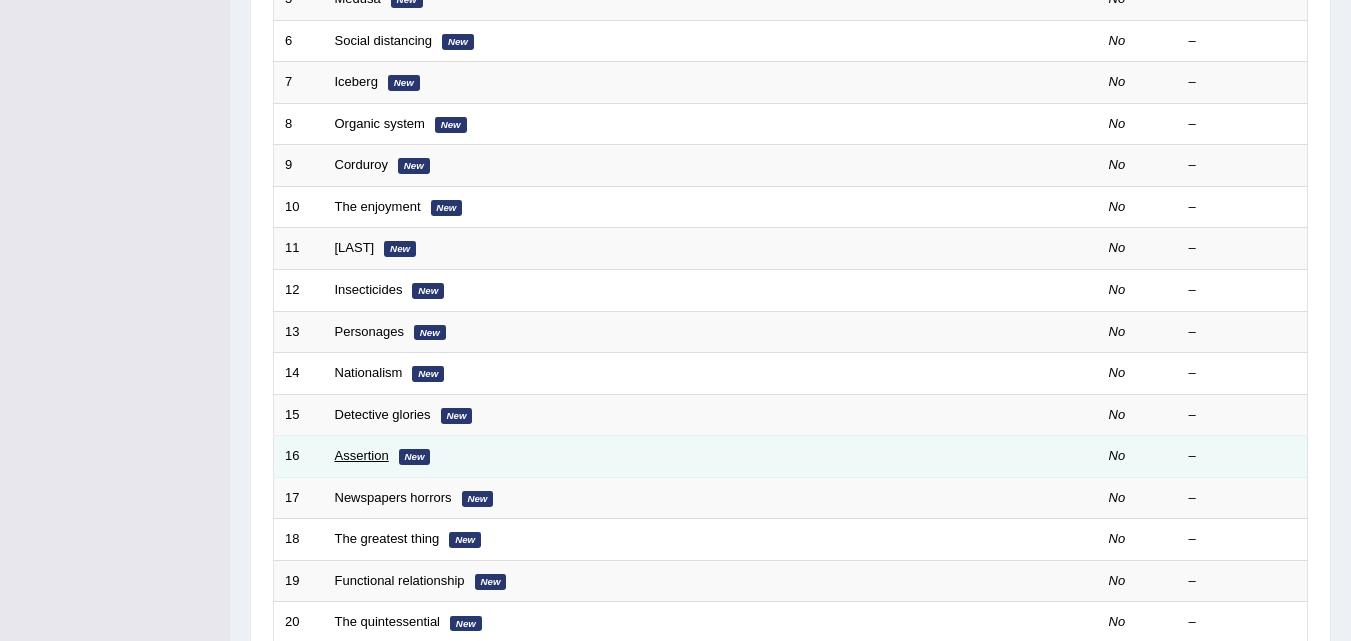 click on "Assertion" at bounding box center [362, 455] 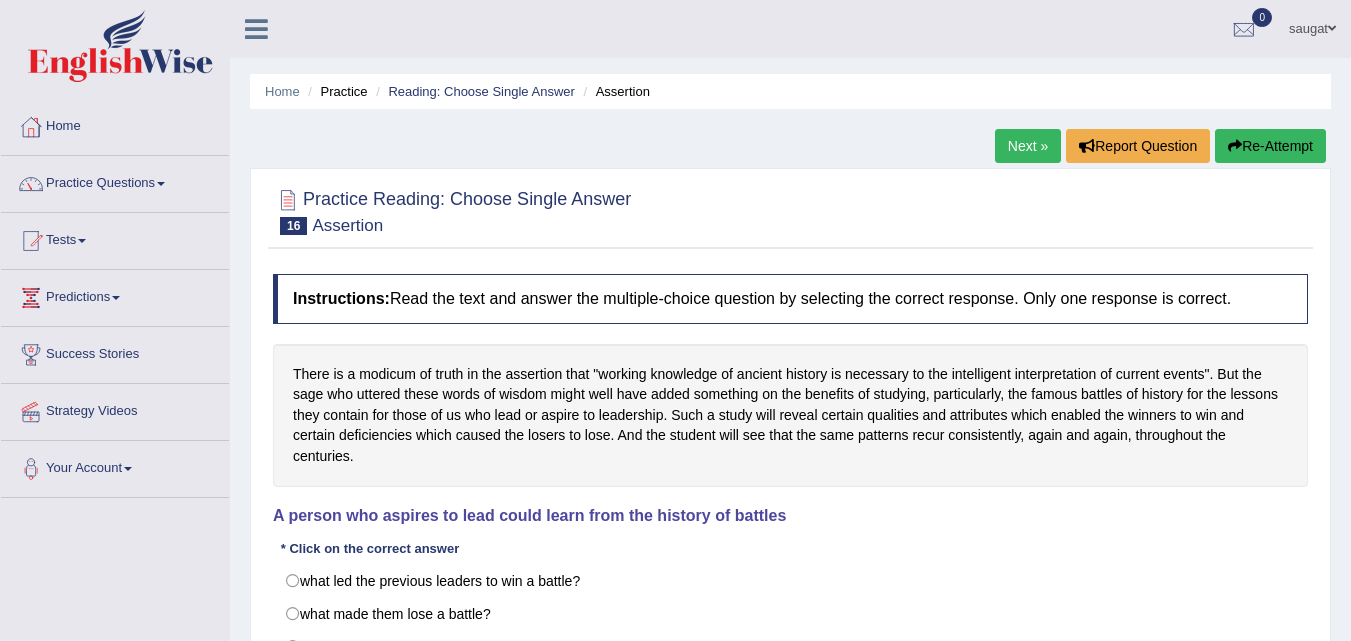scroll, scrollTop: 0, scrollLeft: 0, axis: both 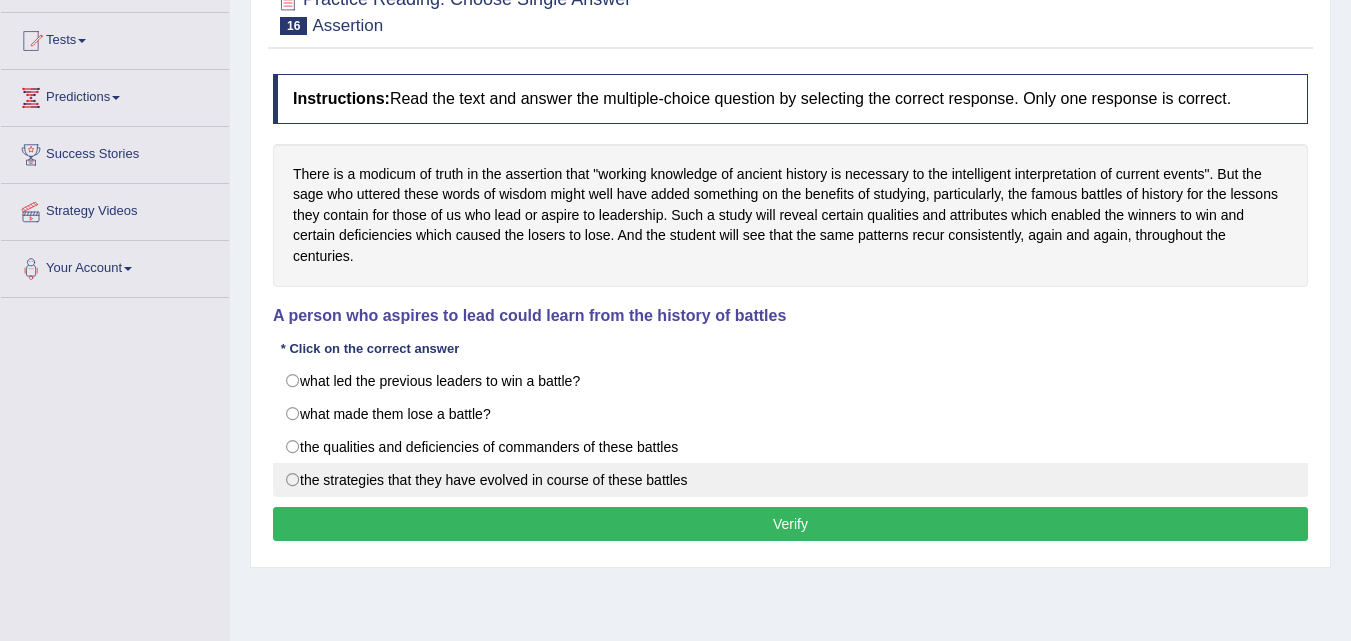 click on "the strategies that they have evolved in course of these battles" at bounding box center [790, 480] 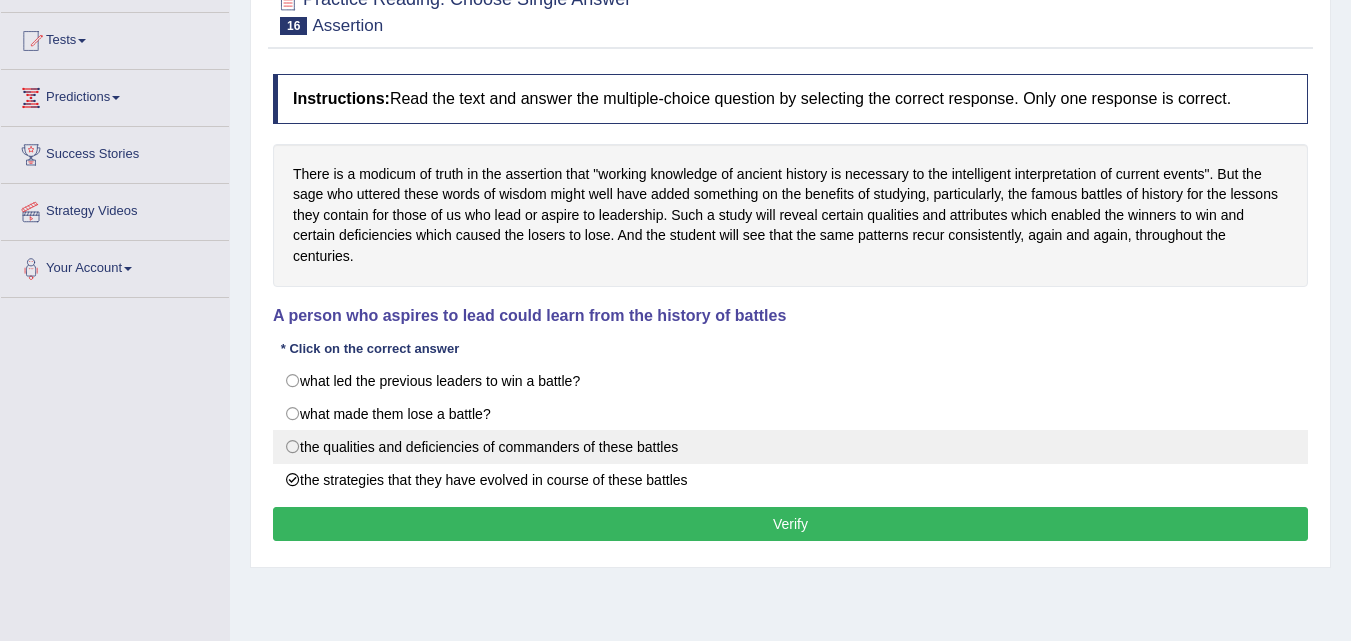 click on "the qualities and deficiencies of commanders of these battles" at bounding box center [790, 447] 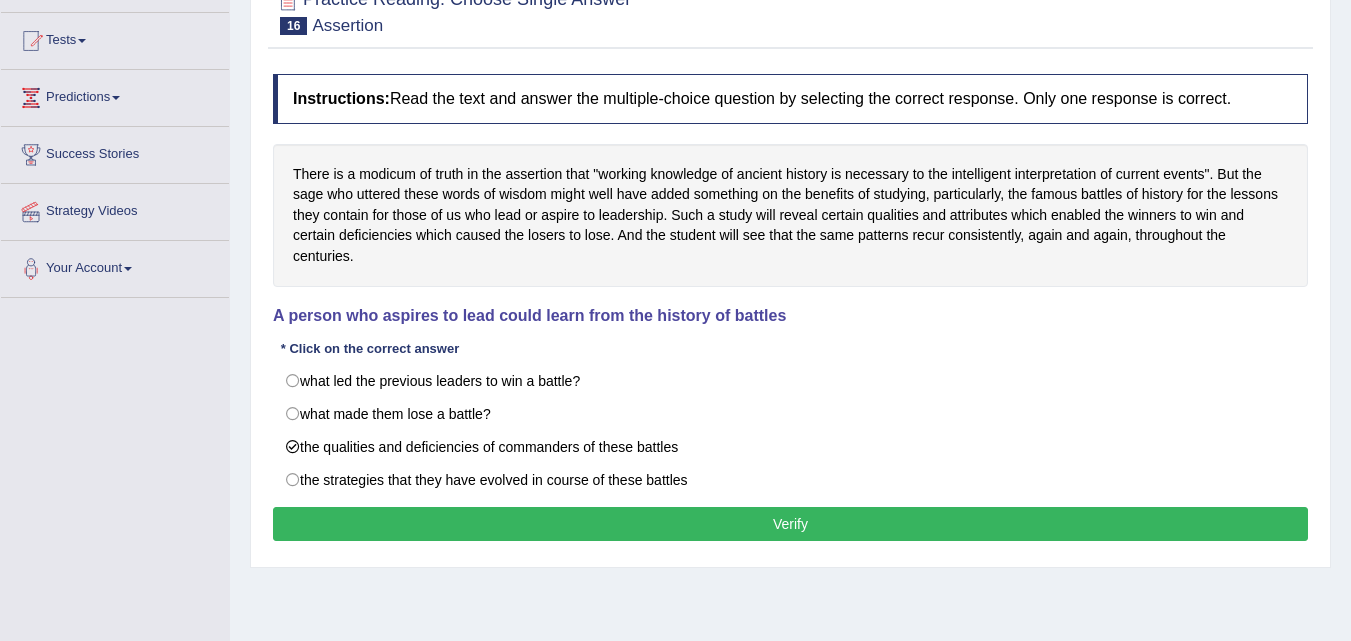 click on "Verify" at bounding box center (790, 524) 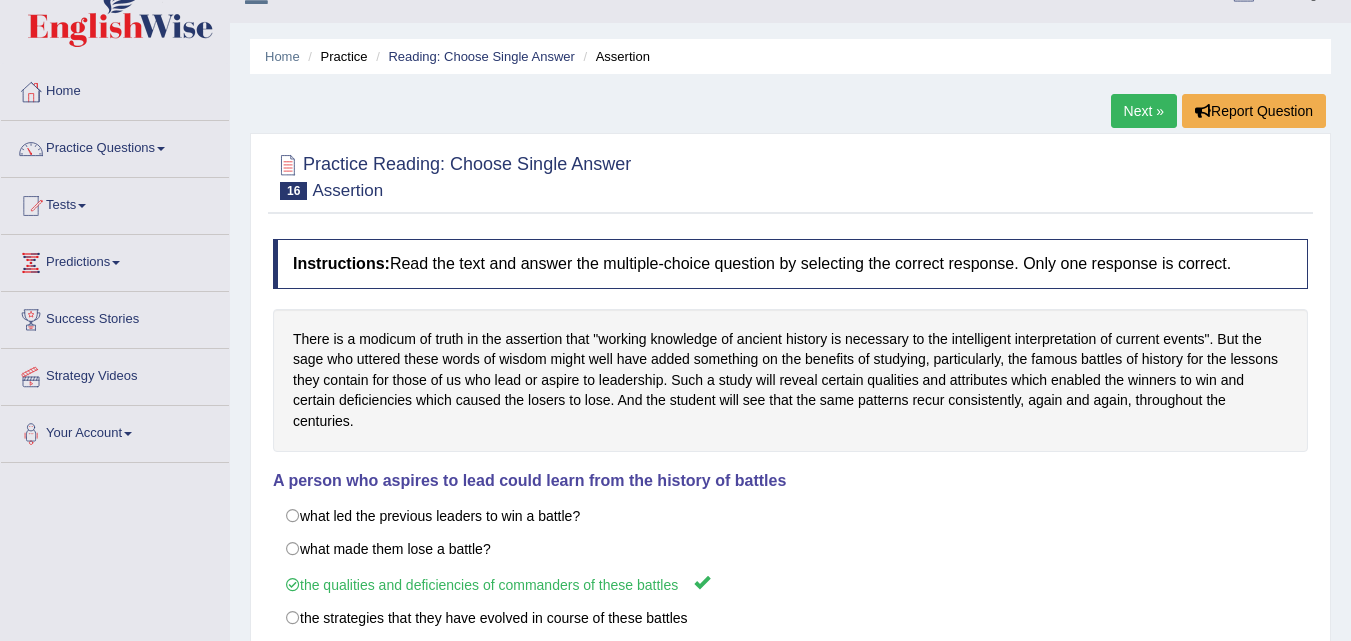 scroll, scrollTop: 0, scrollLeft: 0, axis: both 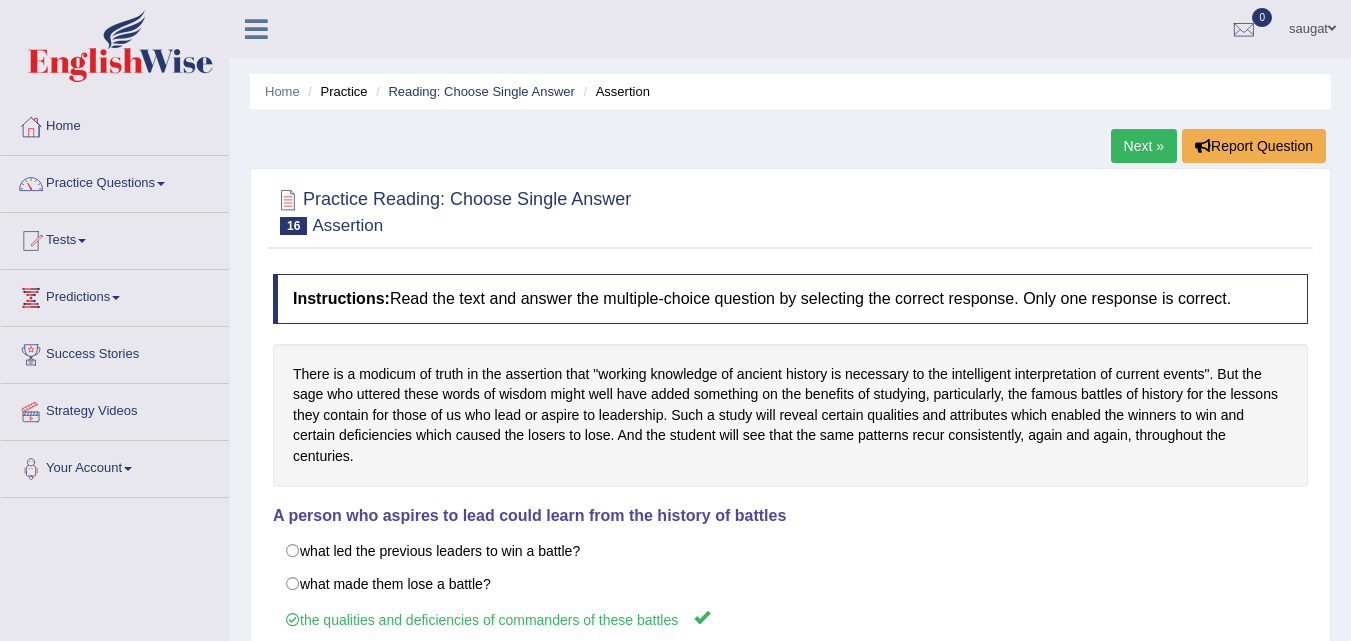 click on "Next »" at bounding box center (1144, 146) 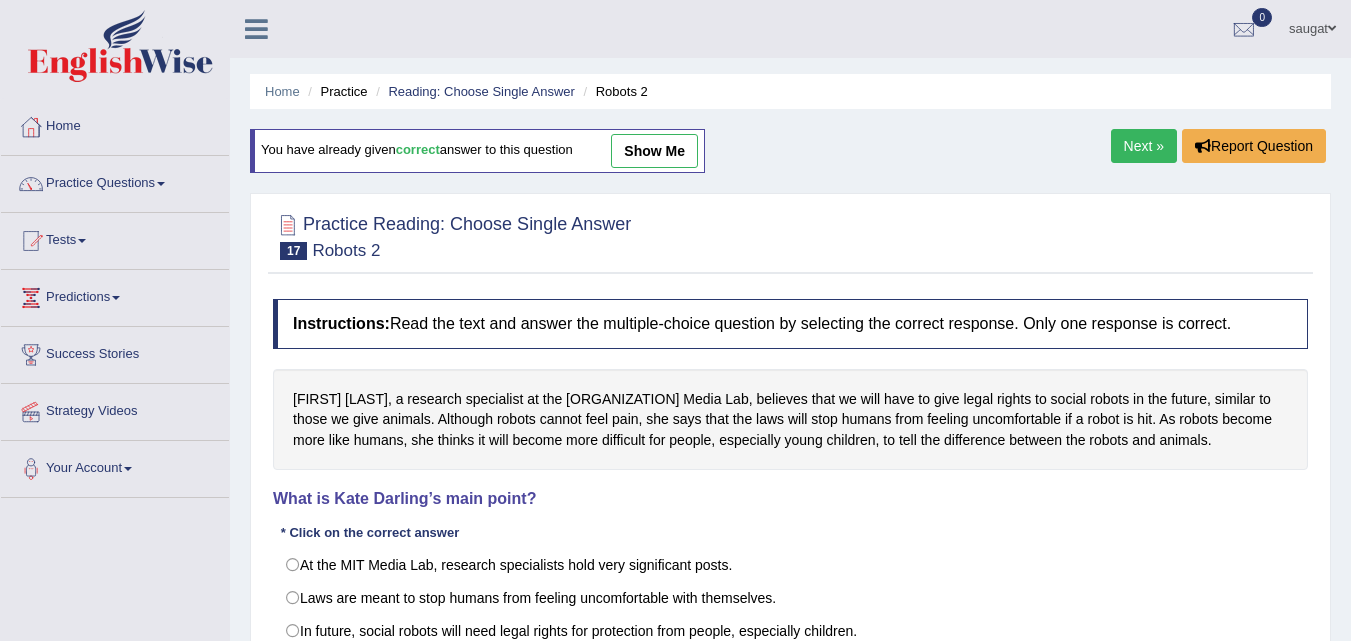 scroll, scrollTop: 178, scrollLeft: 0, axis: vertical 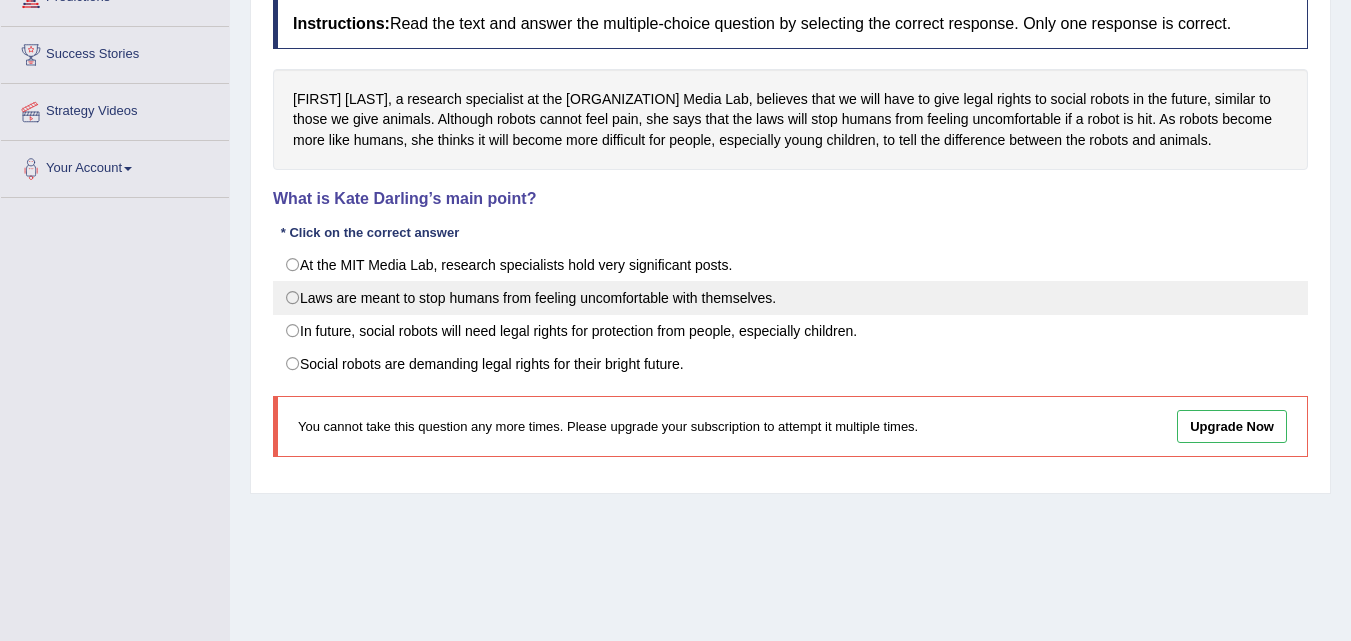 click on "Laws are meant to stop humans from feeling uncomfortable with themselves." at bounding box center (790, 298) 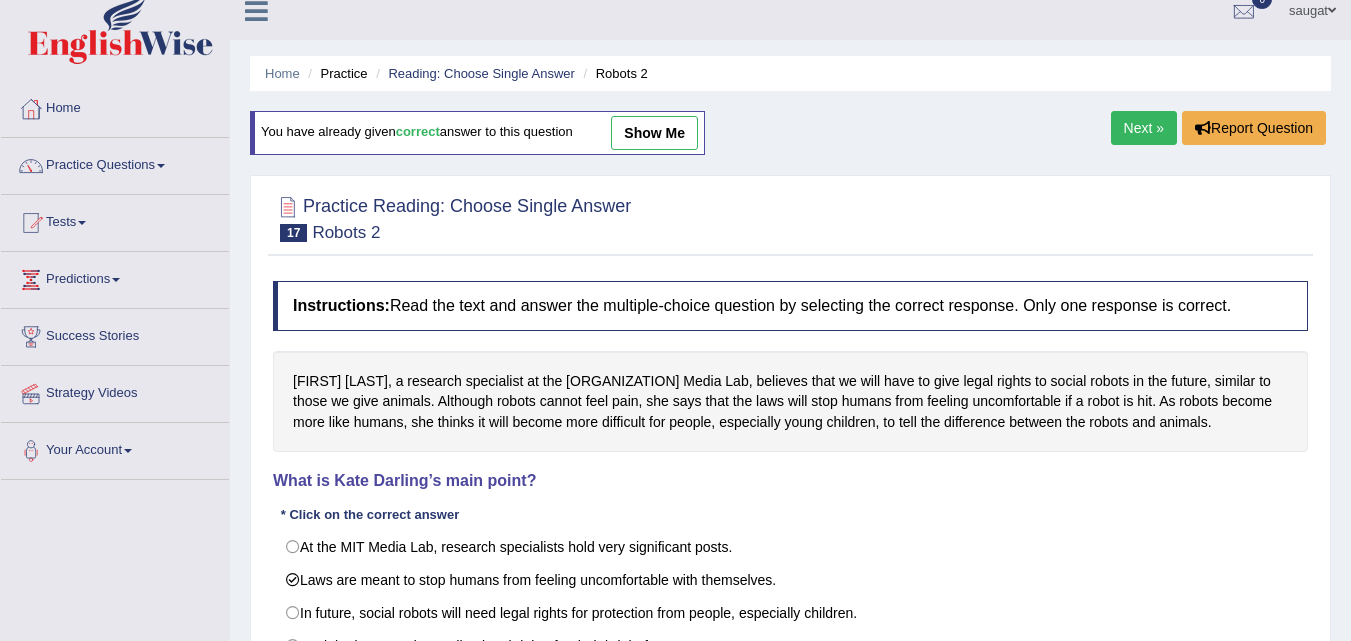 scroll, scrollTop: 0, scrollLeft: 0, axis: both 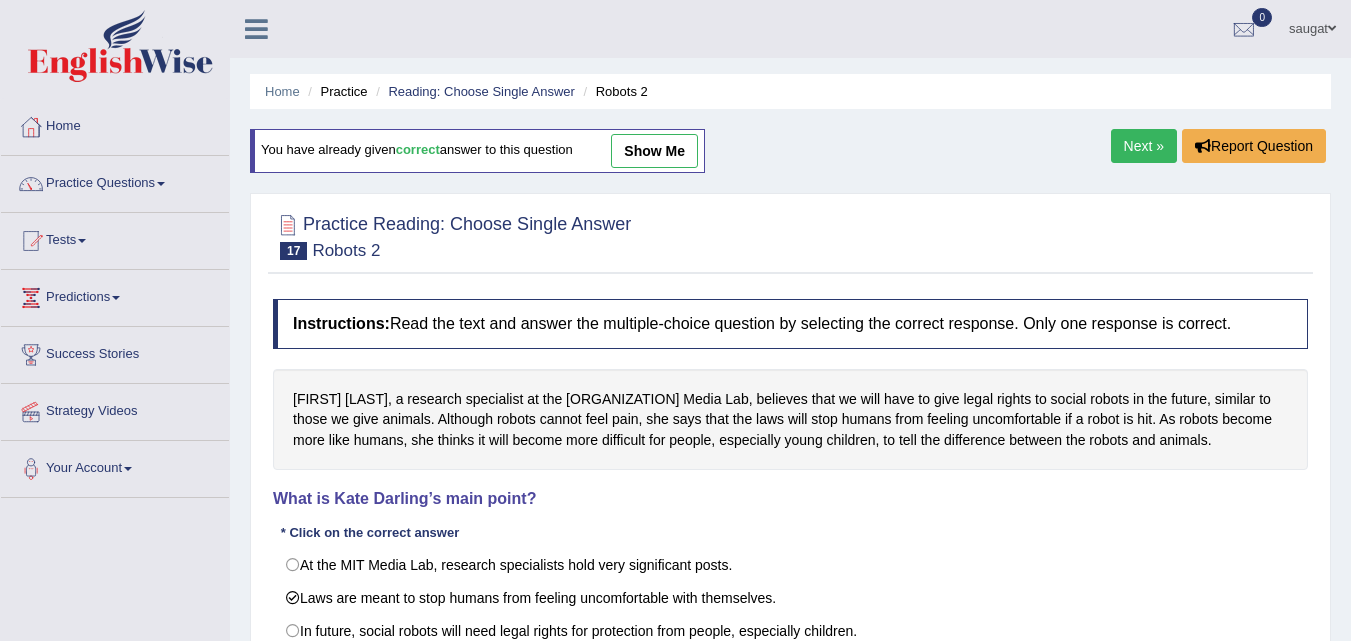 click on "Next »" at bounding box center [1144, 146] 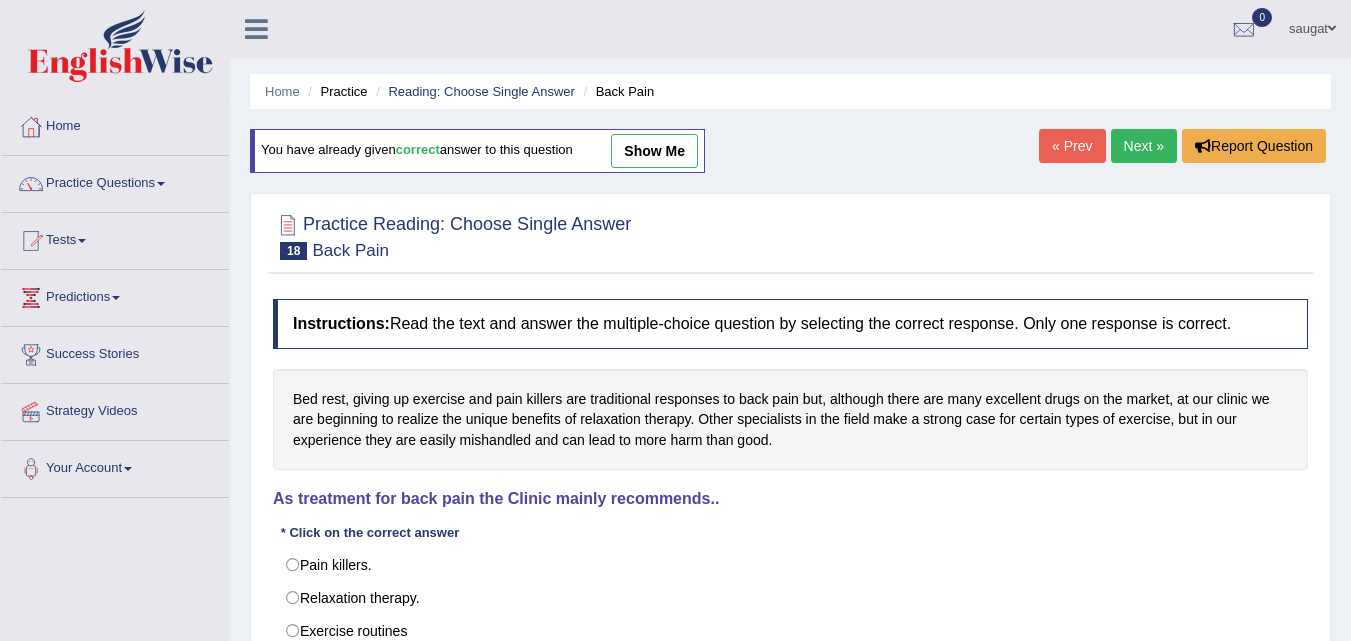scroll, scrollTop: 300, scrollLeft: 0, axis: vertical 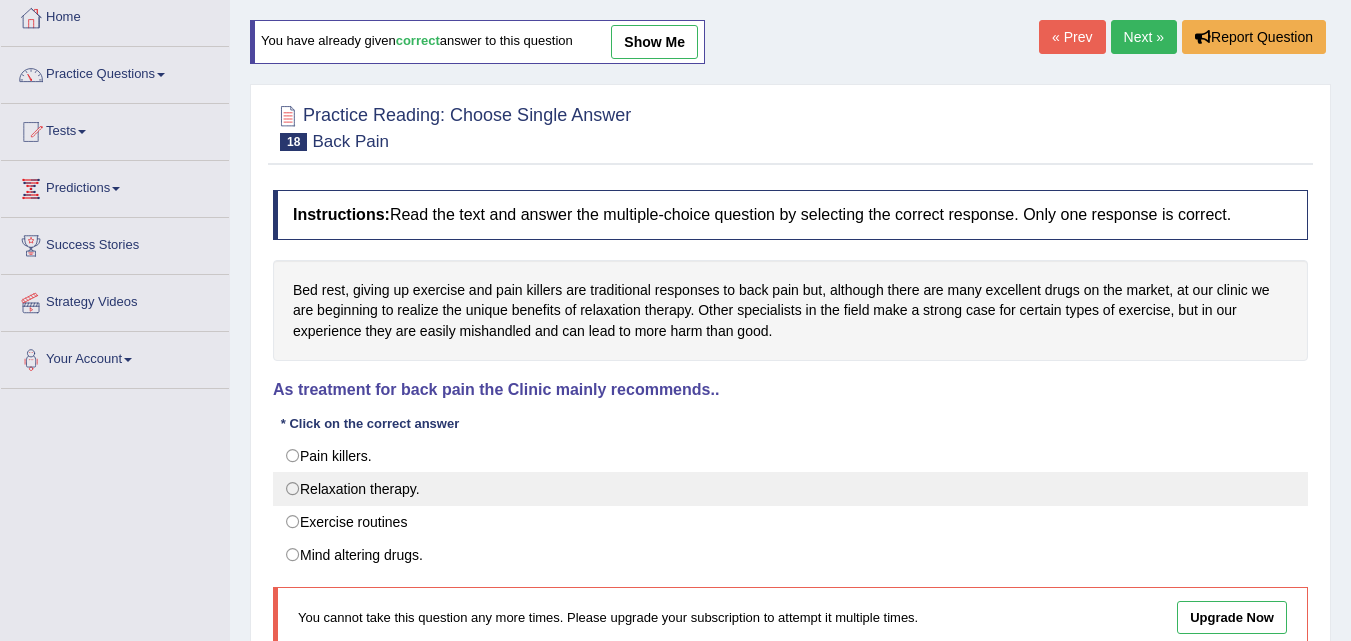 click on "Relaxation therapy." at bounding box center [790, 489] 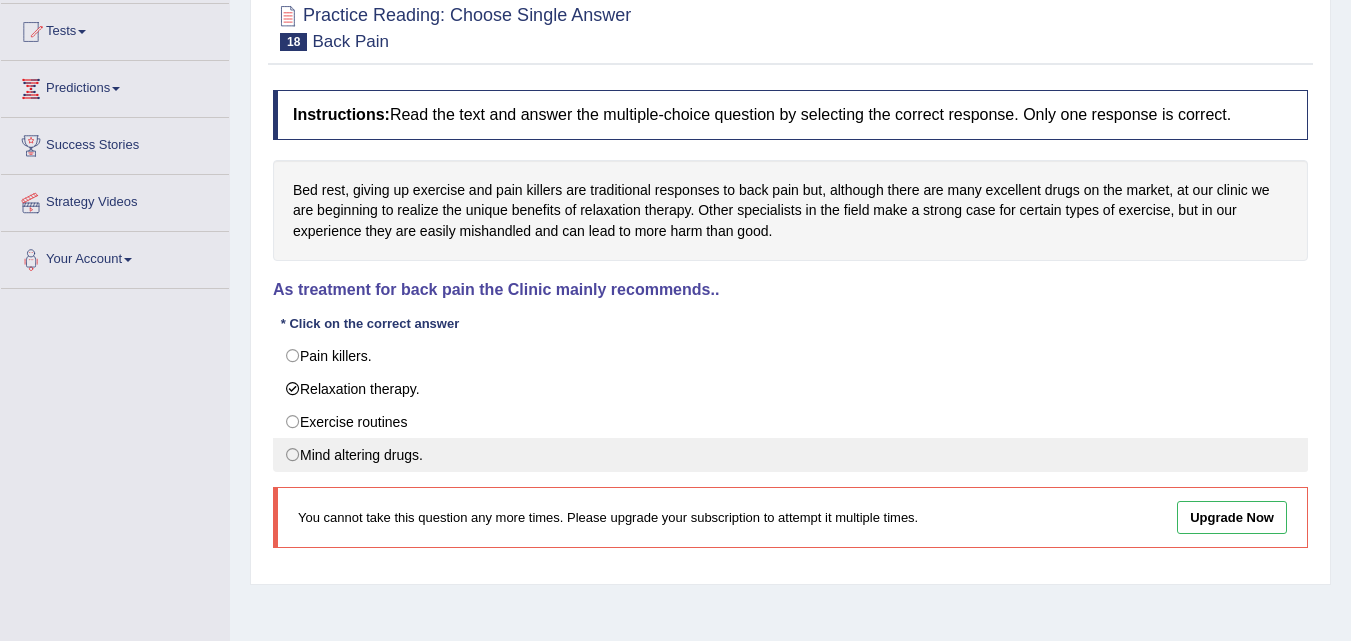 scroll, scrollTop: 109, scrollLeft: 0, axis: vertical 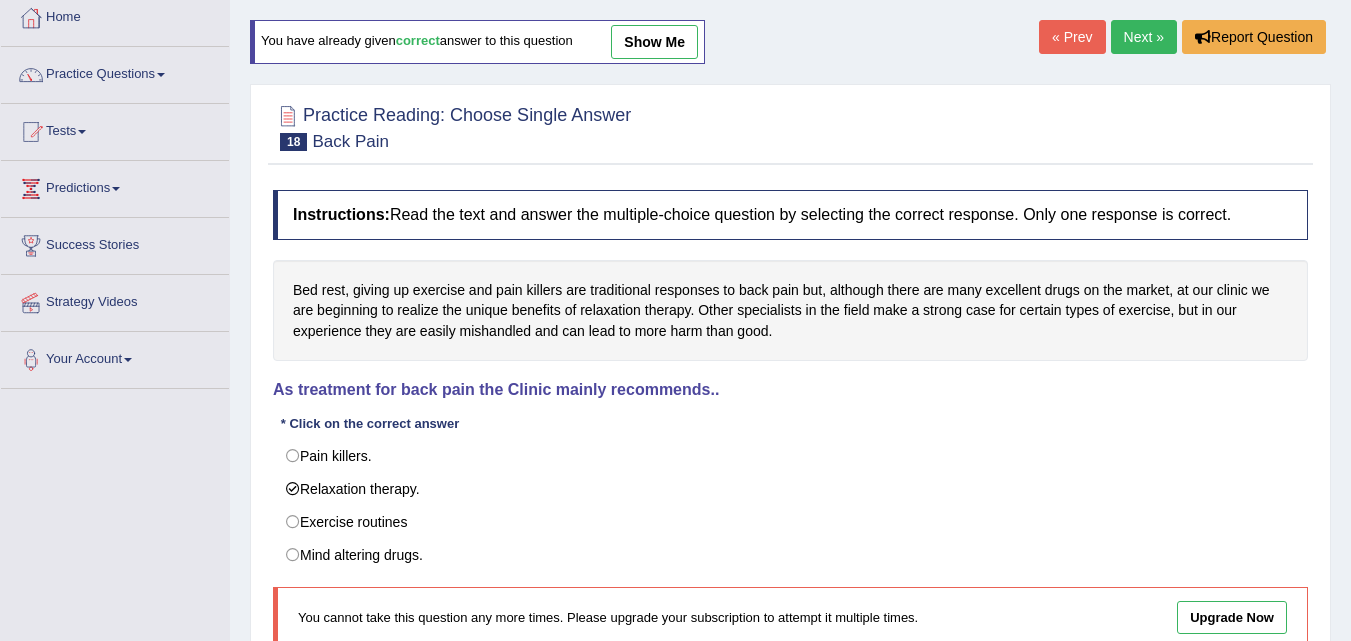 click on "Next »" at bounding box center (1144, 37) 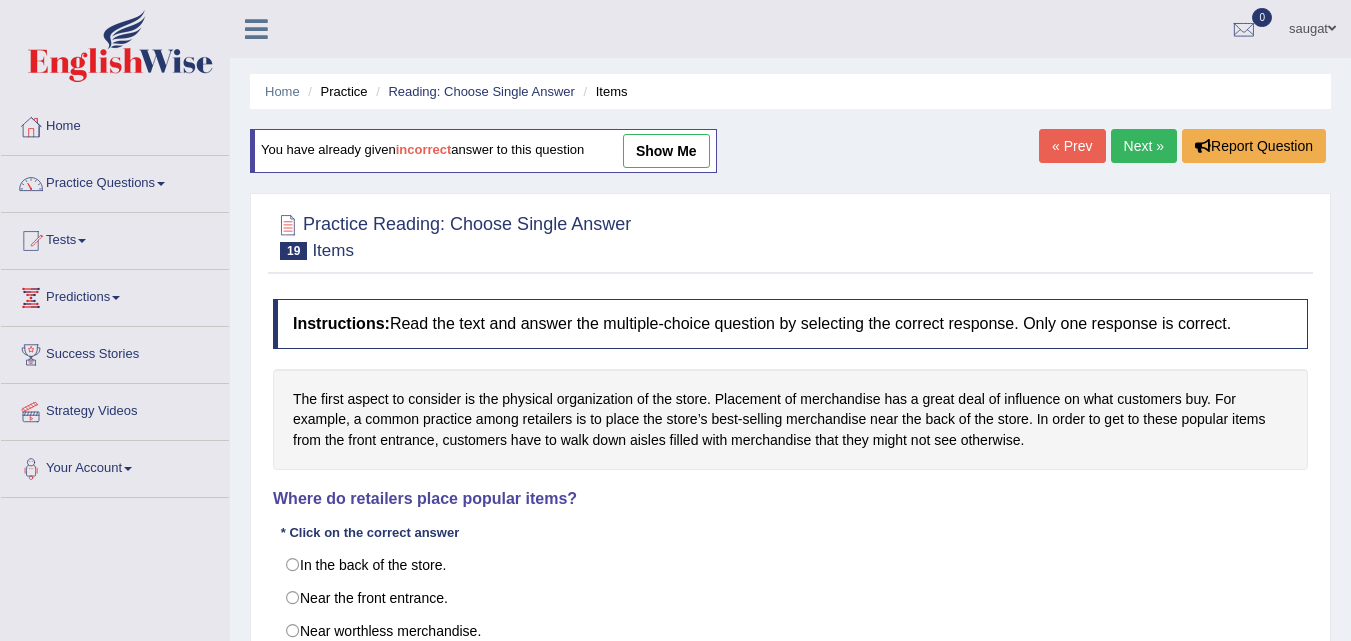 scroll, scrollTop: 0, scrollLeft: 0, axis: both 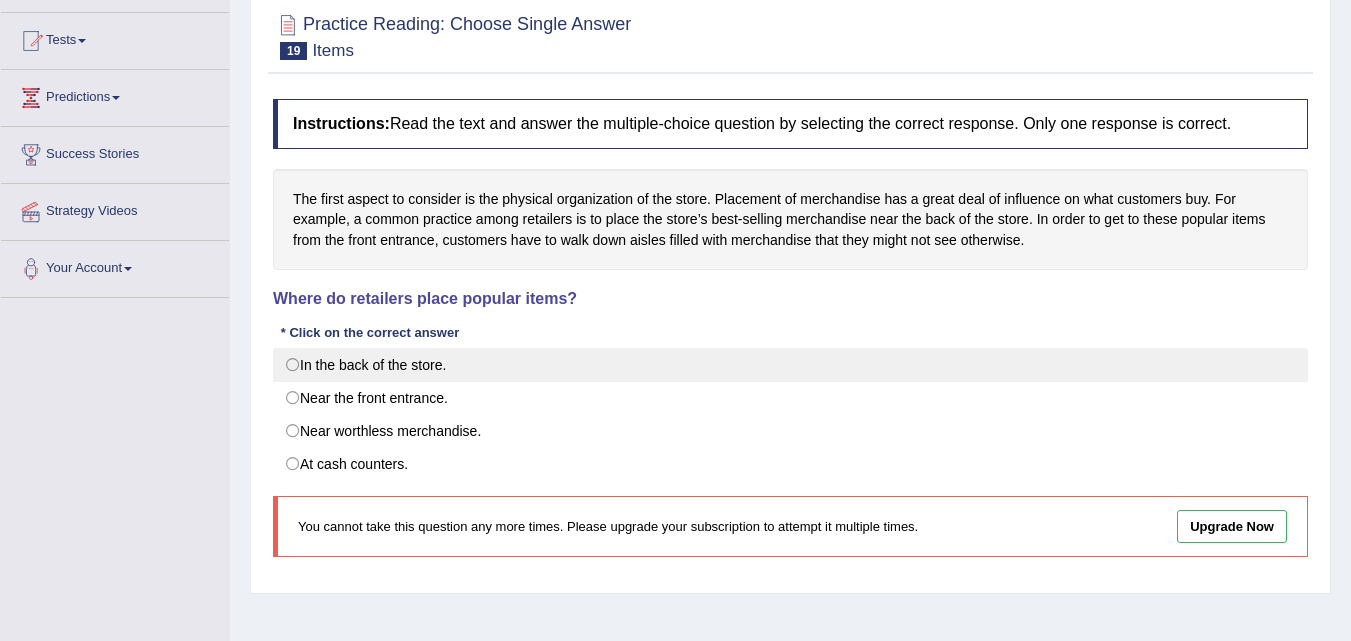 click on "In the back of the store." at bounding box center (790, 365) 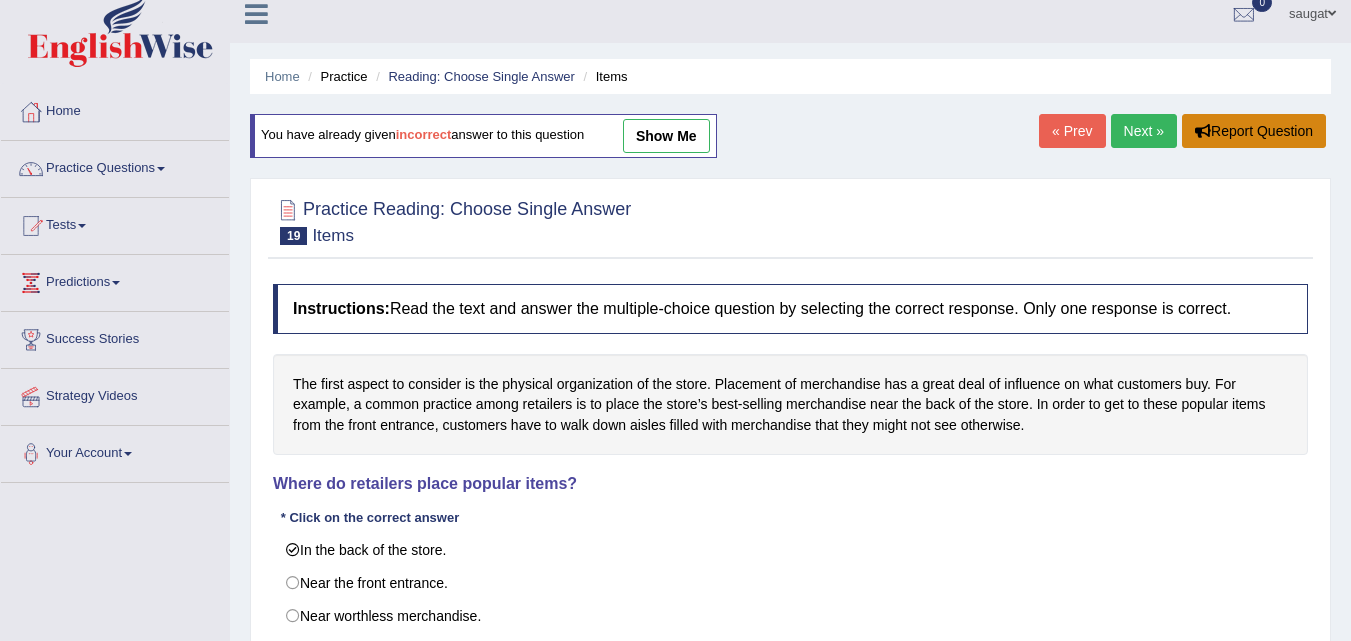 scroll, scrollTop: 0, scrollLeft: 0, axis: both 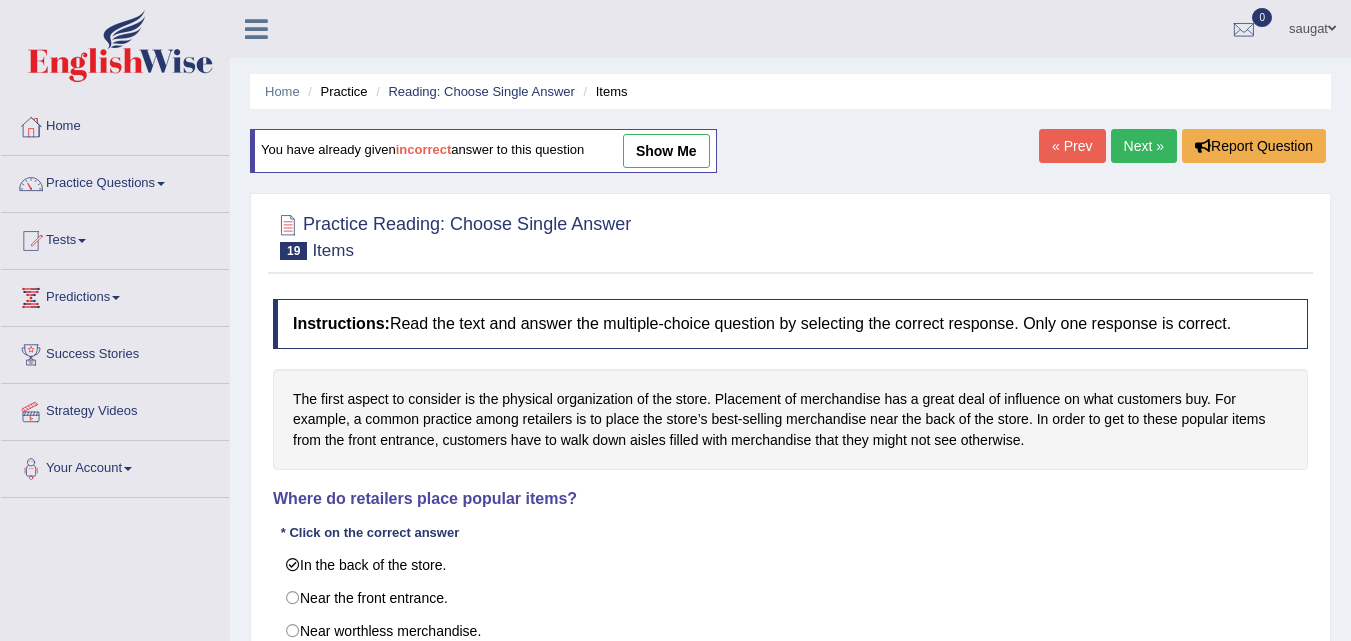 click on "Next »" at bounding box center [1144, 146] 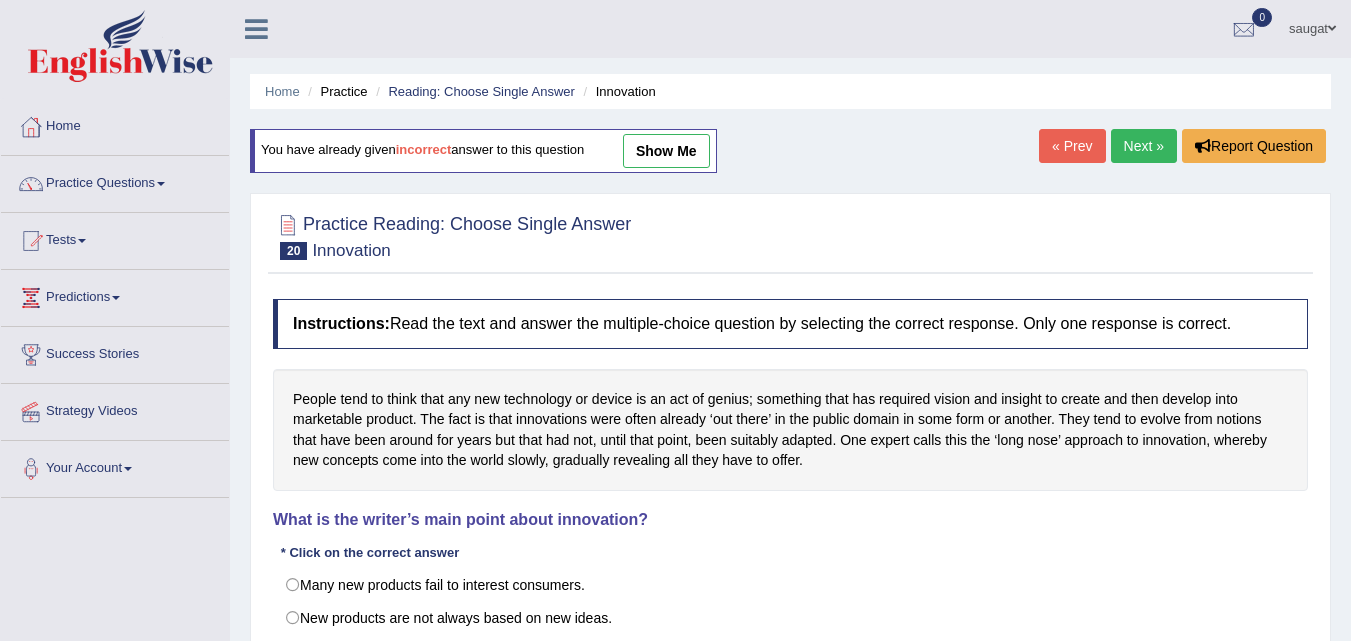 scroll, scrollTop: 0, scrollLeft: 0, axis: both 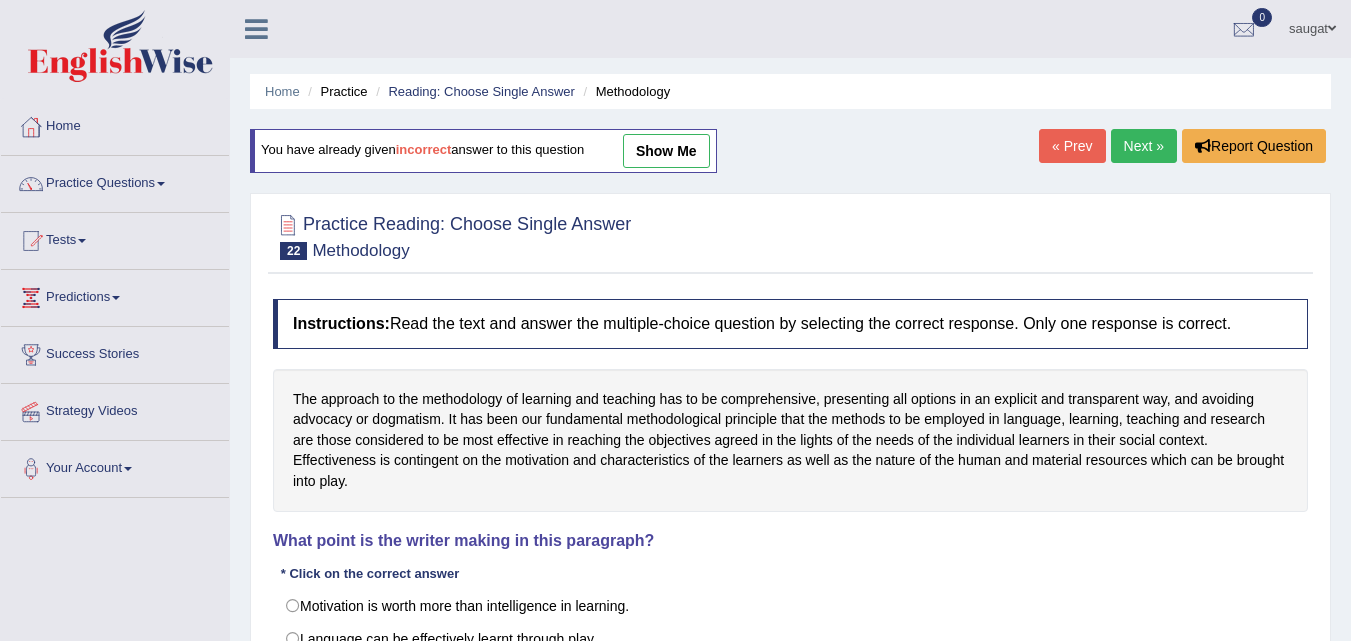 click on "Next »" at bounding box center [1144, 146] 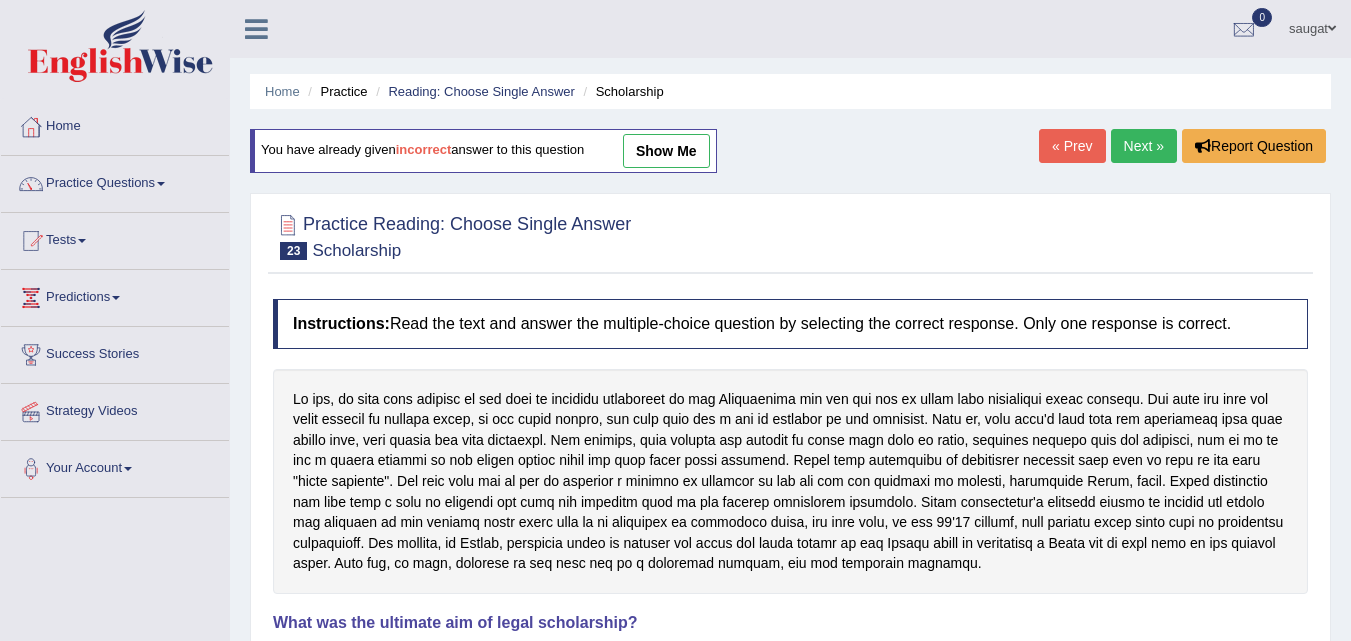 scroll, scrollTop: 0, scrollLeft: 0, axis: both 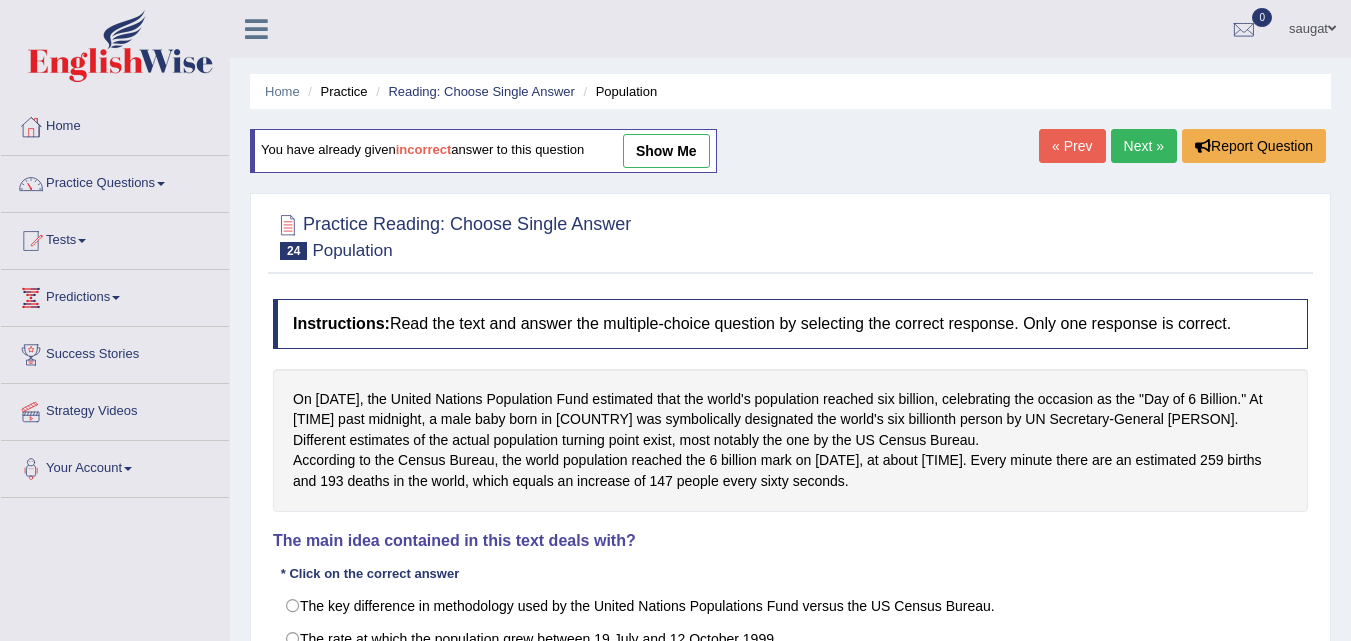 click on "Next »" at bounding box center [1144, 146] 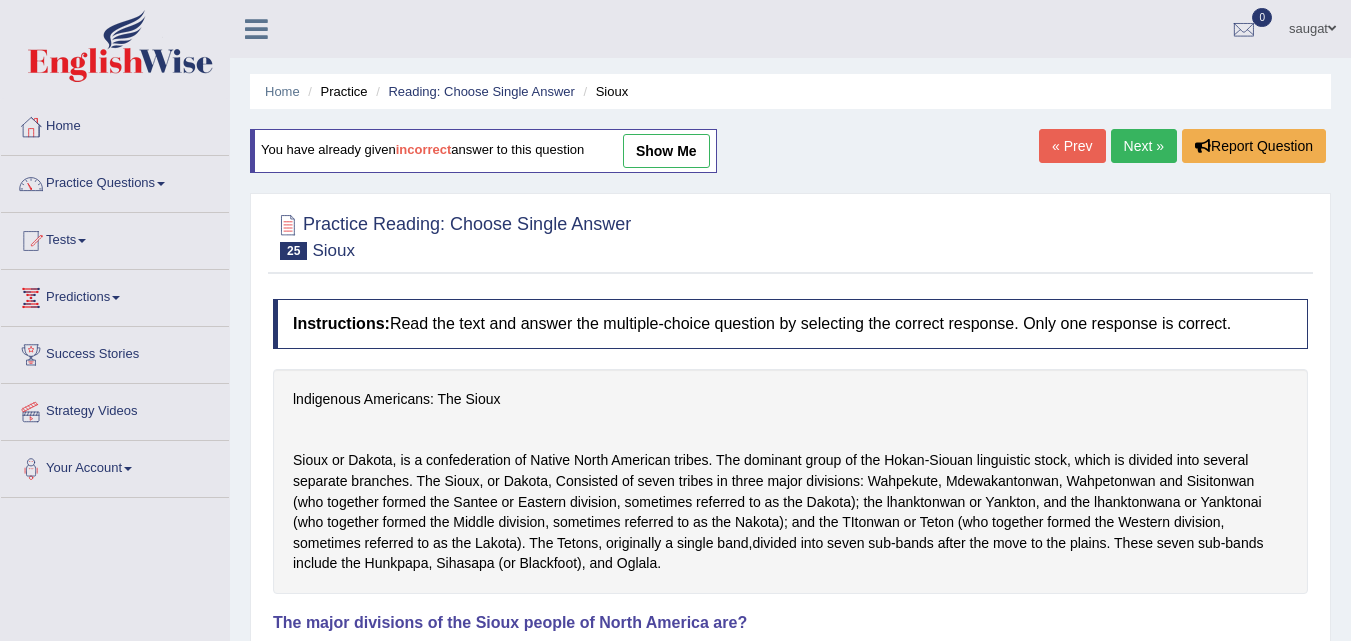 scroll, scrollTop: 0, scrollLeft: 0, axis: both 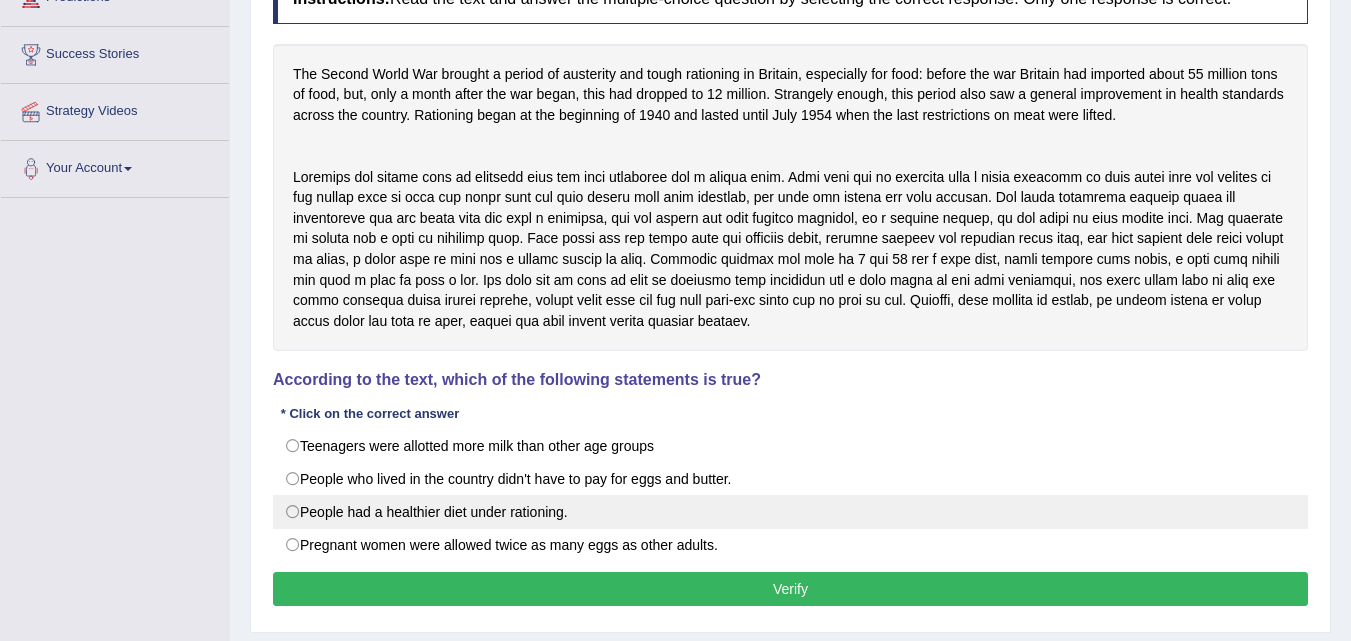 click on "People had a healthier diet under rationing." at bounding box center (790, 512) 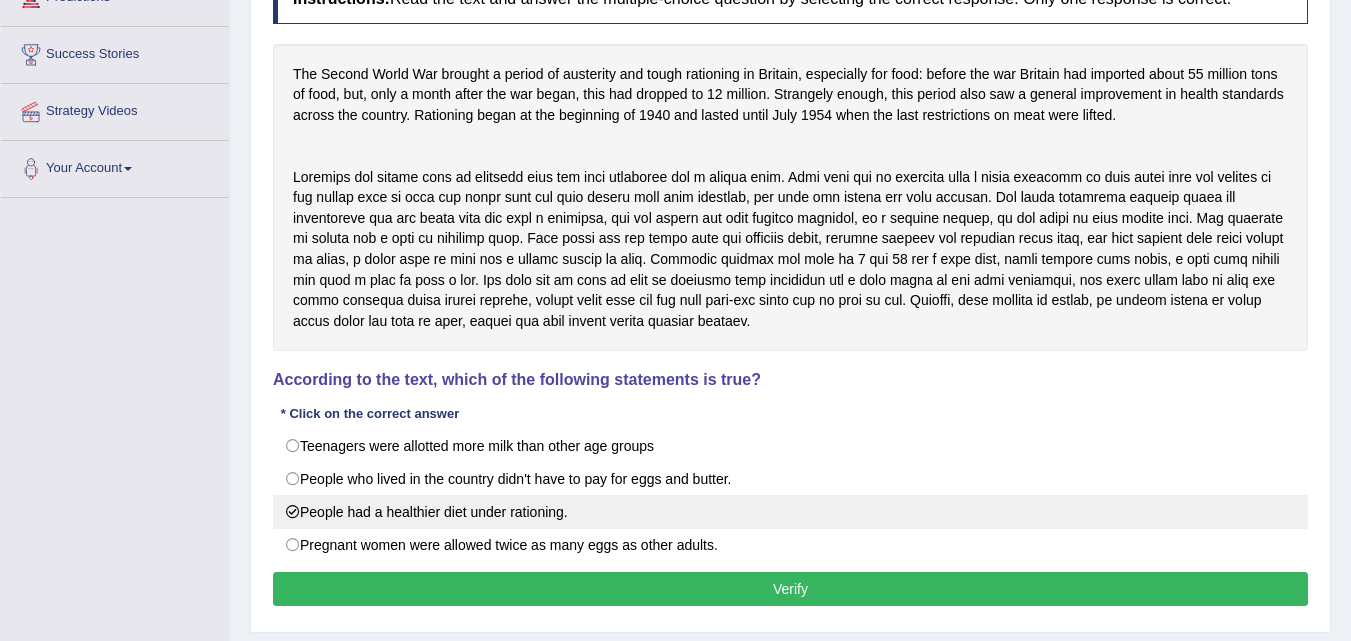 click on "People had a healthier diet under rationing." at bounding box center (790, 512) 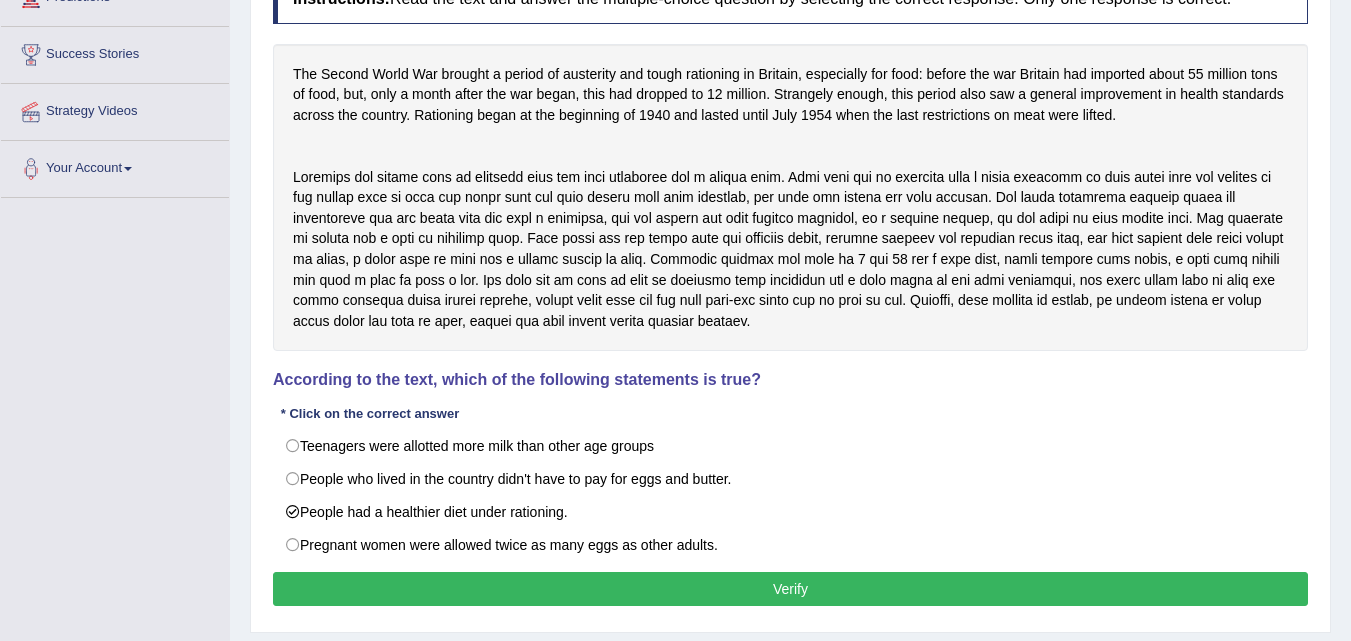 click on "Verify" at bounding box center (790, 589) 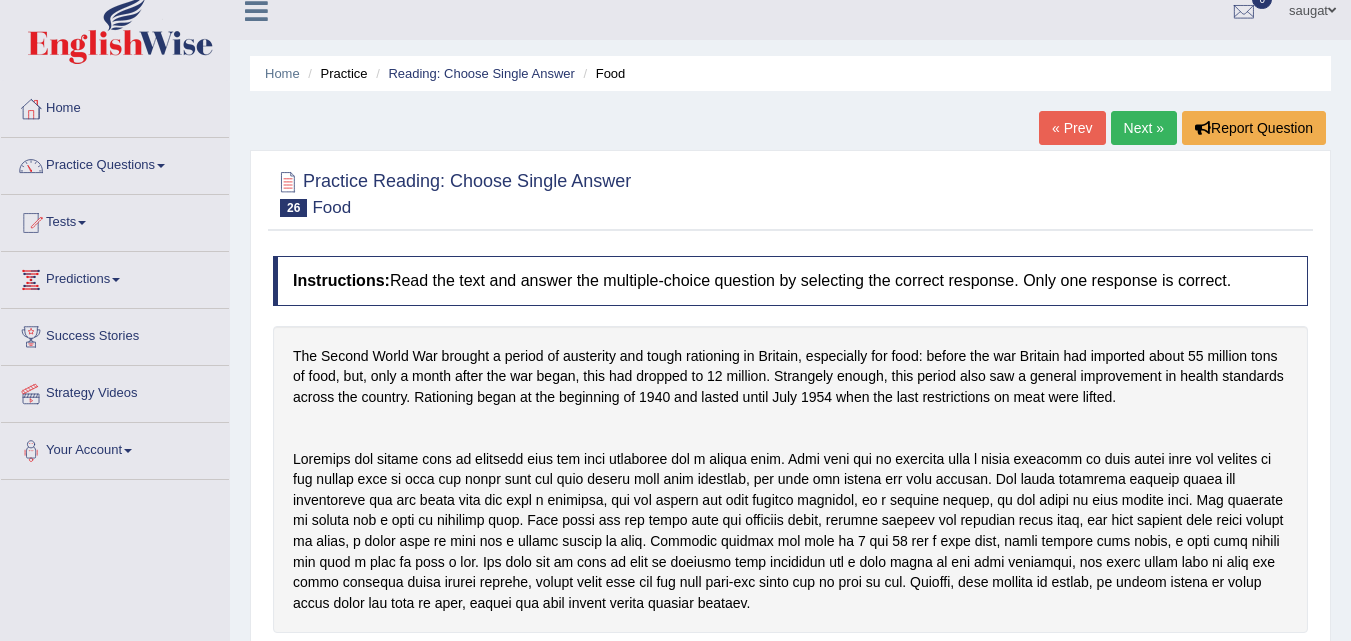 scroll, scrollTop: 0, scrollLeft: 0, axis: both 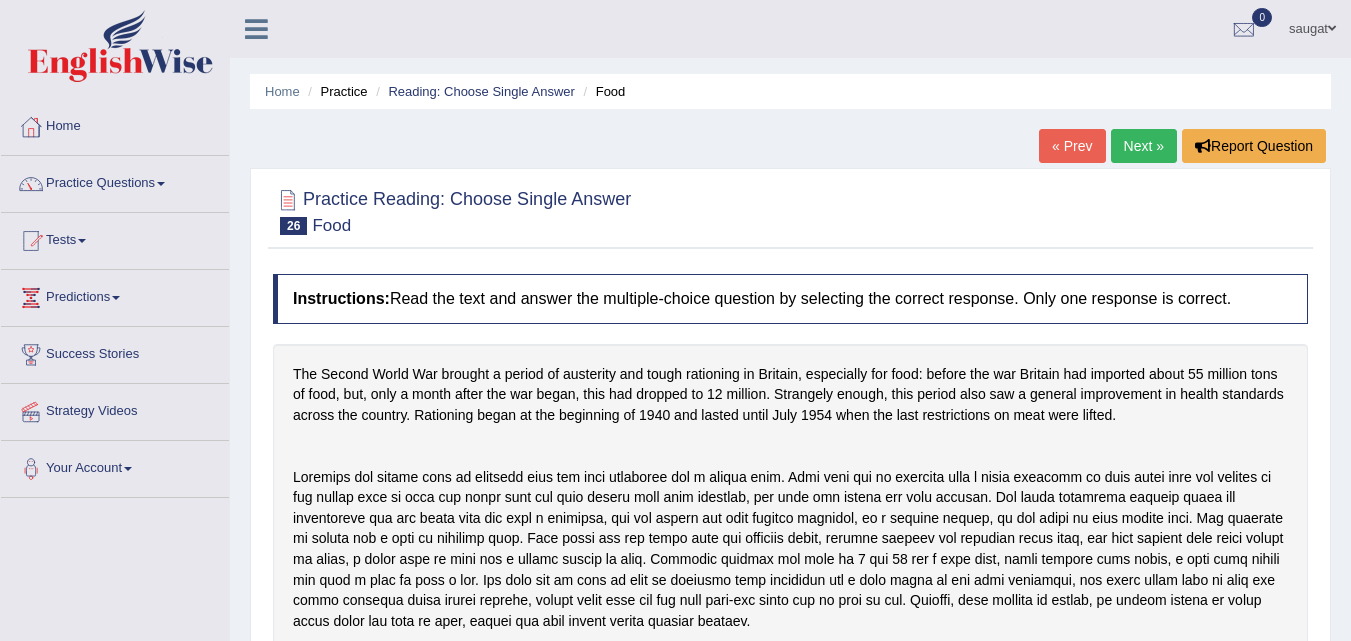 click on "Next »" at bounding box center (1144, 146) 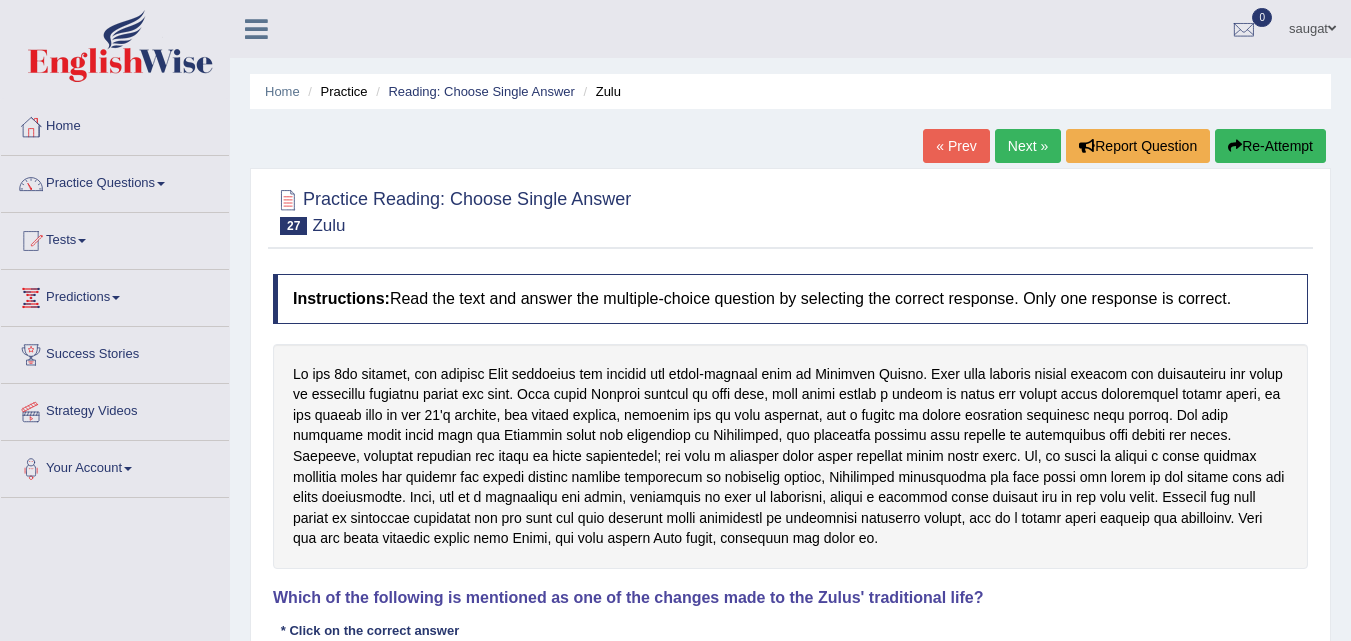 scroll, scrollTop: 0, scrollLeft: 0, axis: both 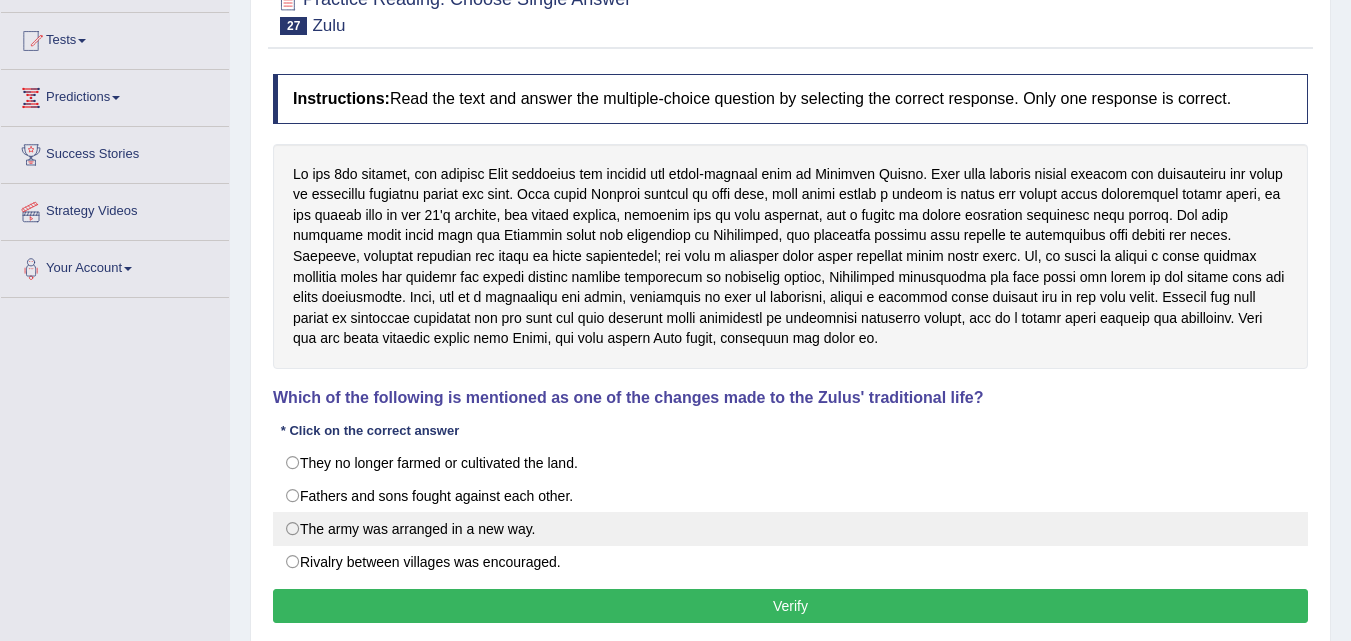 click on "The army was arranged in a new way." at bounding box center [790, 529] 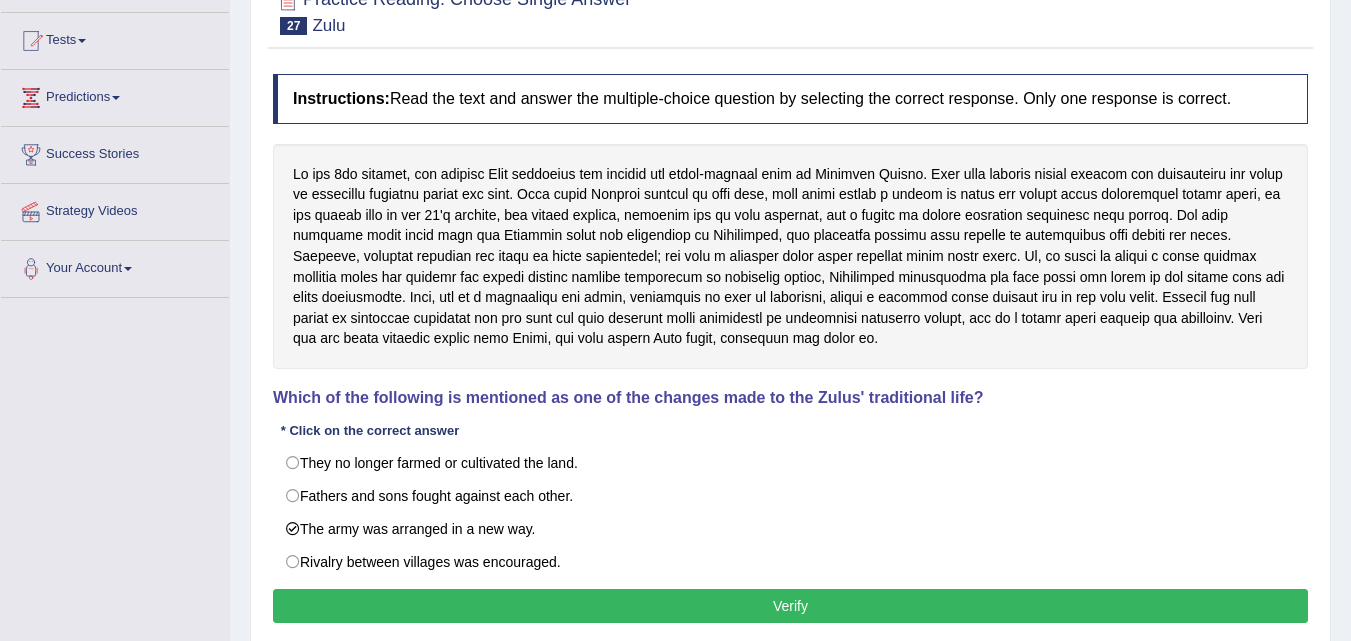 click on "Verify" at bounding box center [790, 606] 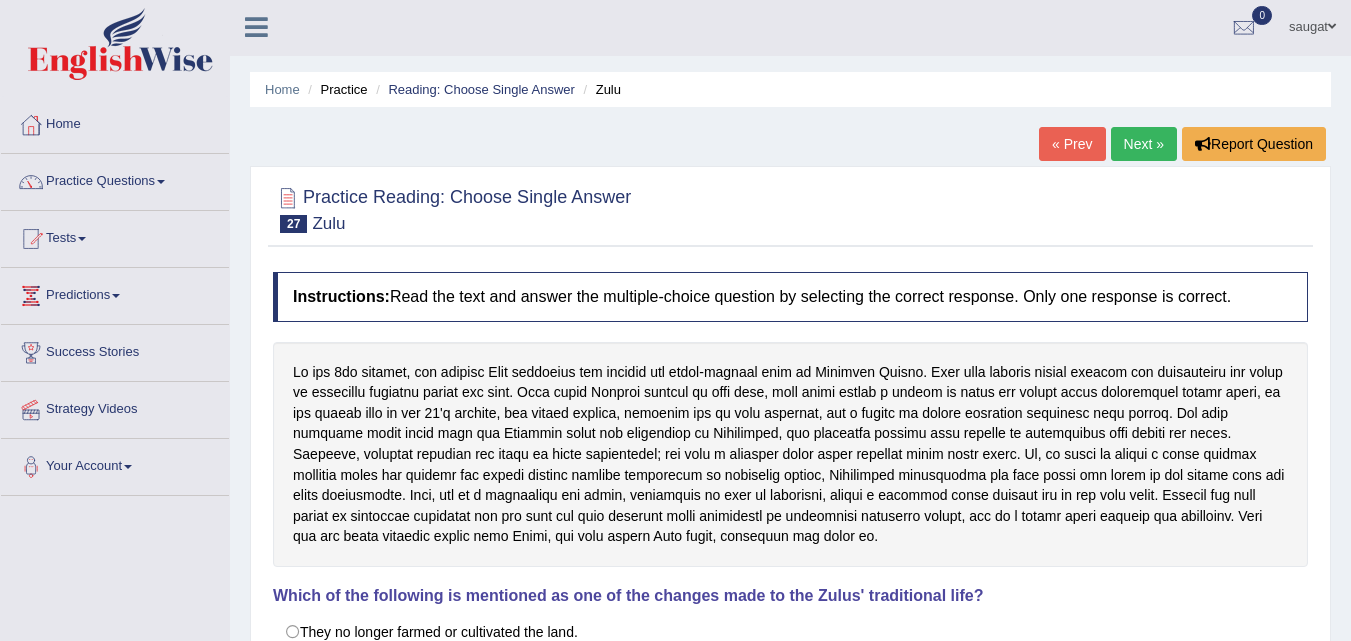 scroll, scrollTop: 0, scrollLeft: 0, axis: both 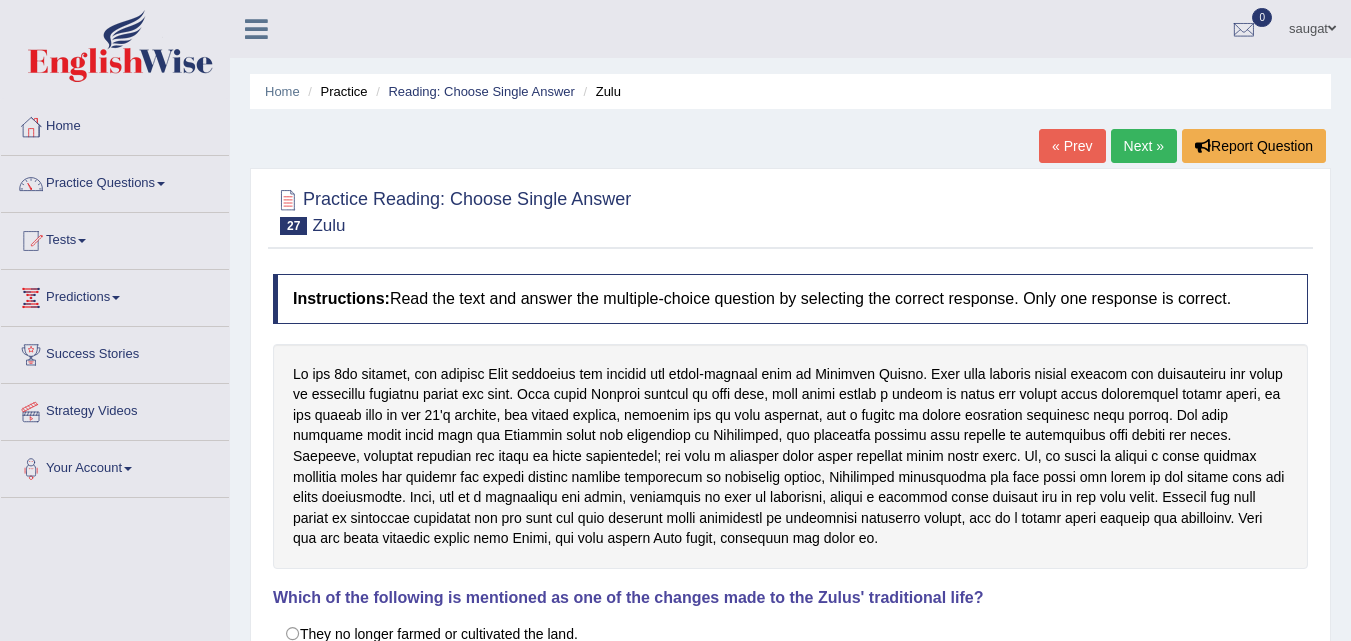click on "Next »" at bounding box center (1144, 146) 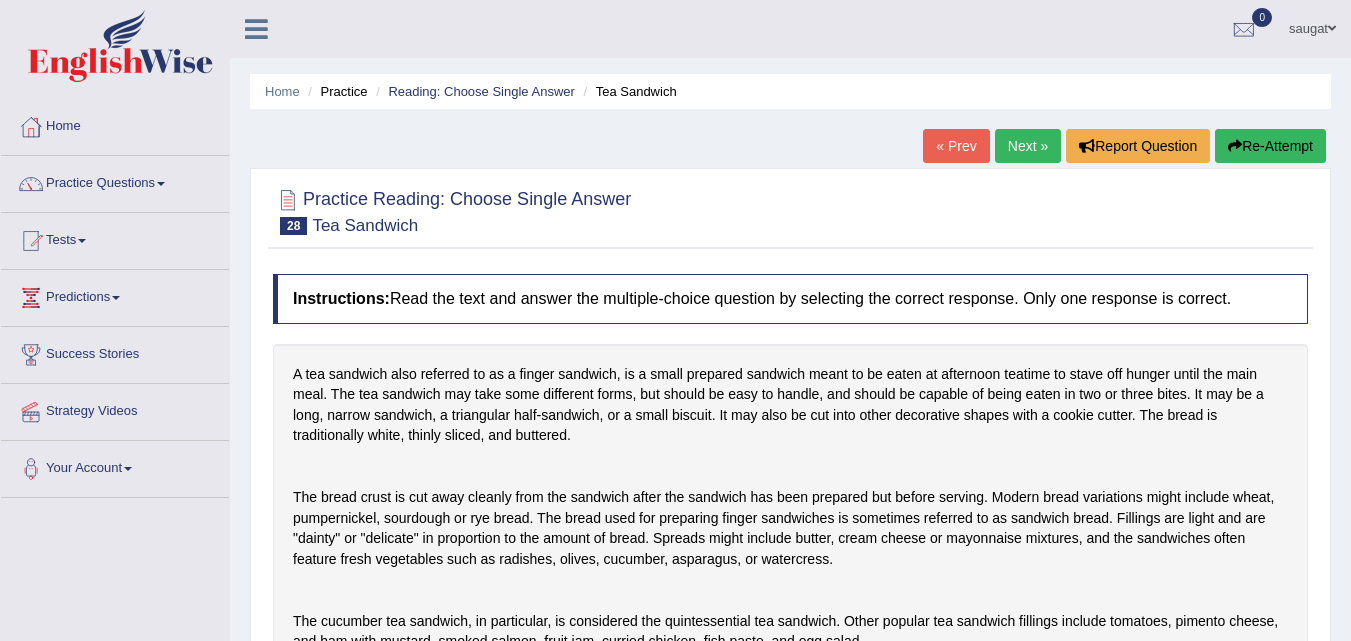 scroll, scrollTop: 139, scrollLeft: 0, axis: vertical 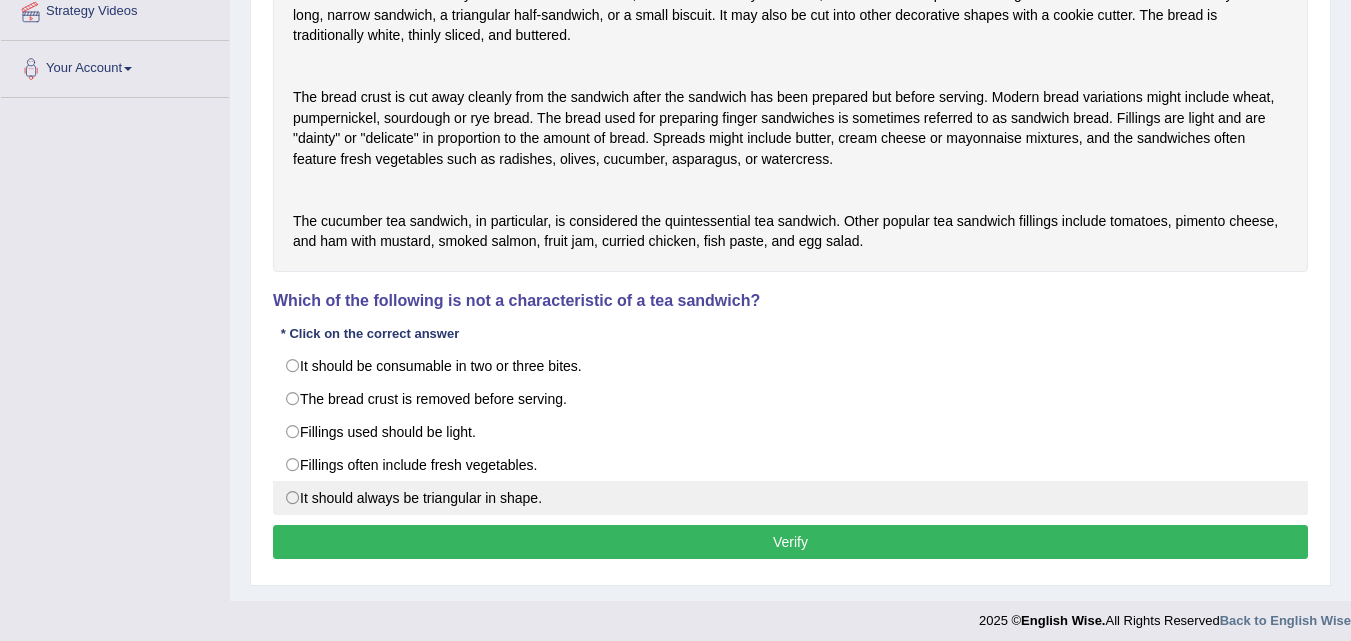 click on "It should always be triangular in shape." at bounding box center (790, 498) 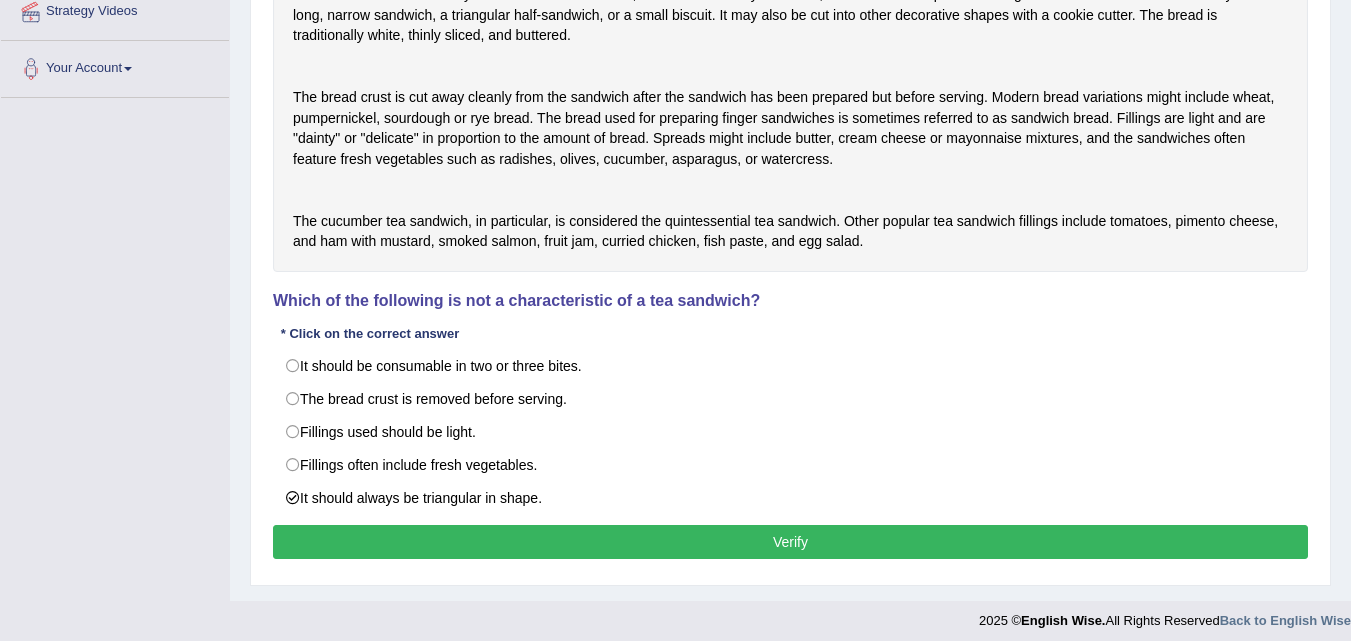 click on "Verify" at bounding box center [790, 542] 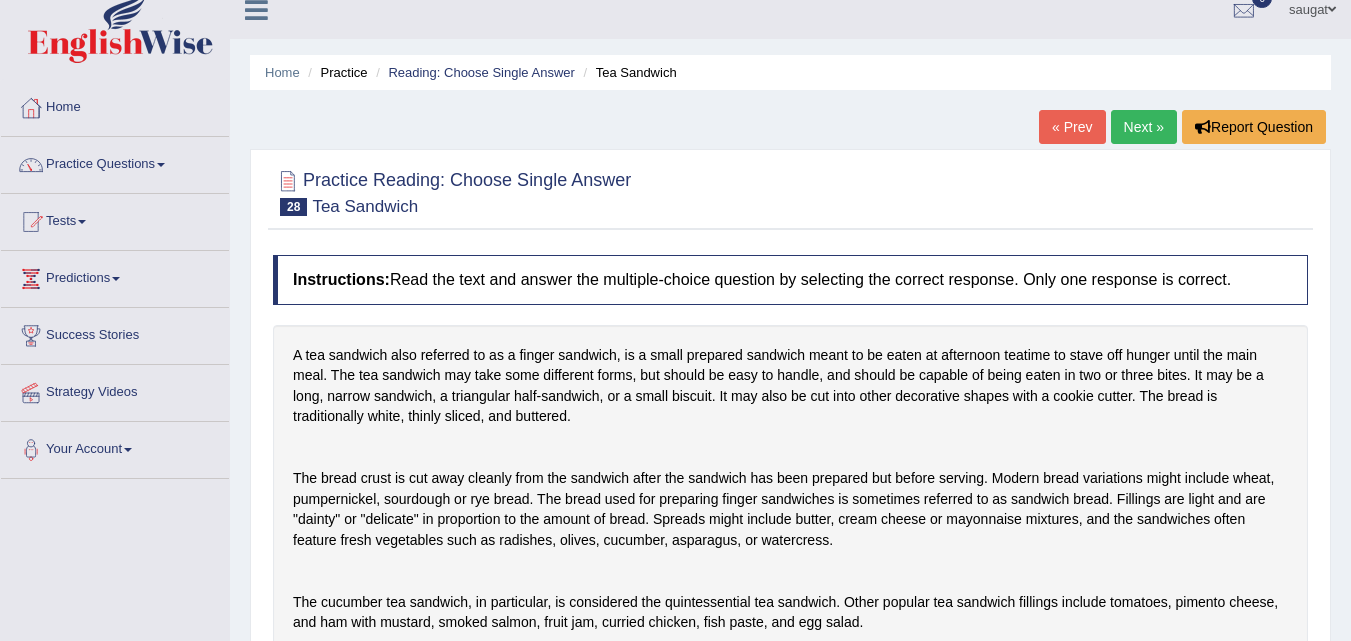 scroll, scrollTop: 0, scrollLeft: 0, axis: both 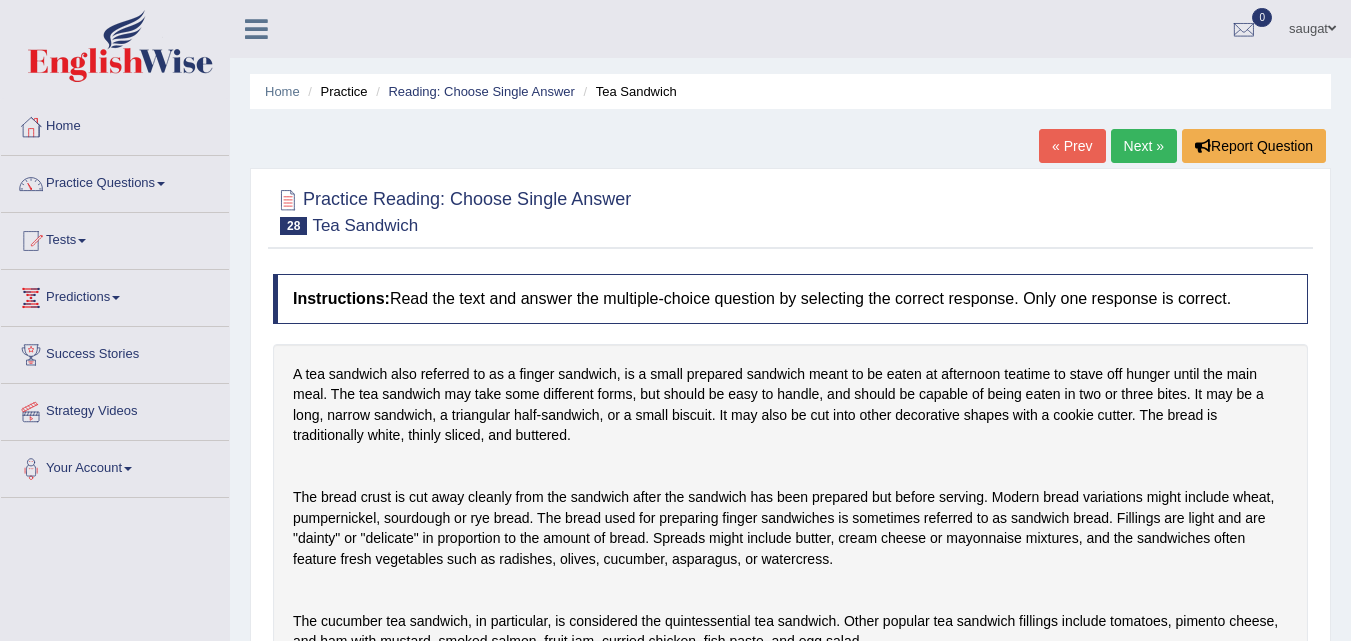 click on "Next »" at bounding box center (1144, 146) 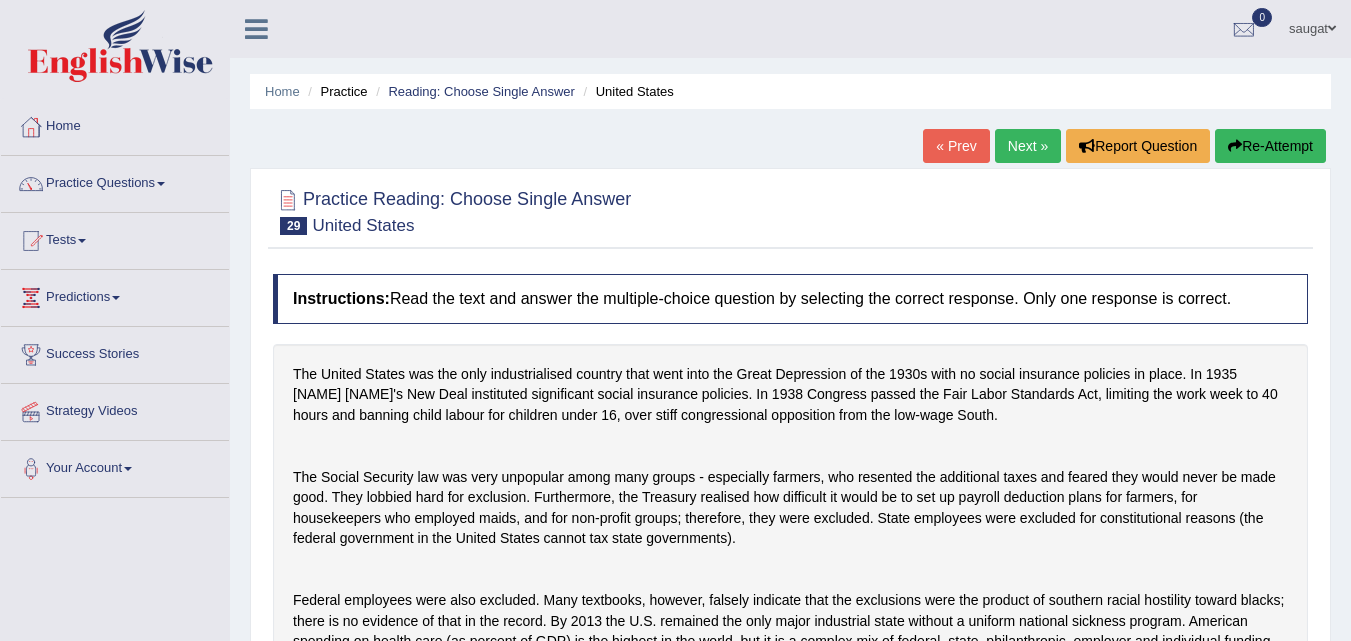 scroll, scrollTop: 199, scrollLeft: 0, axis: vertical 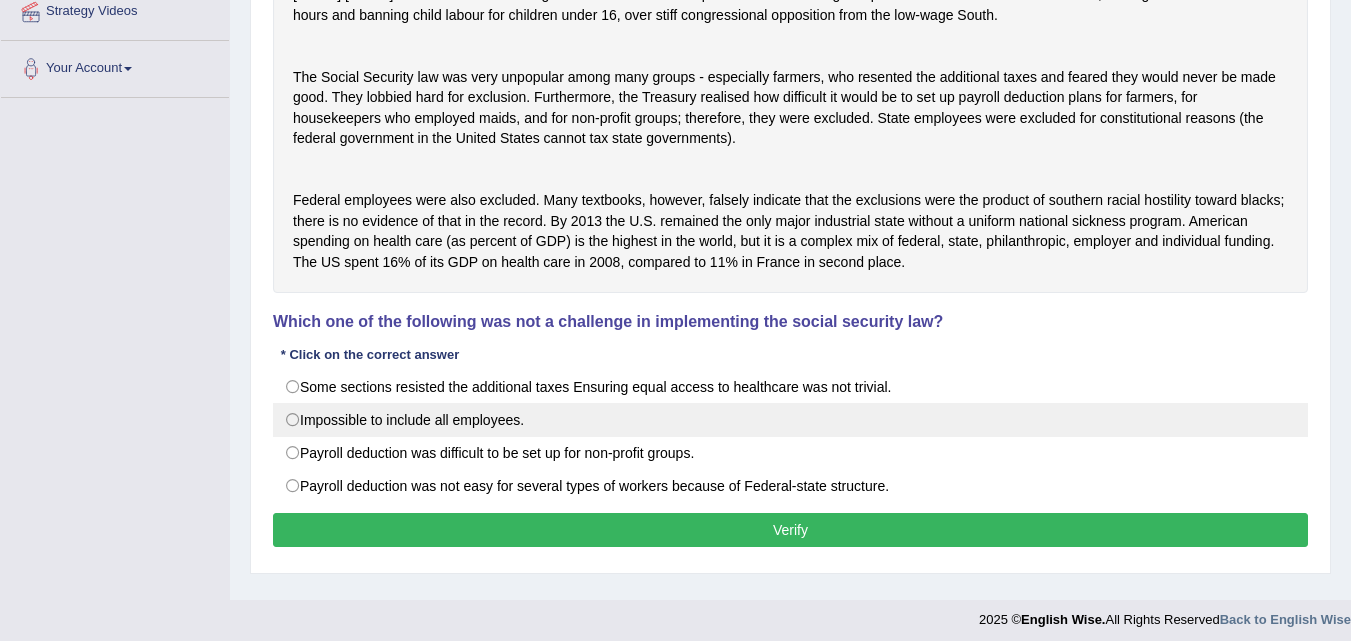 click on "Impossible to include all employees." at bounding box center [790, 420] 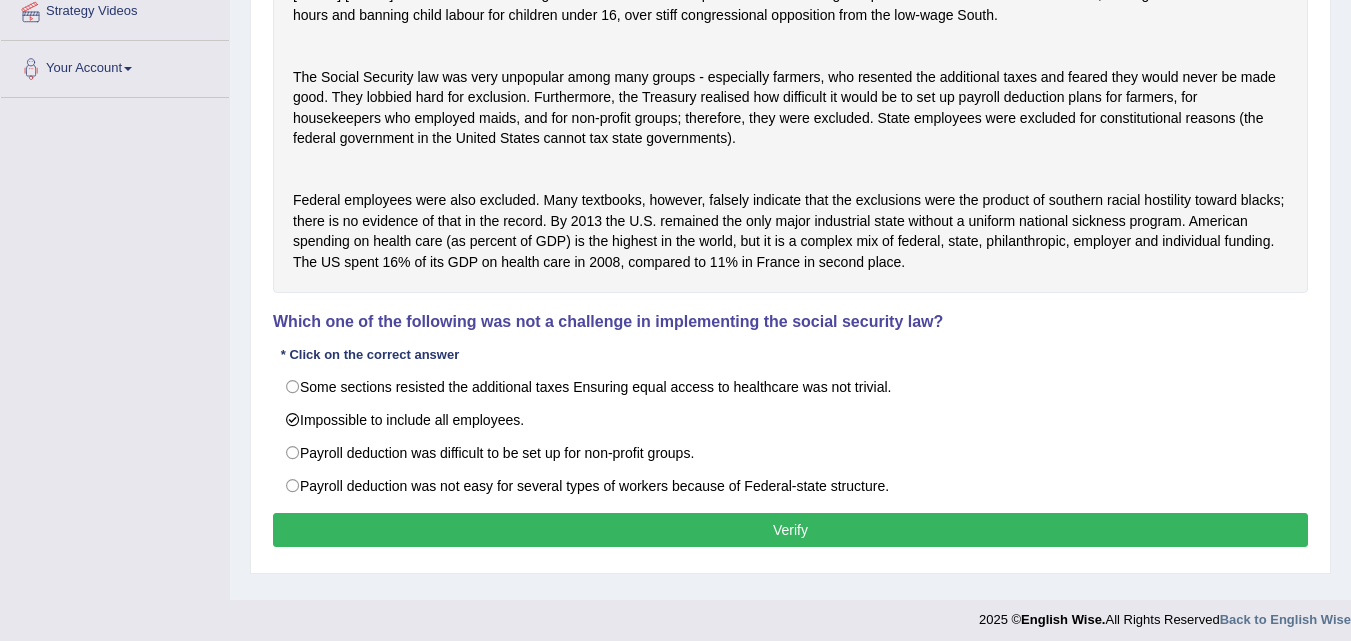 click on "Verify" at bounding box center [790, 530] 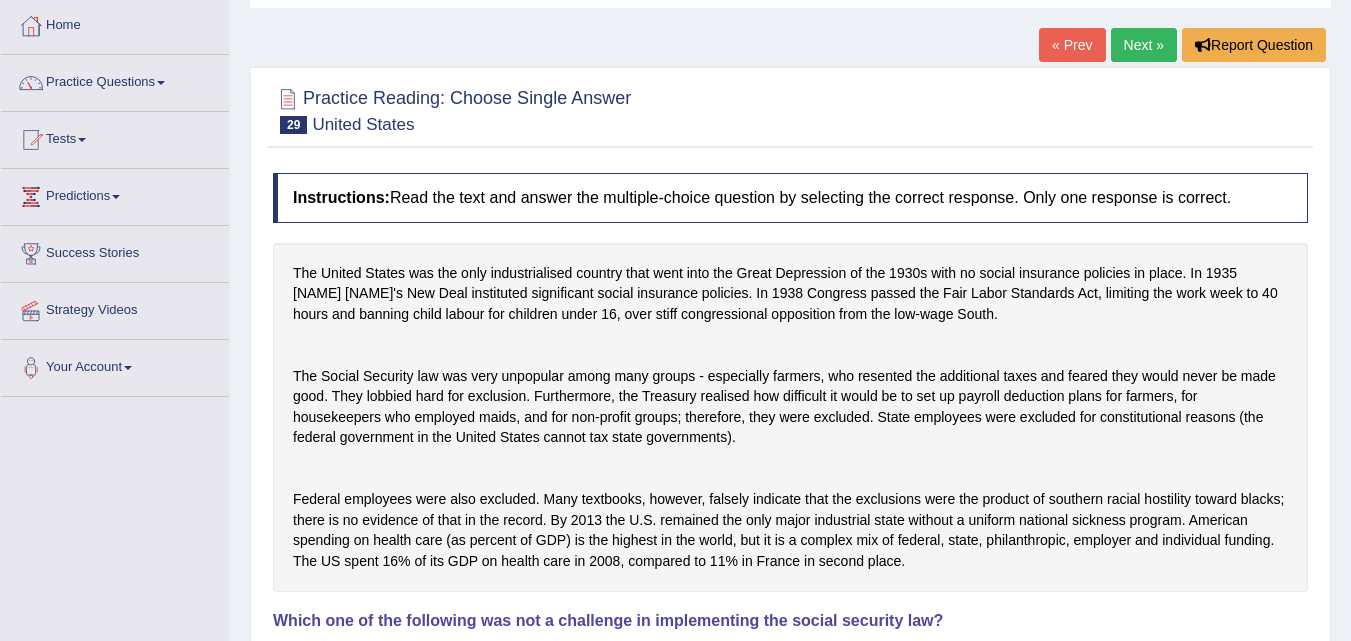 scroll, scrollTop: 100, scrollLeft: 0, axis: vertical 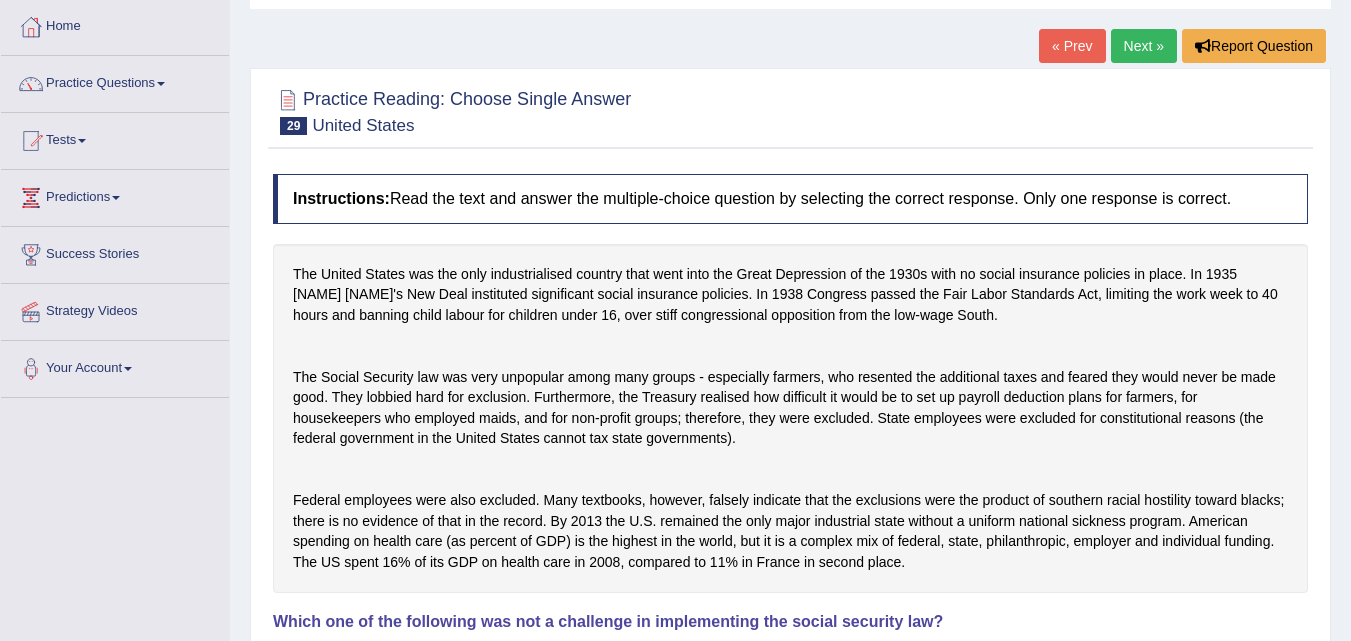 click on "Next »" at bounding box center [1144, 46] 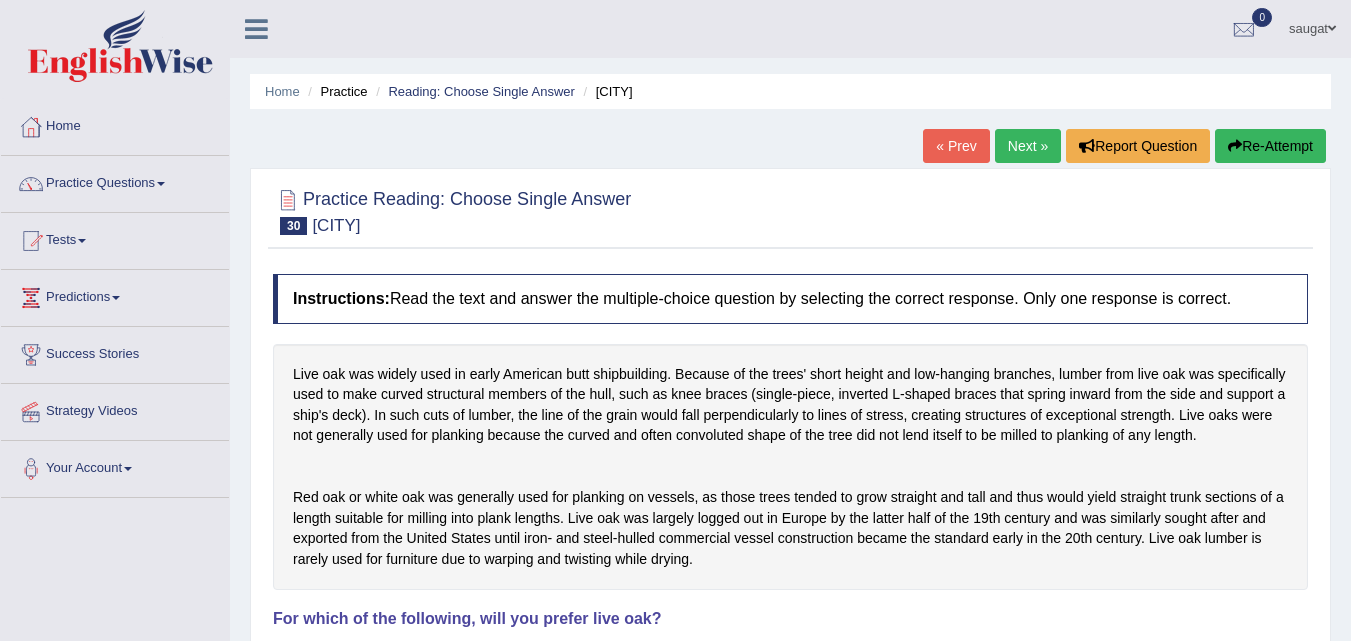 scroll, scrollTop: 0, scrollLeft: 0, axis: both 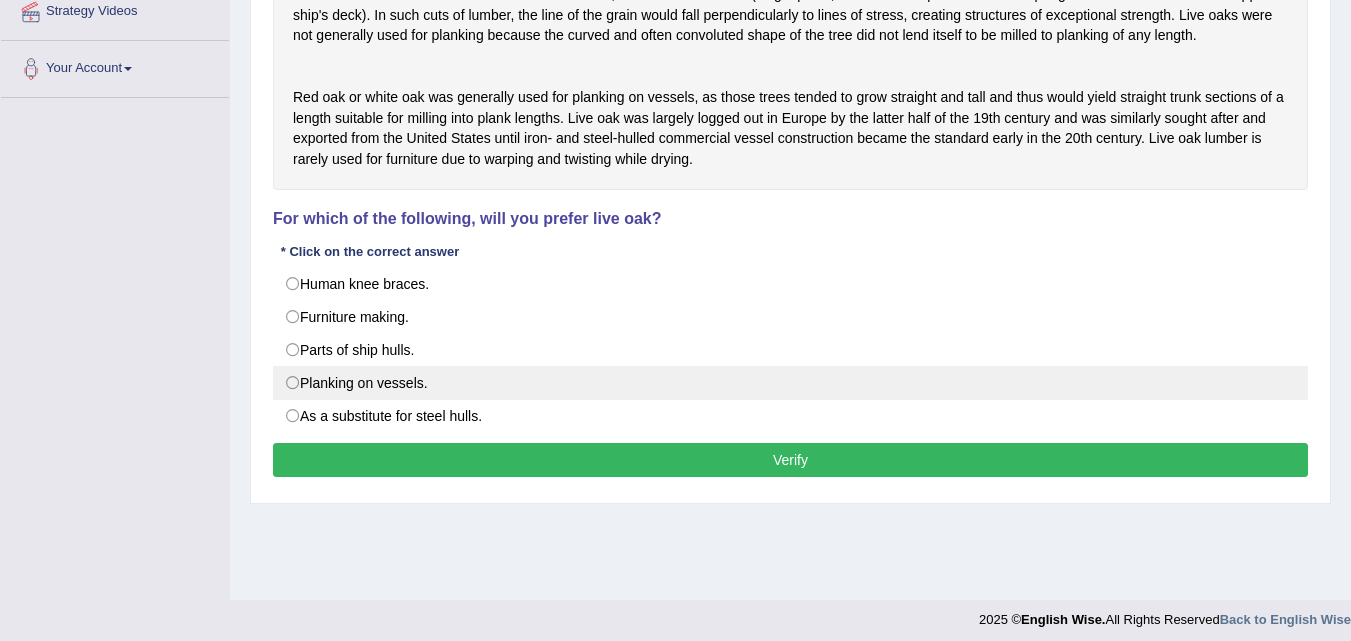 click on "Planking on vessels." at bounding box center [790, 383] 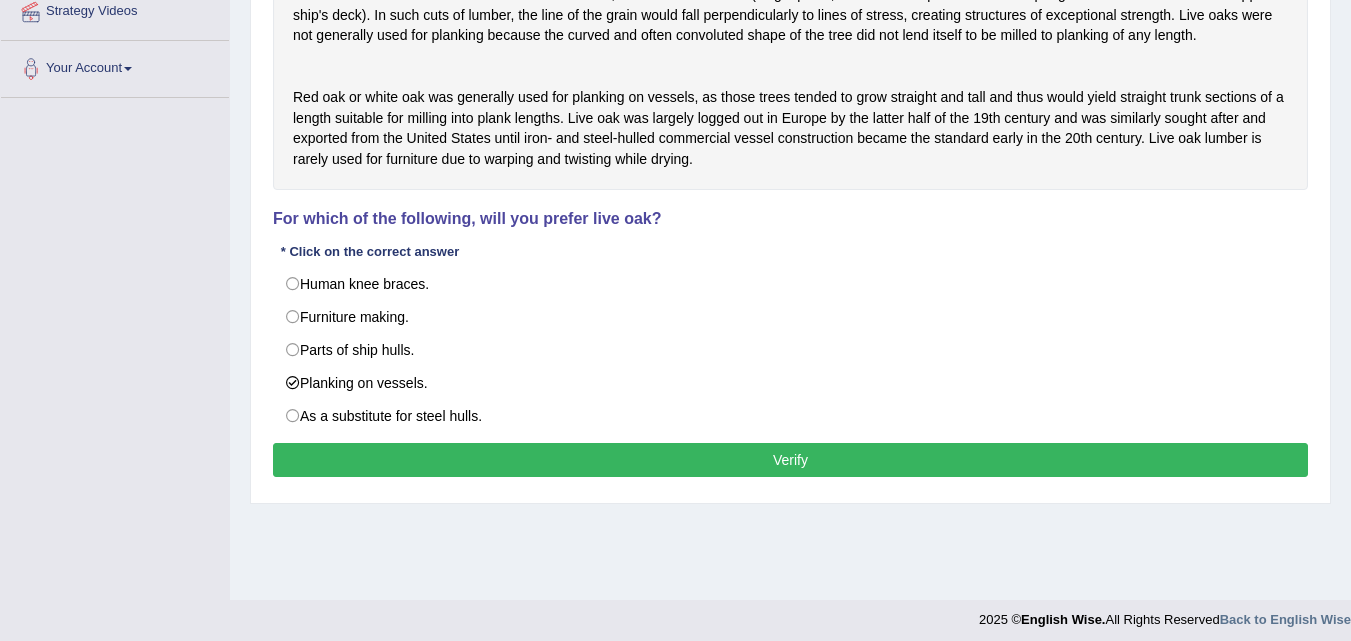 click on "Verify" at bounding box center [790, 460] 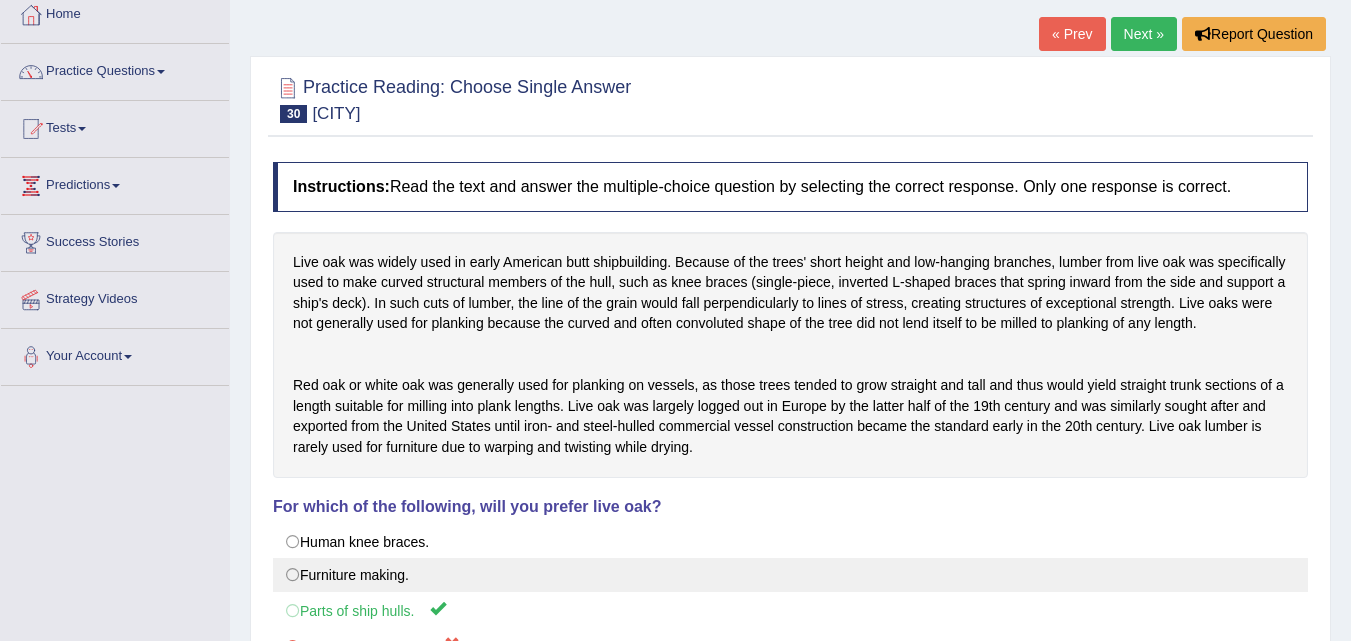 scroll, scrollTop: 100, scrollLeft: 0, axis: vertical 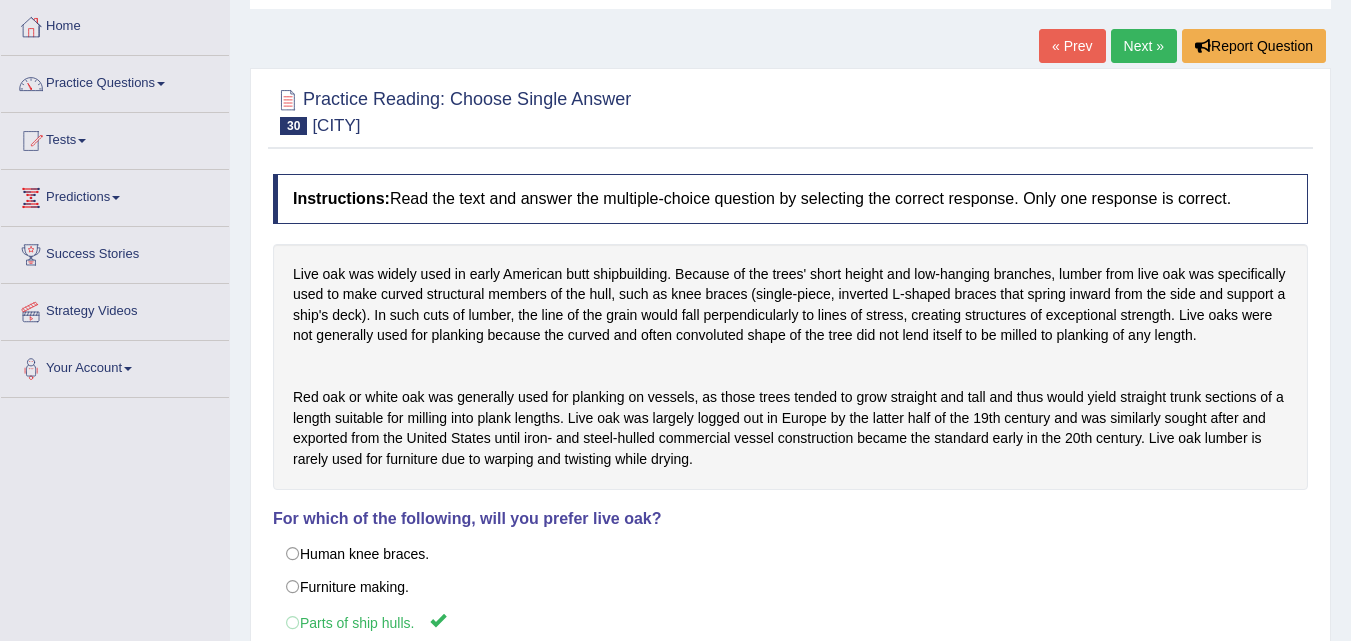 click on "Next »" at bounding box center [1144, 46] 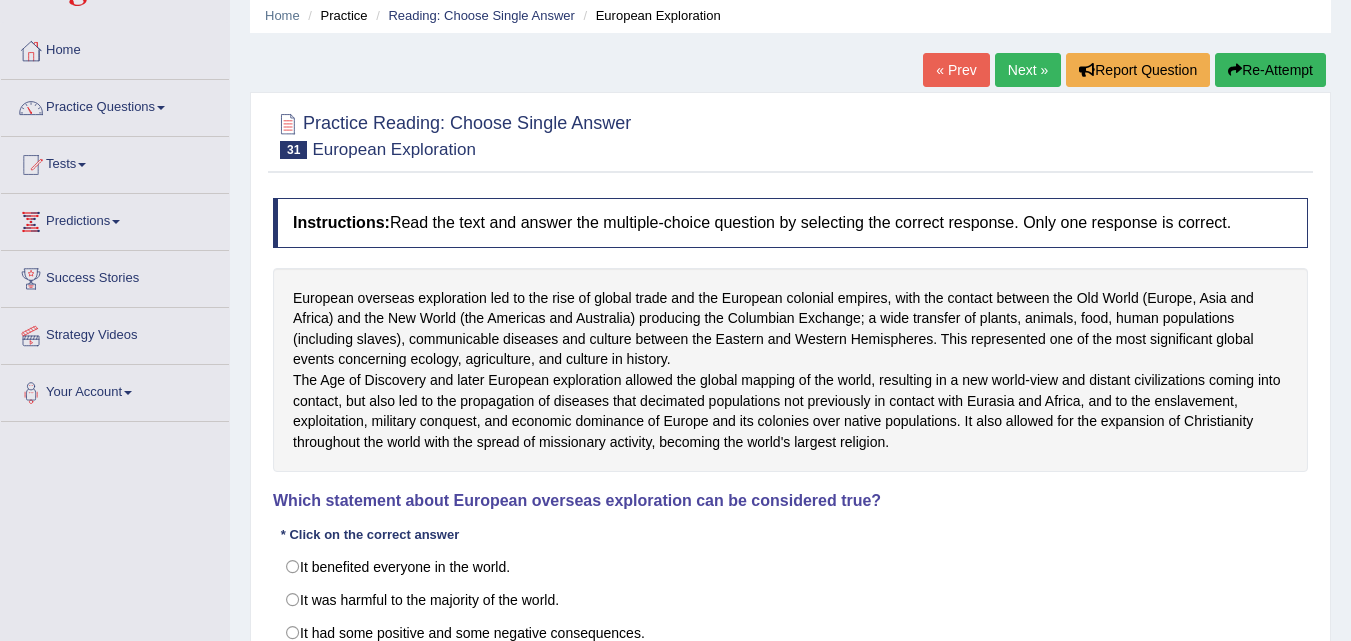 scroll, scrollTop: 0, scrollLeft: 0, axis: both 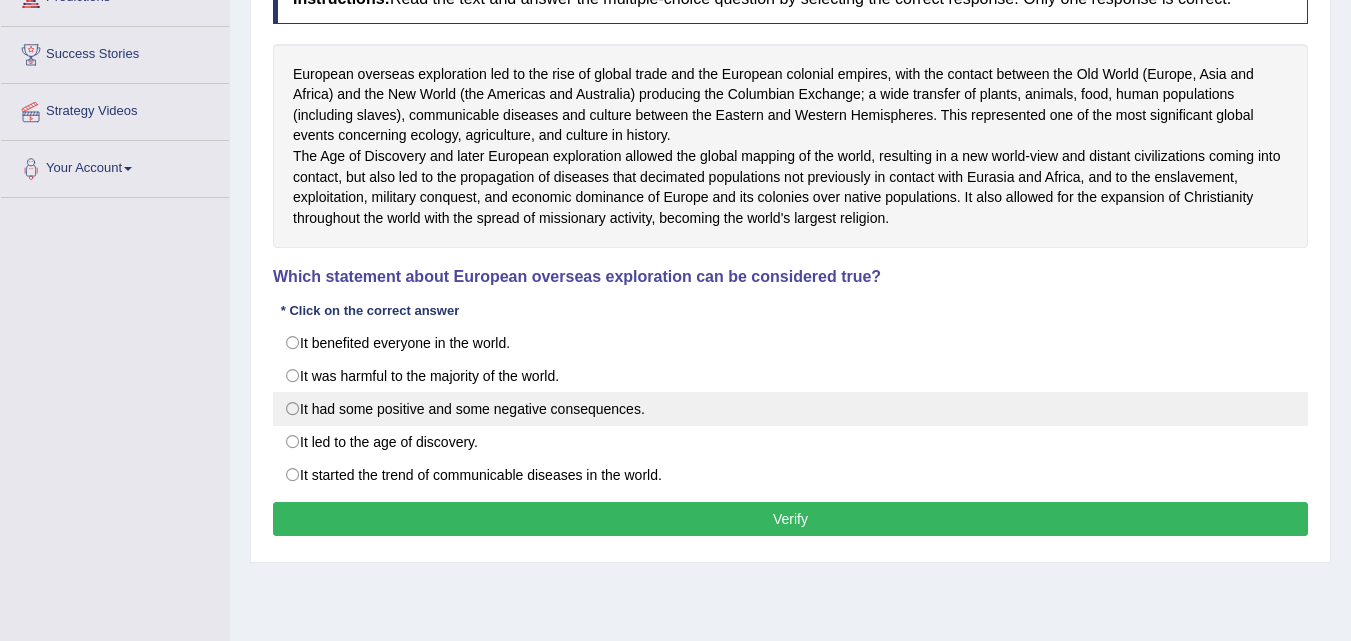 click on "It had some positive and some negative consequences." at bounding box center [790, 409] 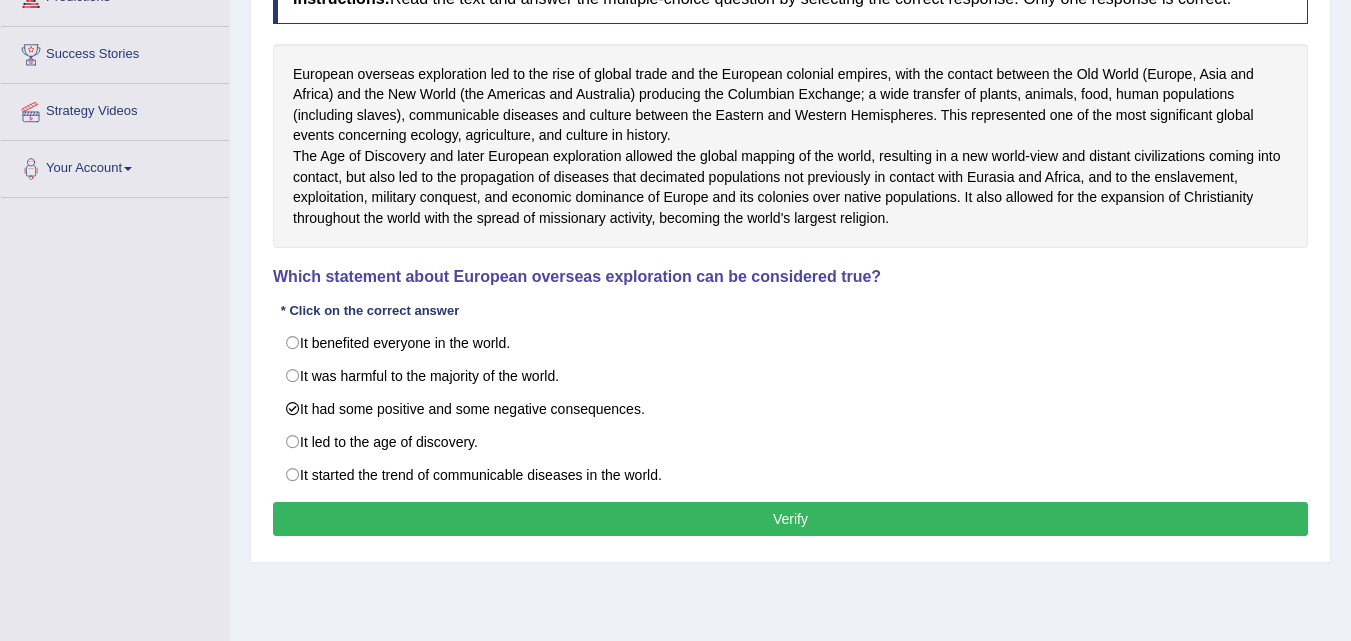 click on "Verify" at bounding box center [790, 519] 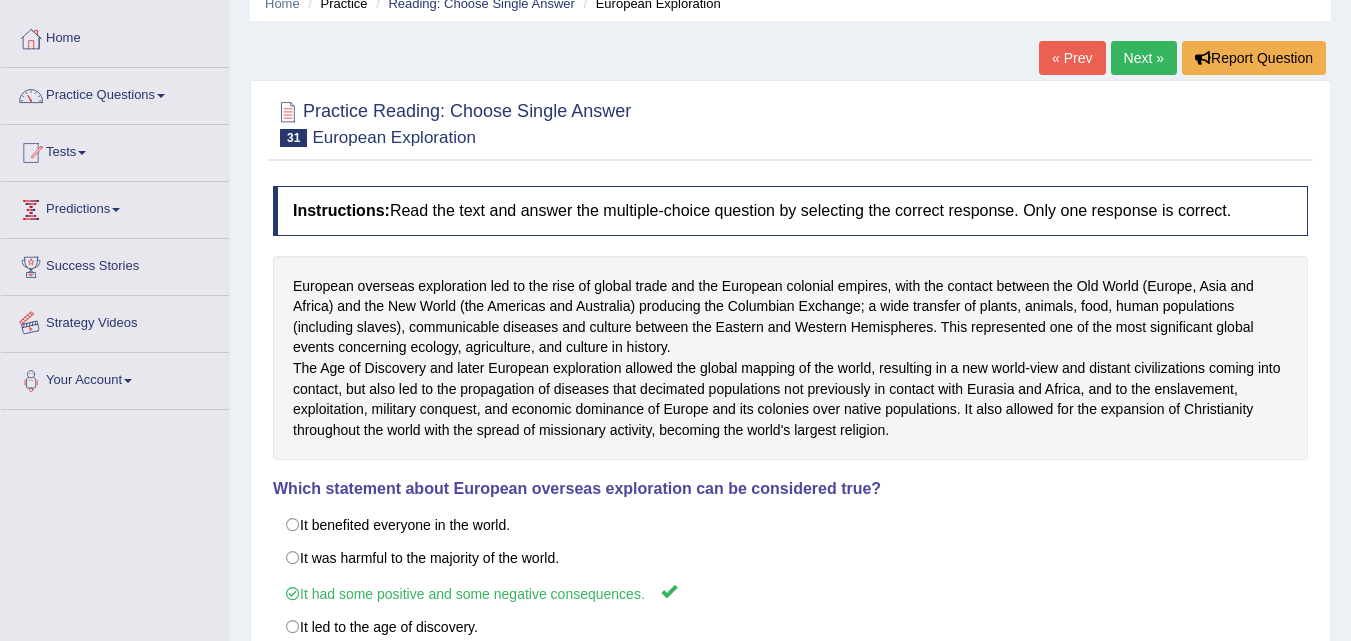 scroll, scrollTop: 0, scrollLeft: 0, axis: both 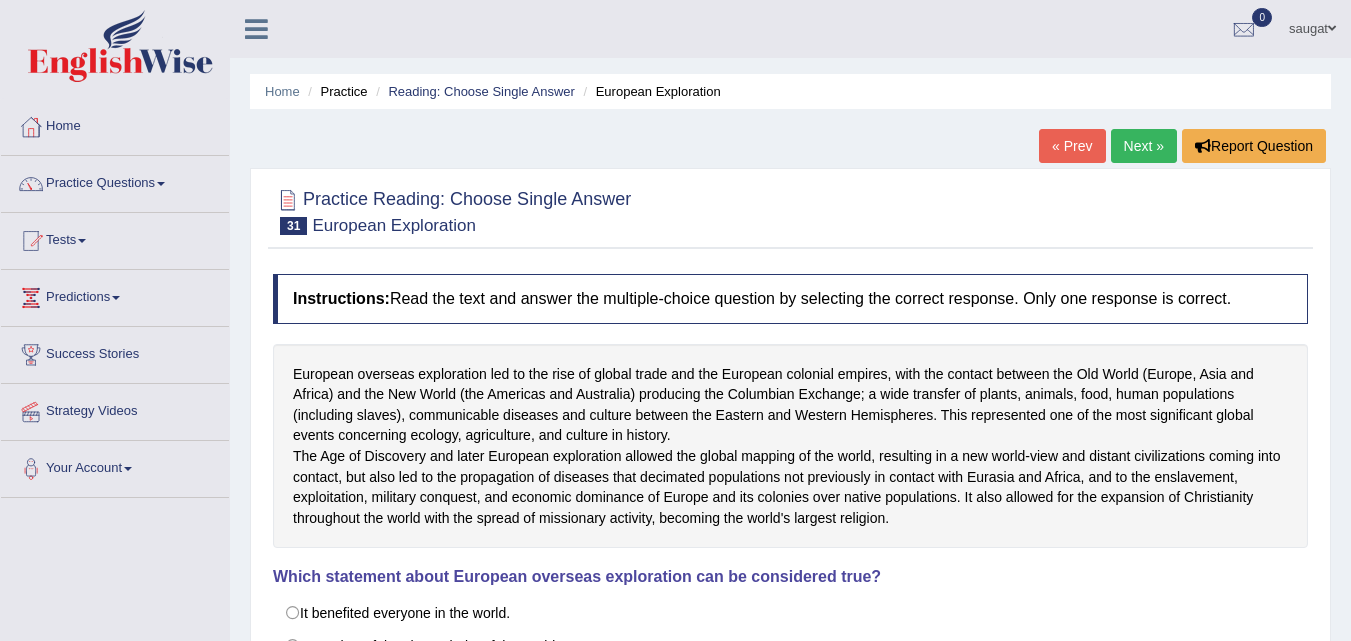 click on "Next »" at bounding box center [1144, 146] 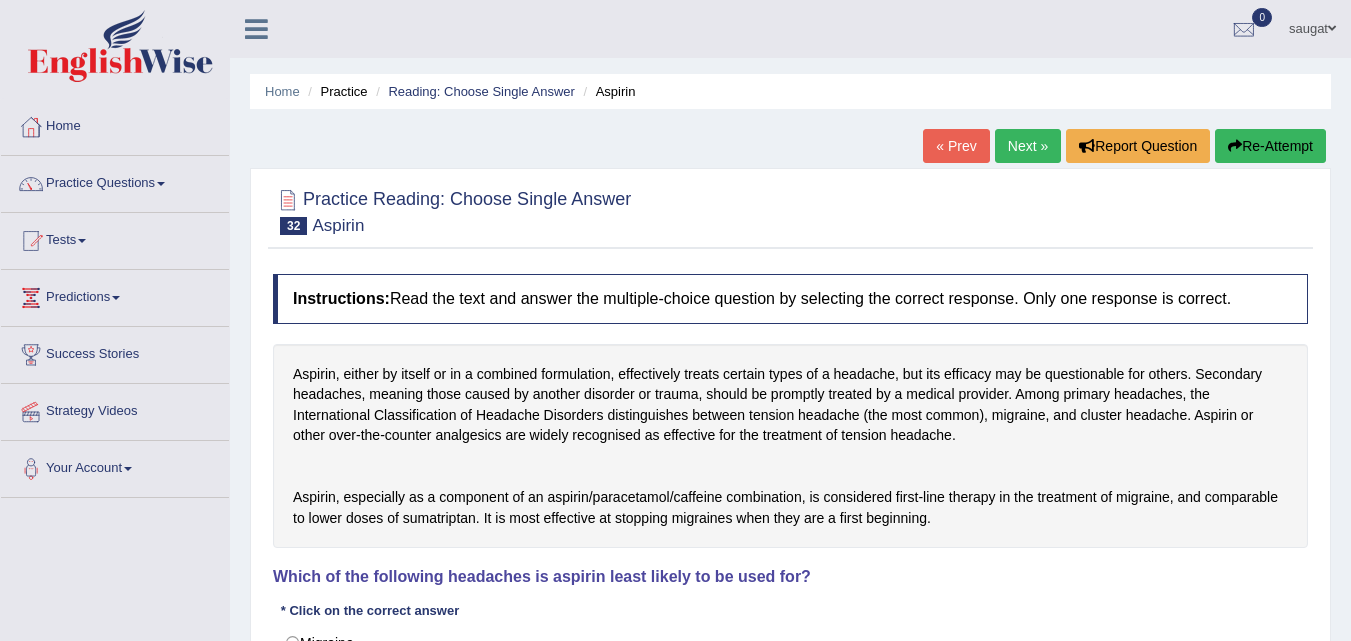 scroll, scrollTop: 94, scrollLeft: 0, axis: vertical 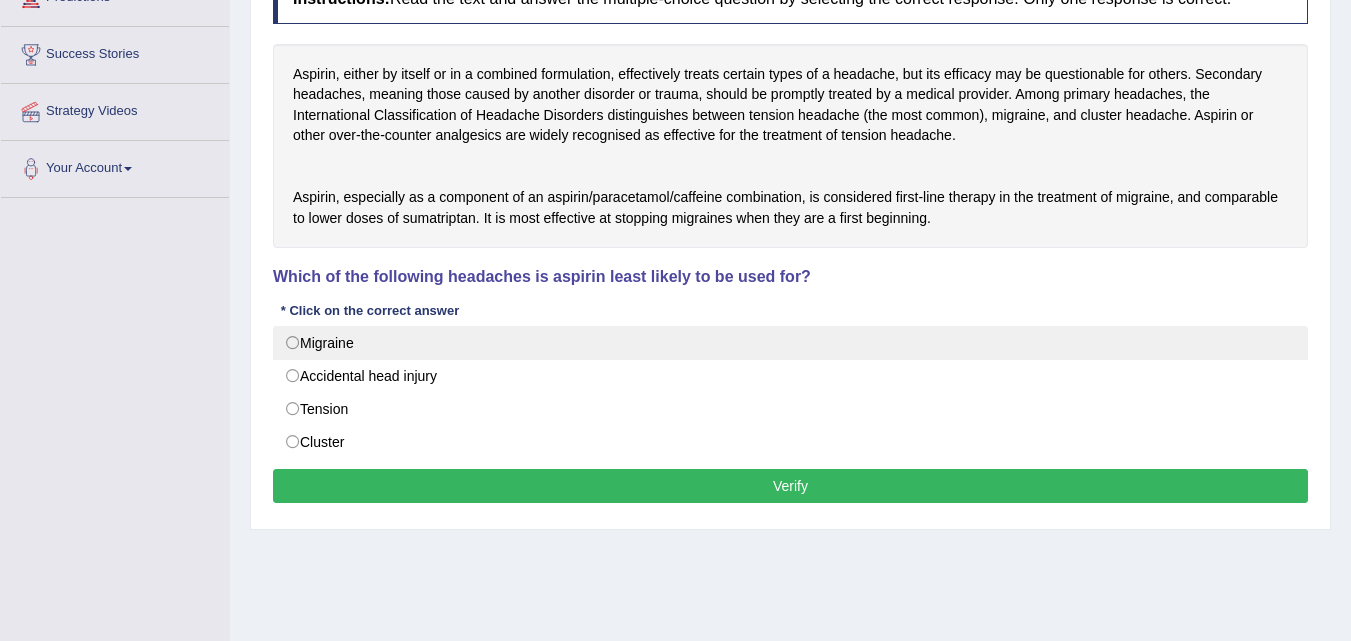 click on "Migraine" at bounding box center (790, 343) 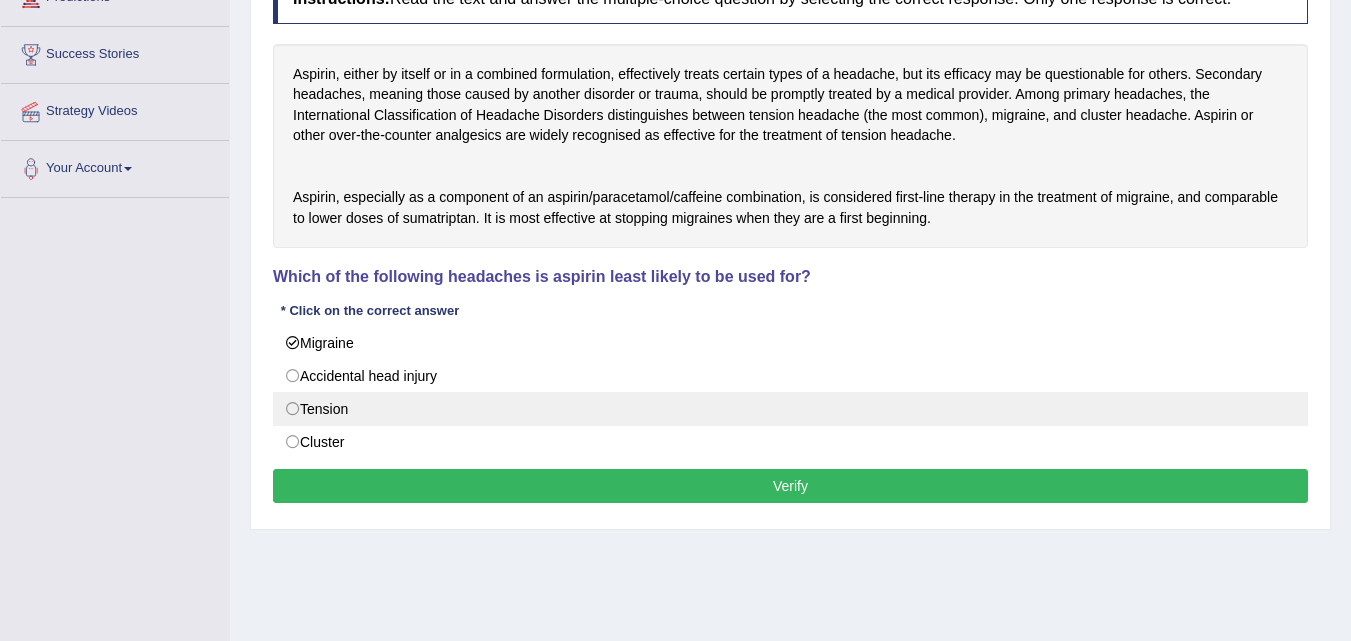 click on "Tension" at bounding box center (790, 409) 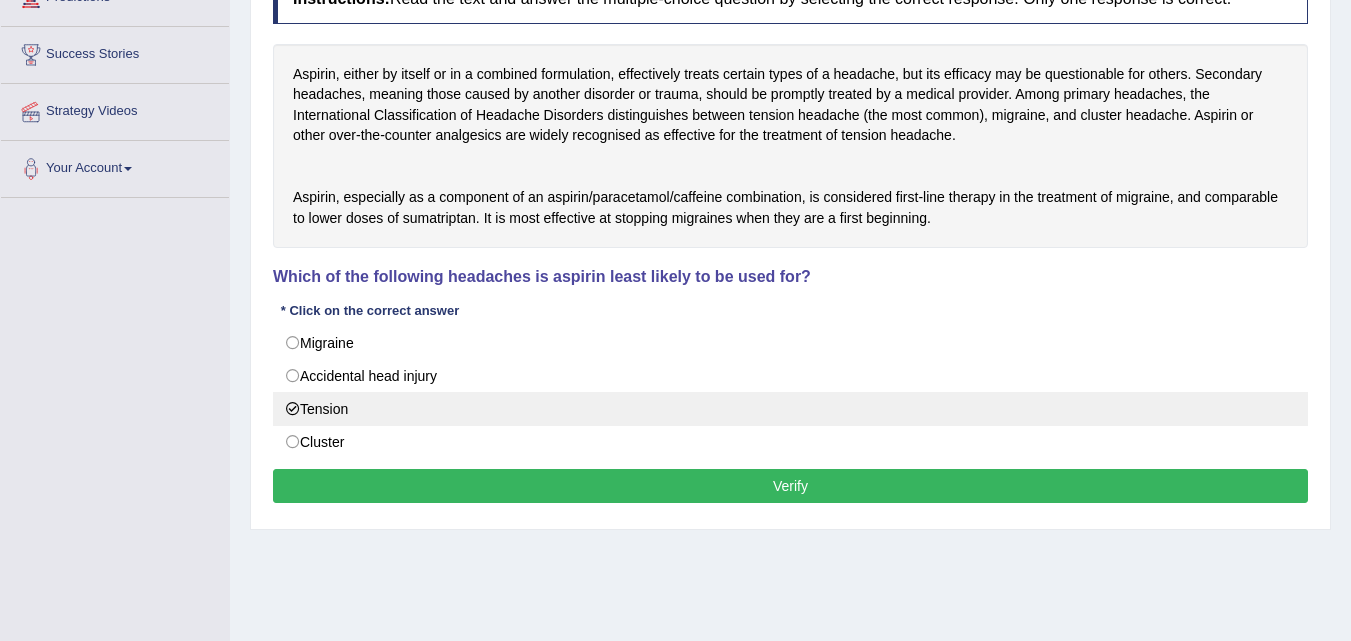 radio on "true" 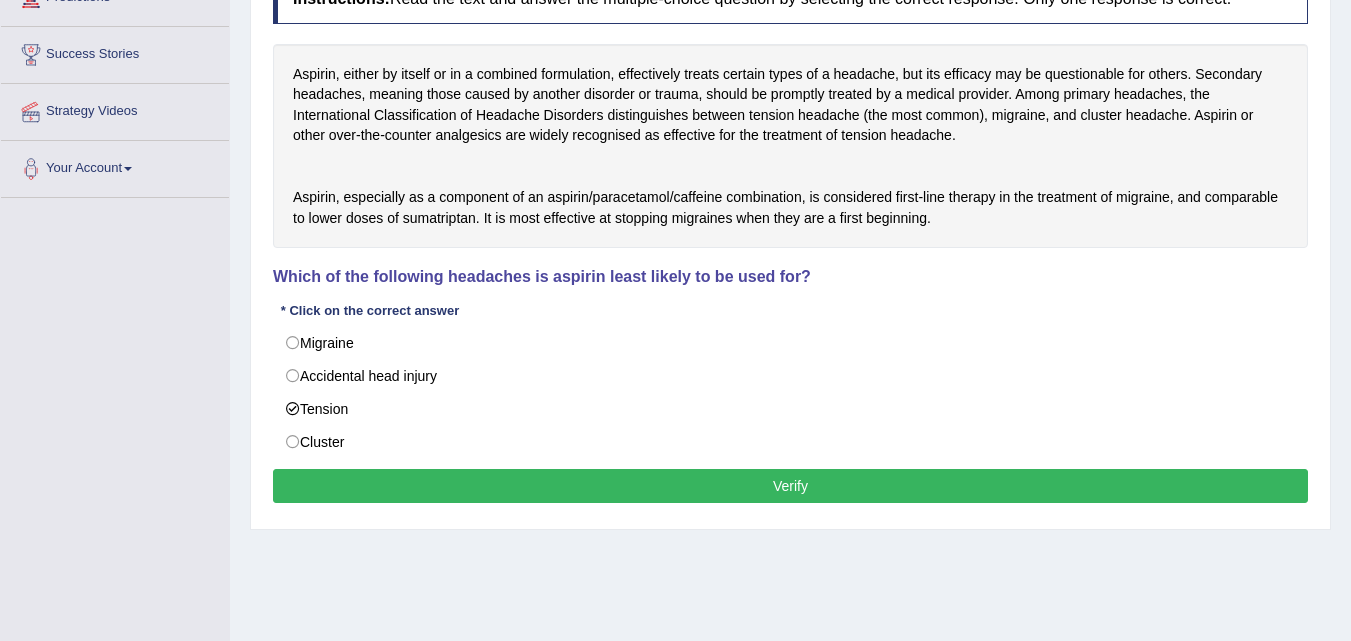 click on "Verify" at bounding box center [790, 486] 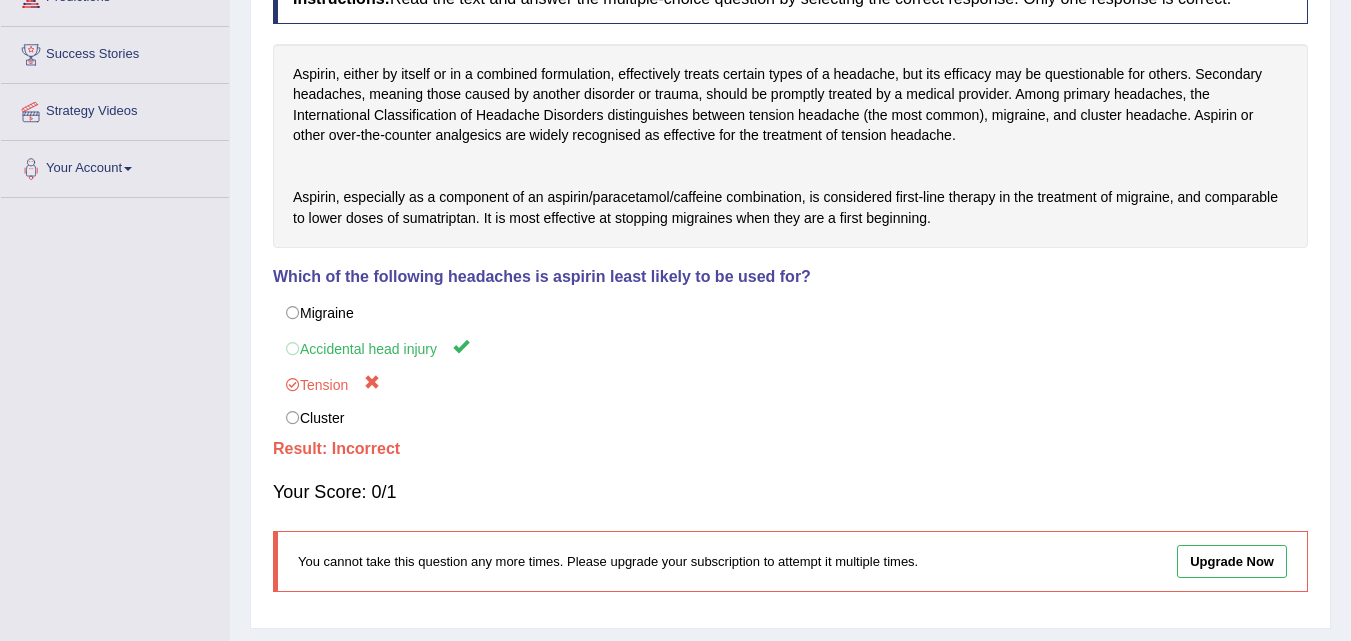 scroll, scrollTop: 100, scrollLeft: 0, axis: vertical 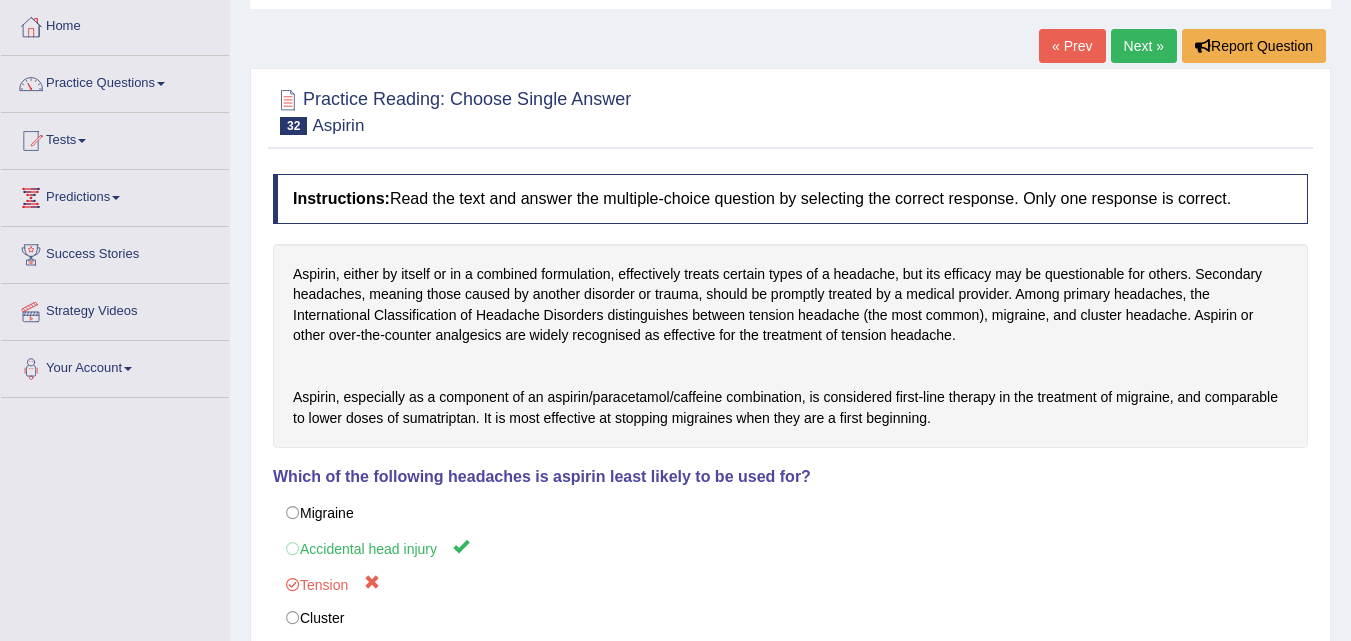 click on "Next »" at bounding box center (1144, 46) 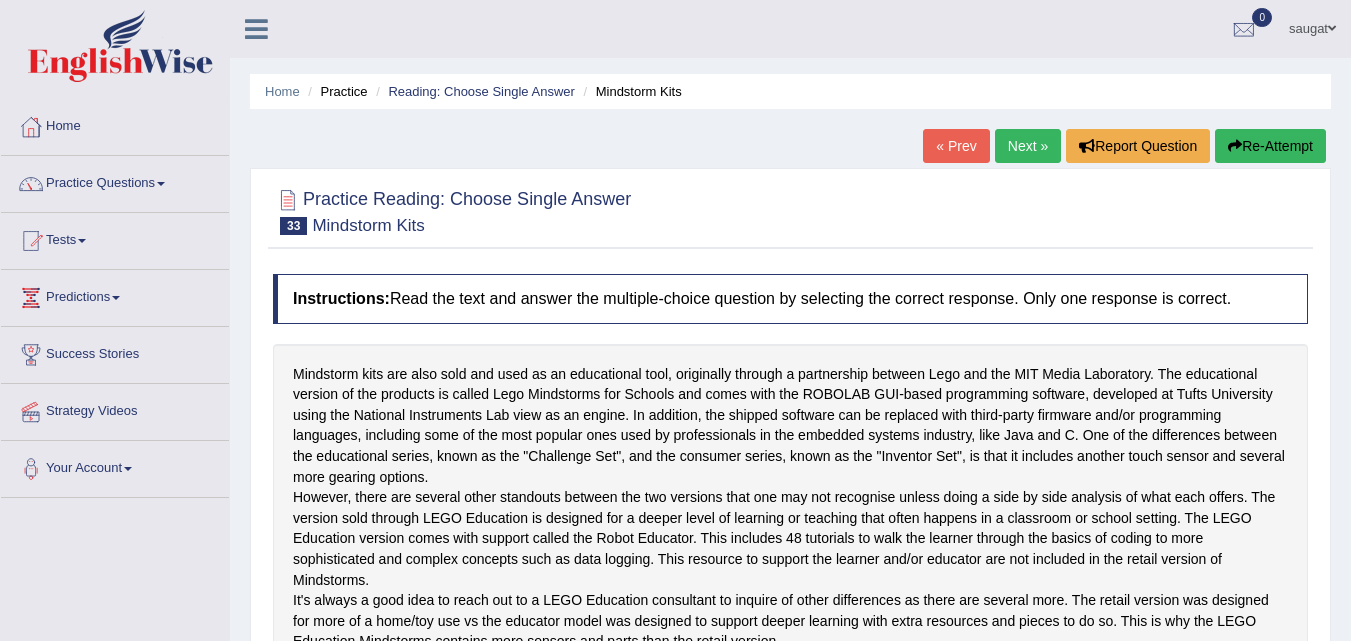 scroll, scrollTop: 0, scrollLeft: 0, axis: both 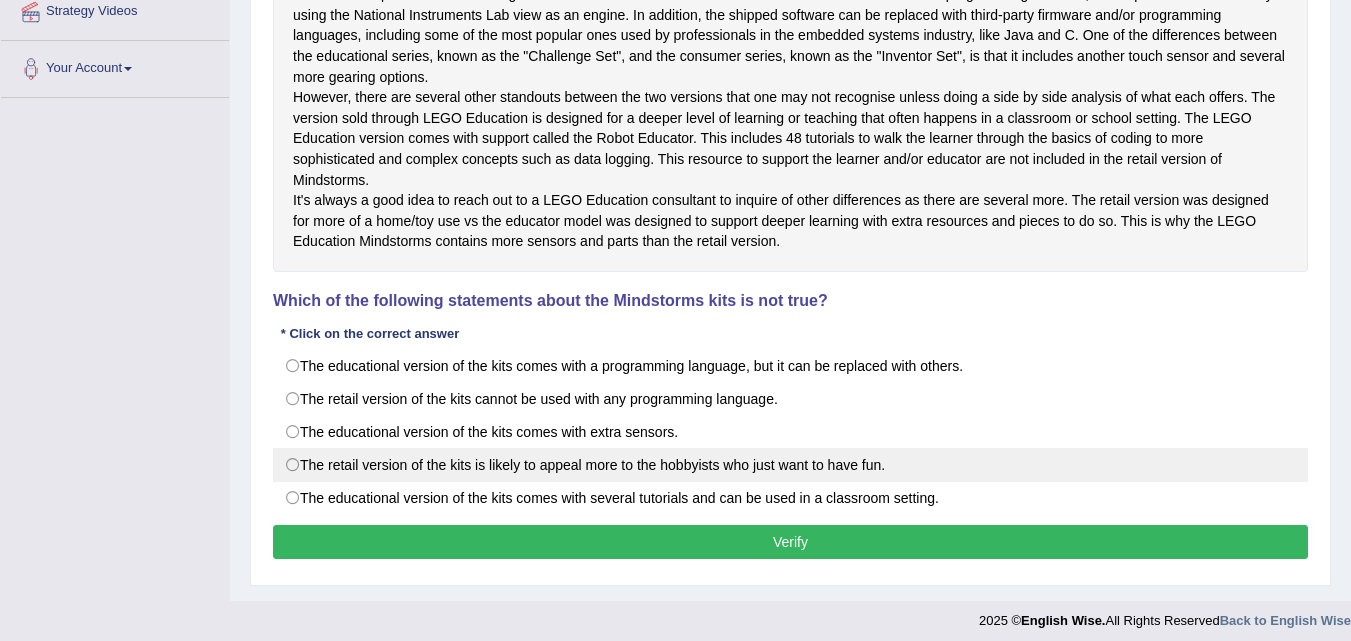 drag, startPoint x: 607, startPoint y: 475, endPoint x: 363, endPoint y: 496, distance: 244.90202 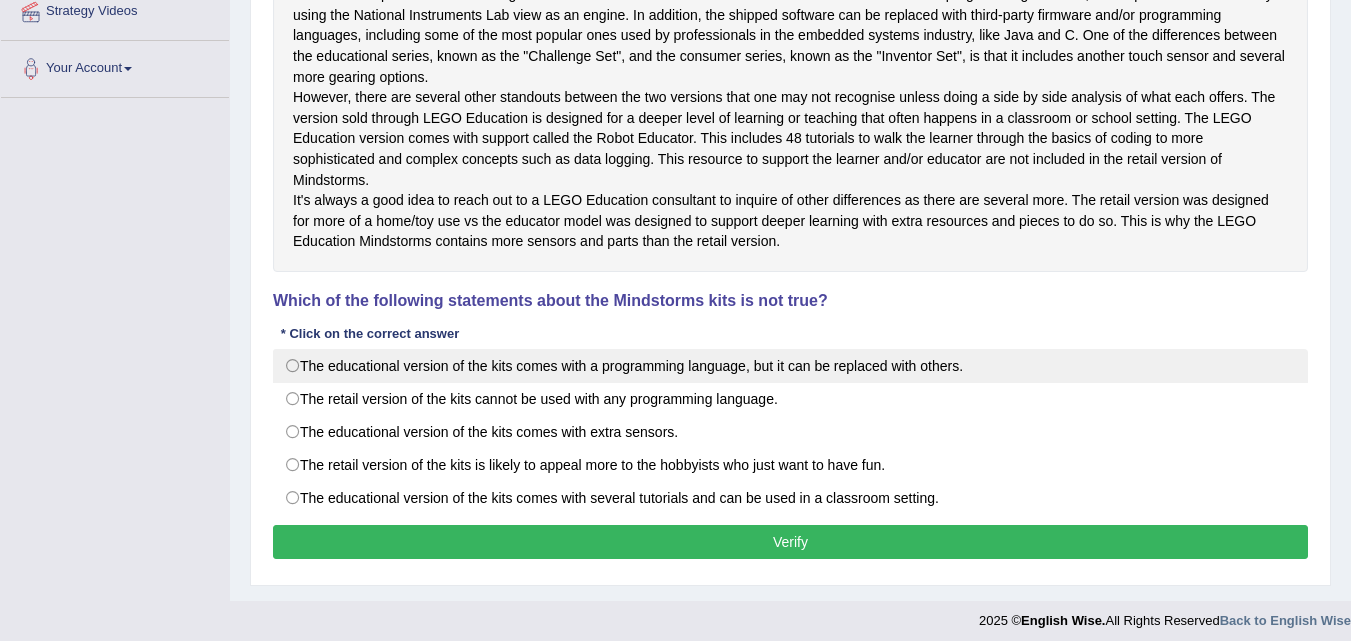 click on "The educational version of the kits comes with a programming language, but it can be replaced with others." at bounding box center [790, 366] 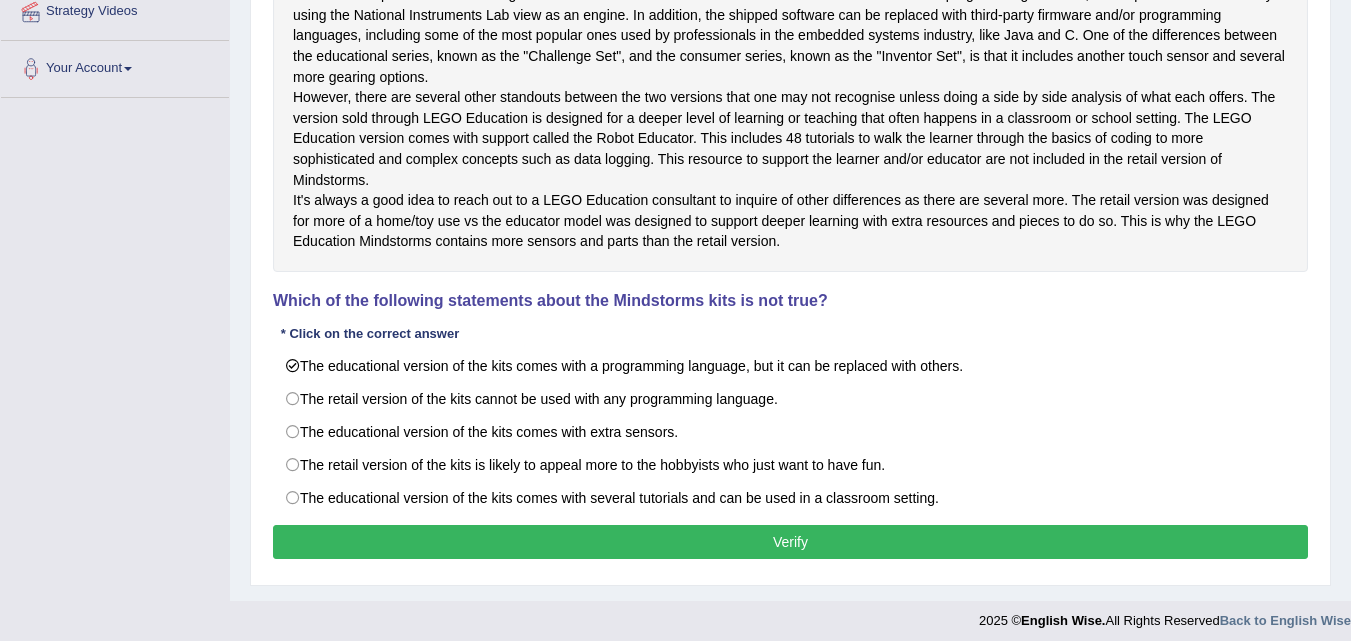 click on "Verify" at bounding box center [790, 542] 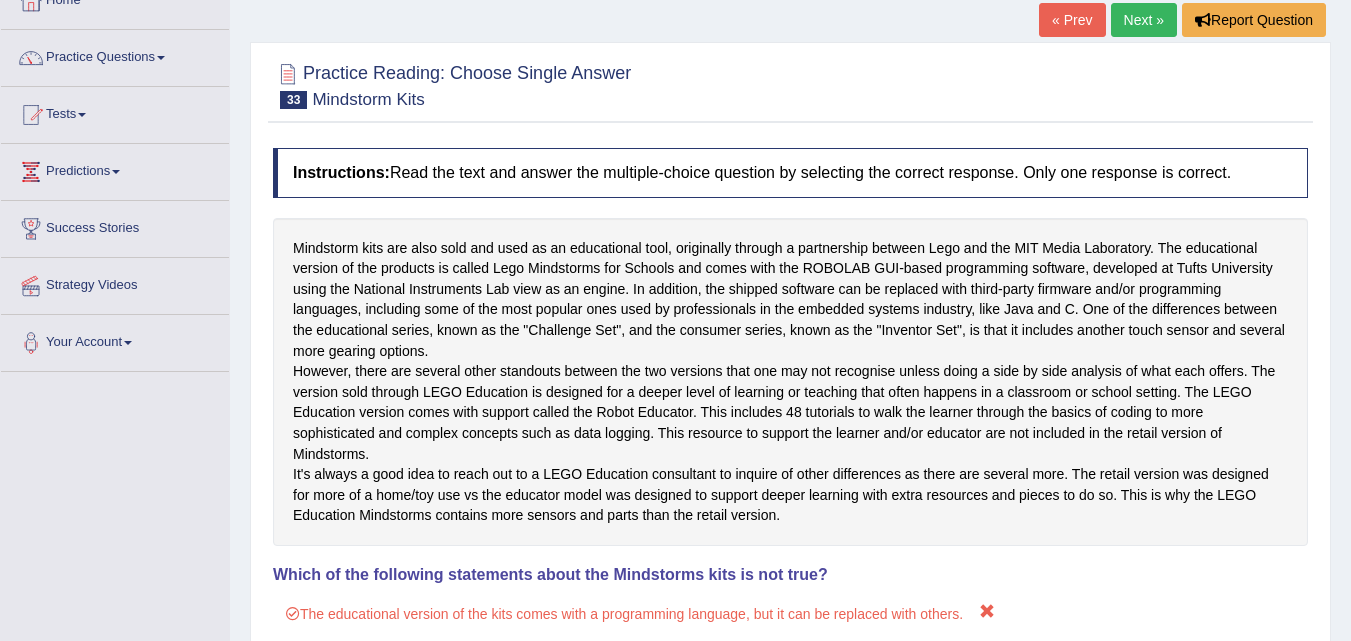 scroll, scrollTop: 0, scrollLeft: 0, axis: both 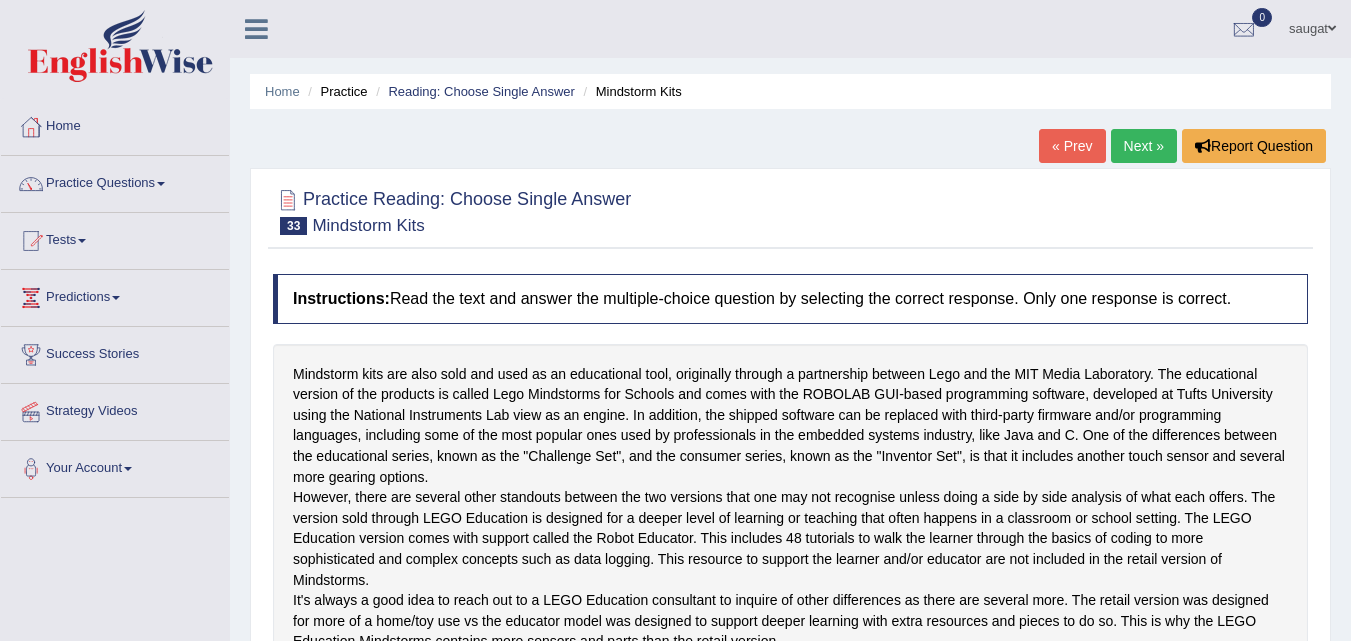 click on "Next »" at bounding box center [1144, 146] 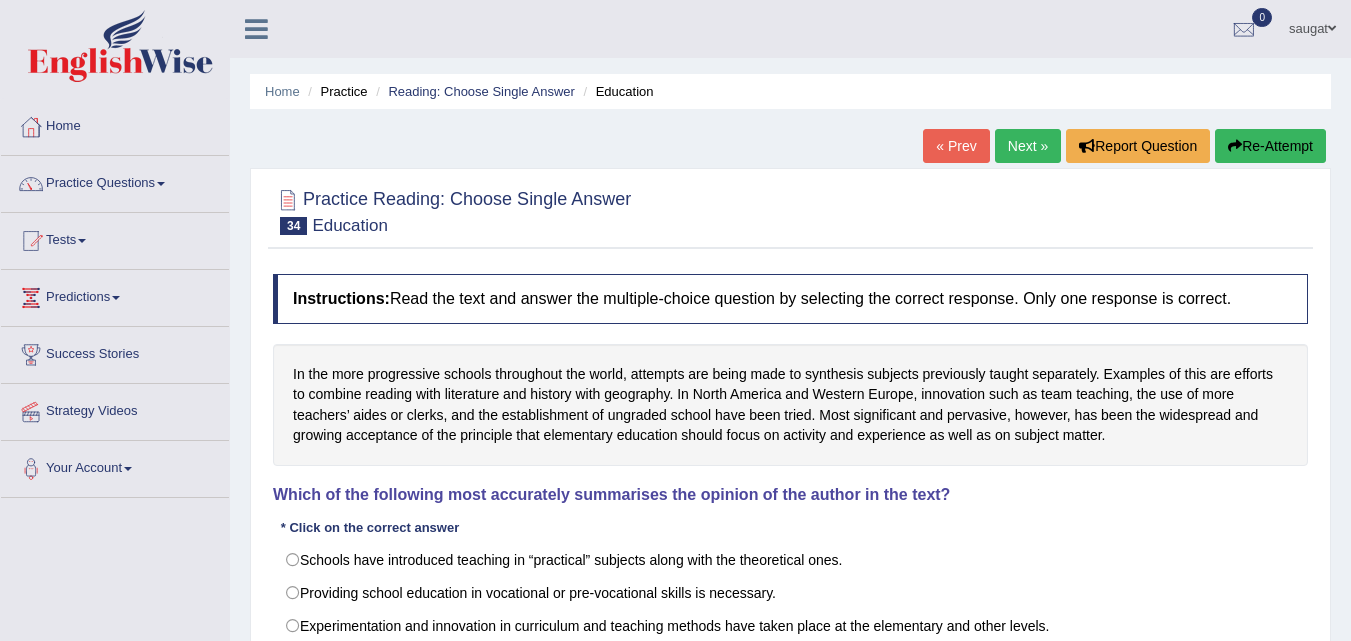 scroll, scrollTop: 0, scrollLeft: 0, axis: both 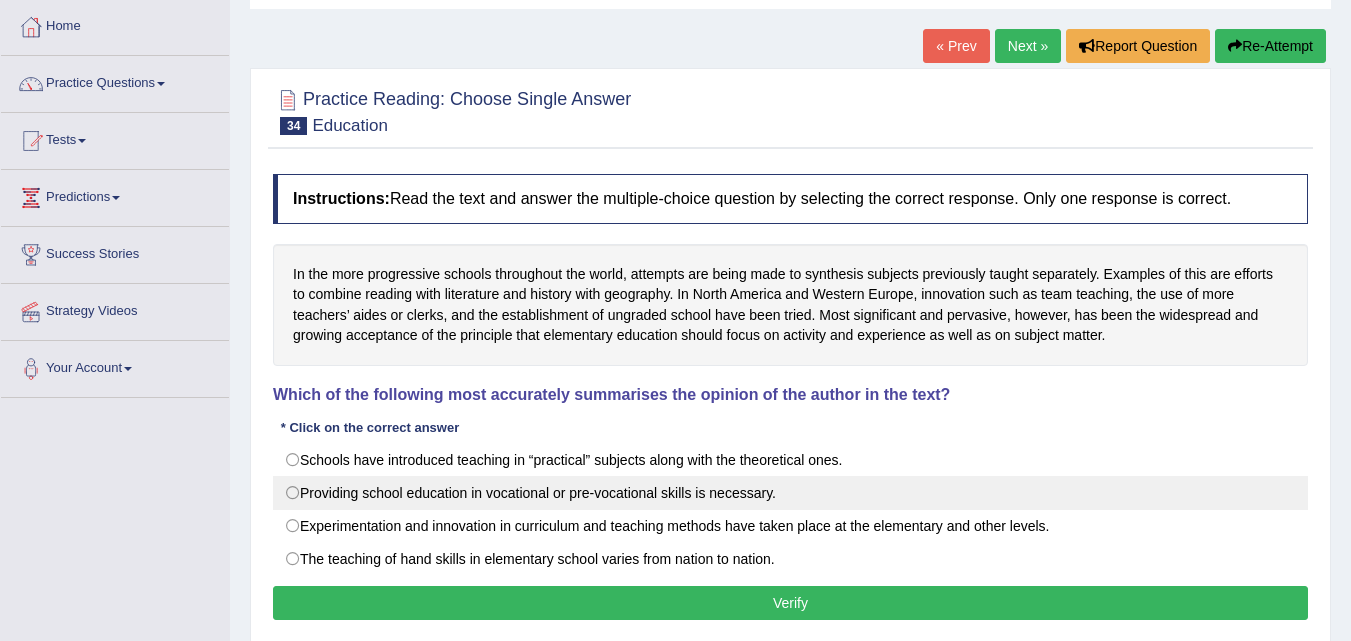 click on "Providing school education in vocational or pre-vocational skills is necessary." at bounding box center [790, 493] 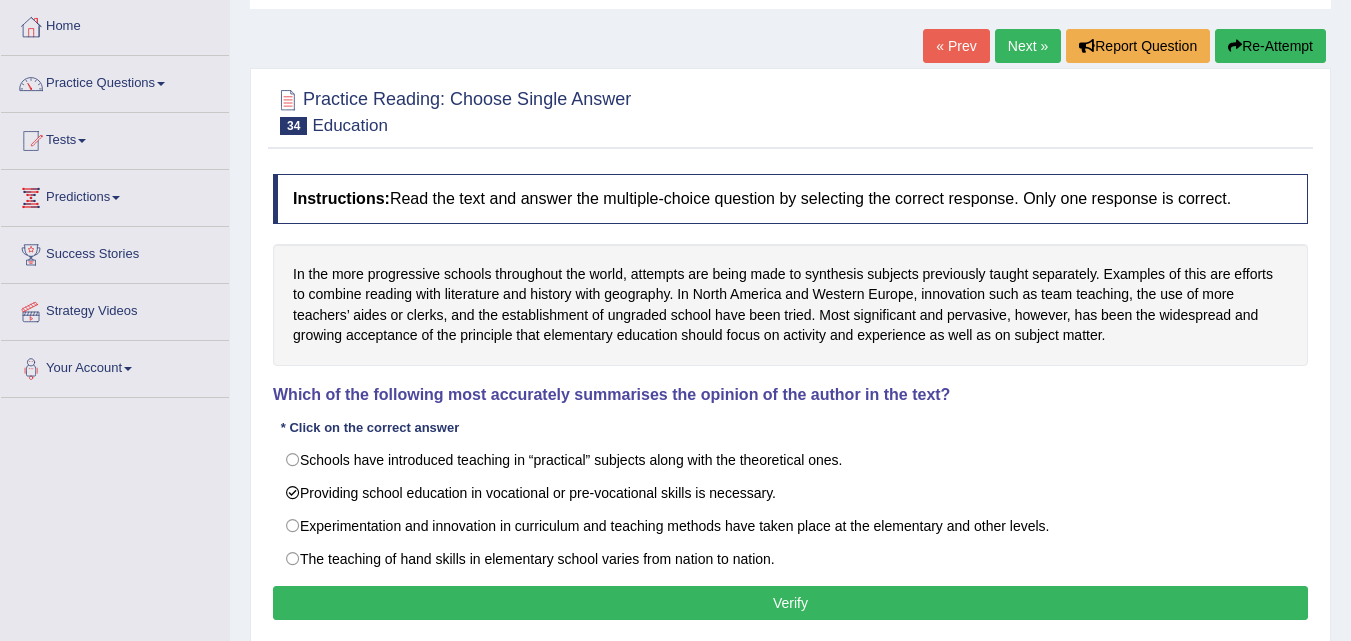 click on "Verify" at bounding box center [790, 603] 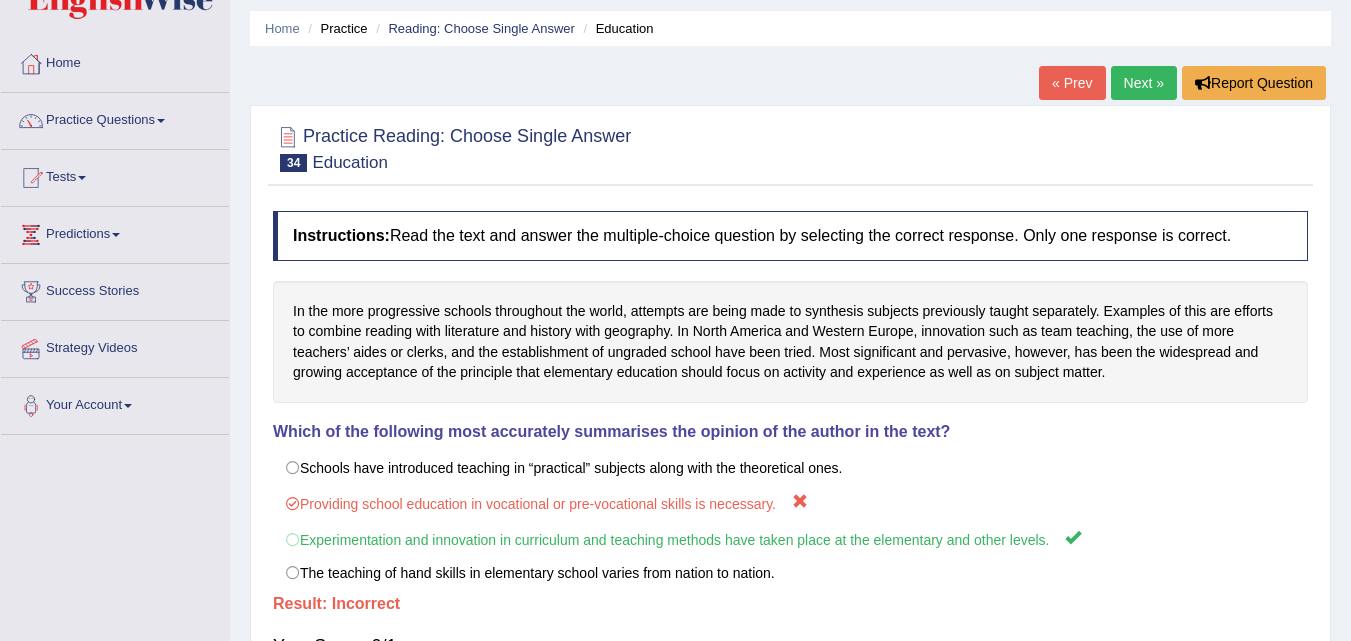 scroll, scrollTop: 0, scrollLeft: 0, axis: both 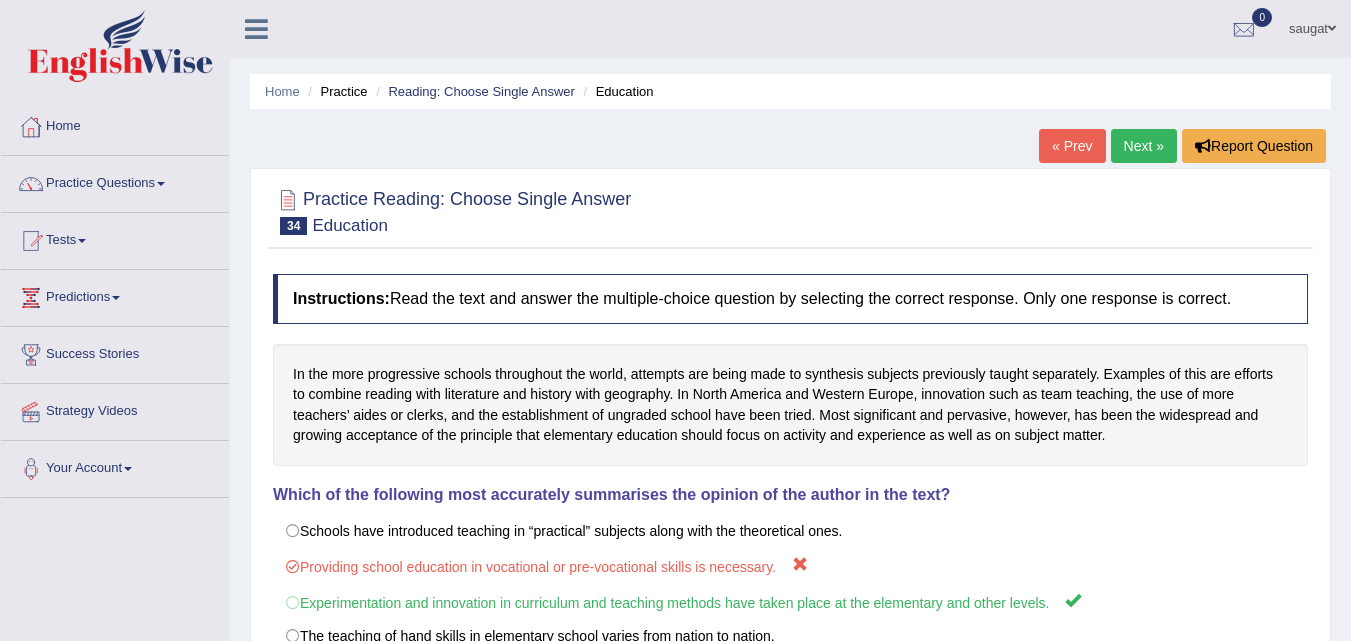 click on "Next »" at bounding box center [1144, 146] 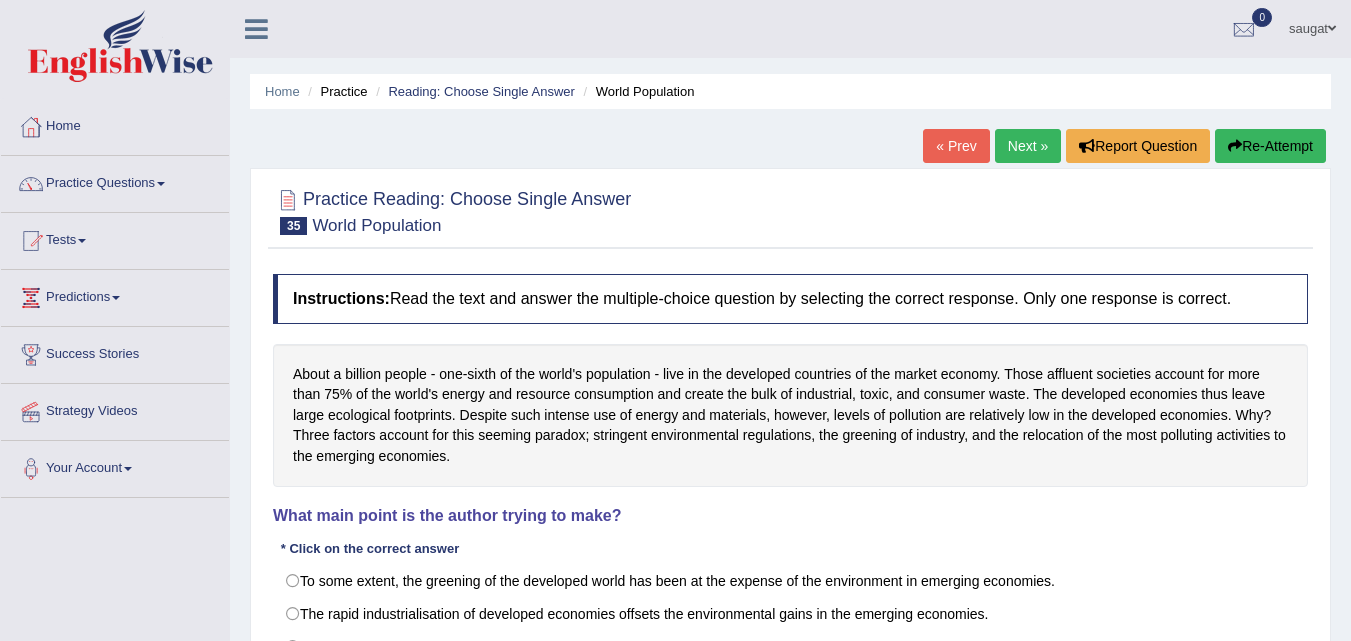 scroll, scrollTop: 0, scrollLeft: 0, axis: both 